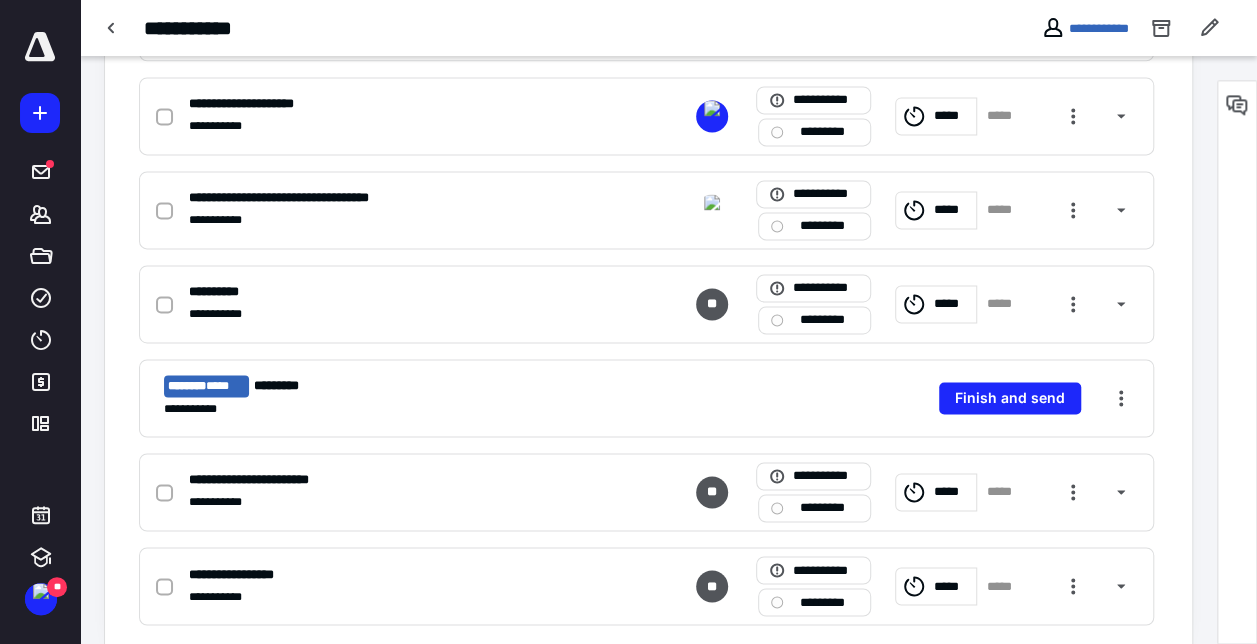 scroll, scrollTop: 1347, scrollLeft: 0, axis: vertical 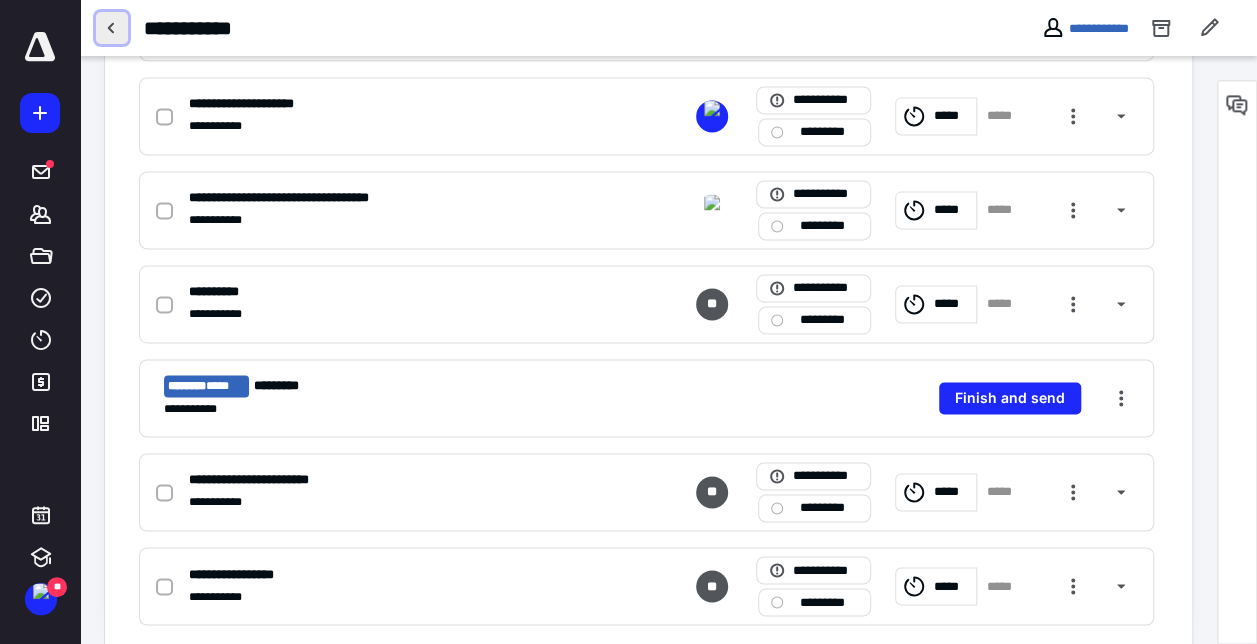 click at bounding box center [112, 28] 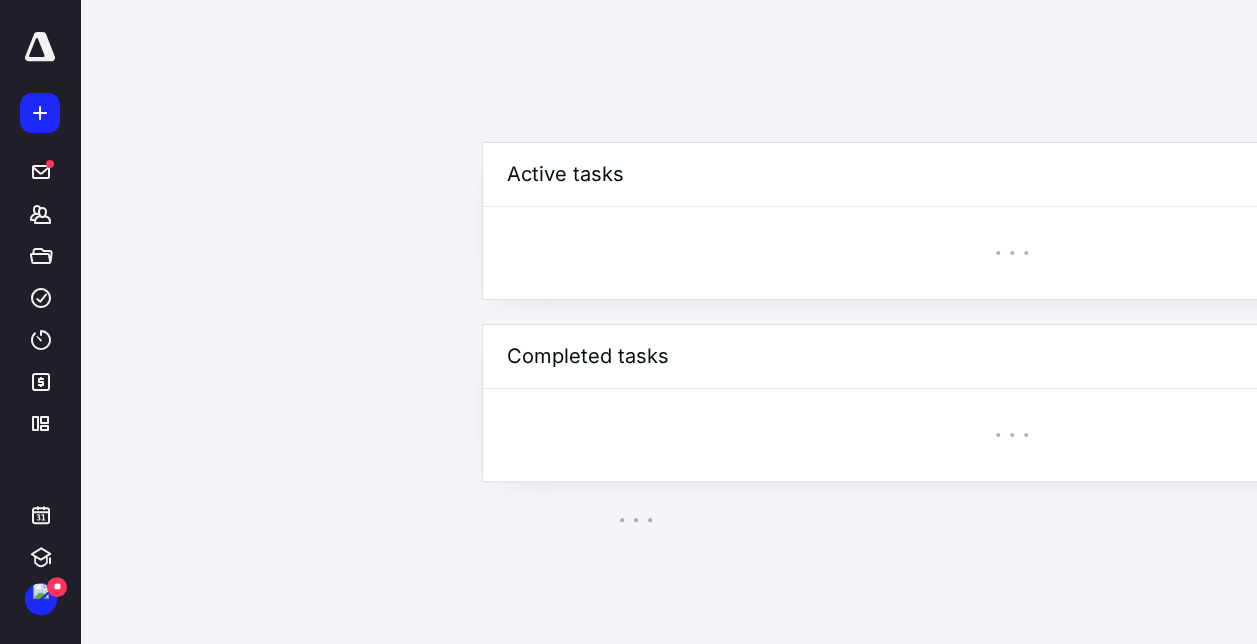 scroll, scrollTop: 0, scrollLeft: 0, axis: both 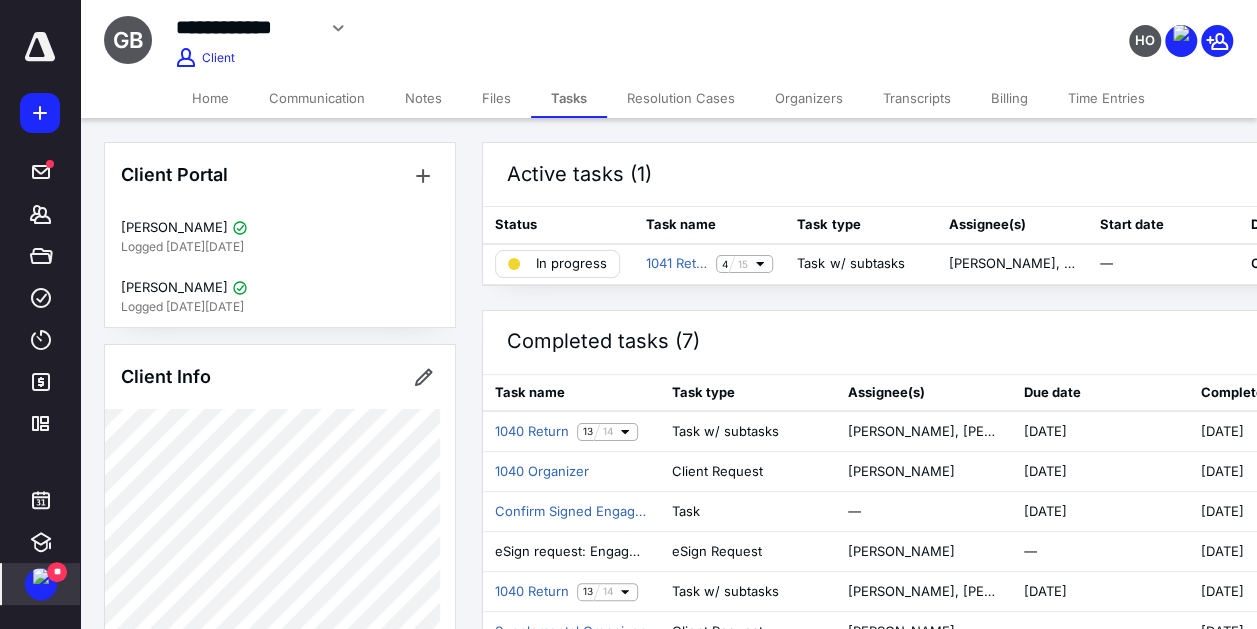 click on "**" at bounding box center [41, 584] 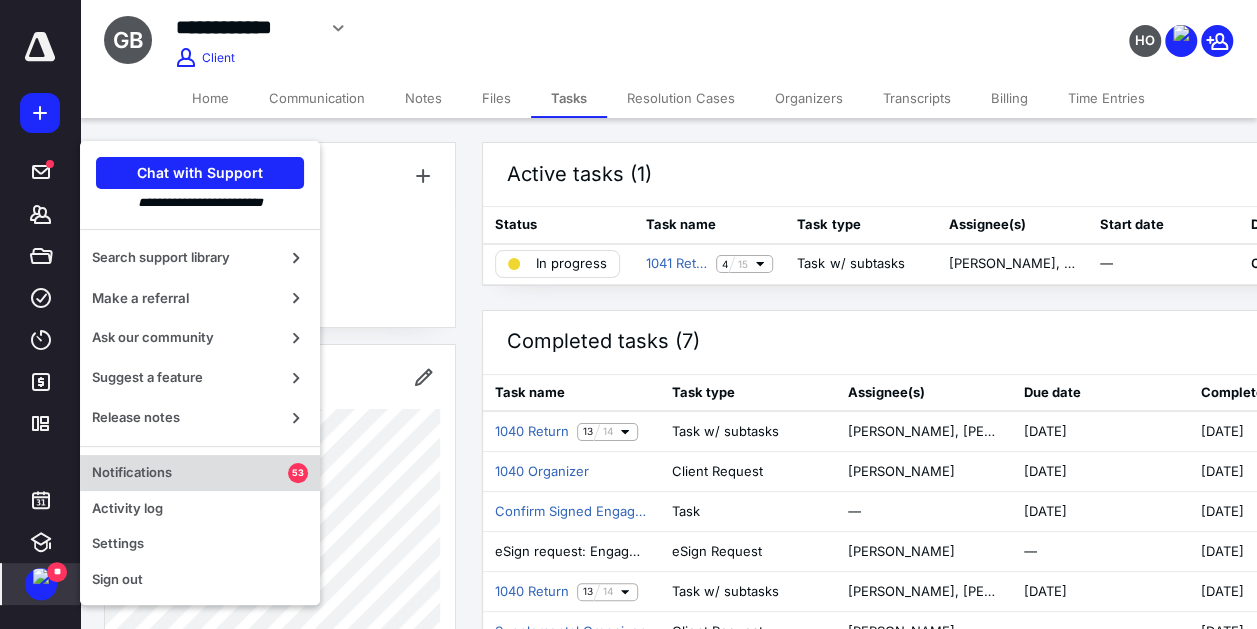 click on "Notifications" at bounding box center [190, 473] 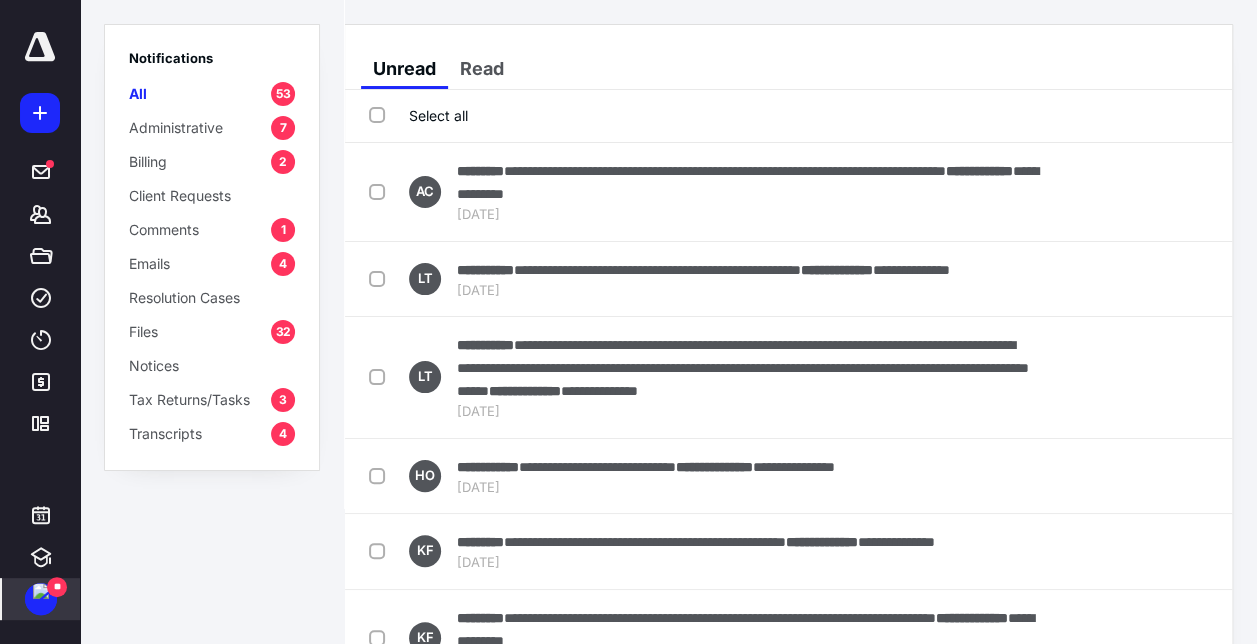 click on "Select all" at bounding box center [418, 115] 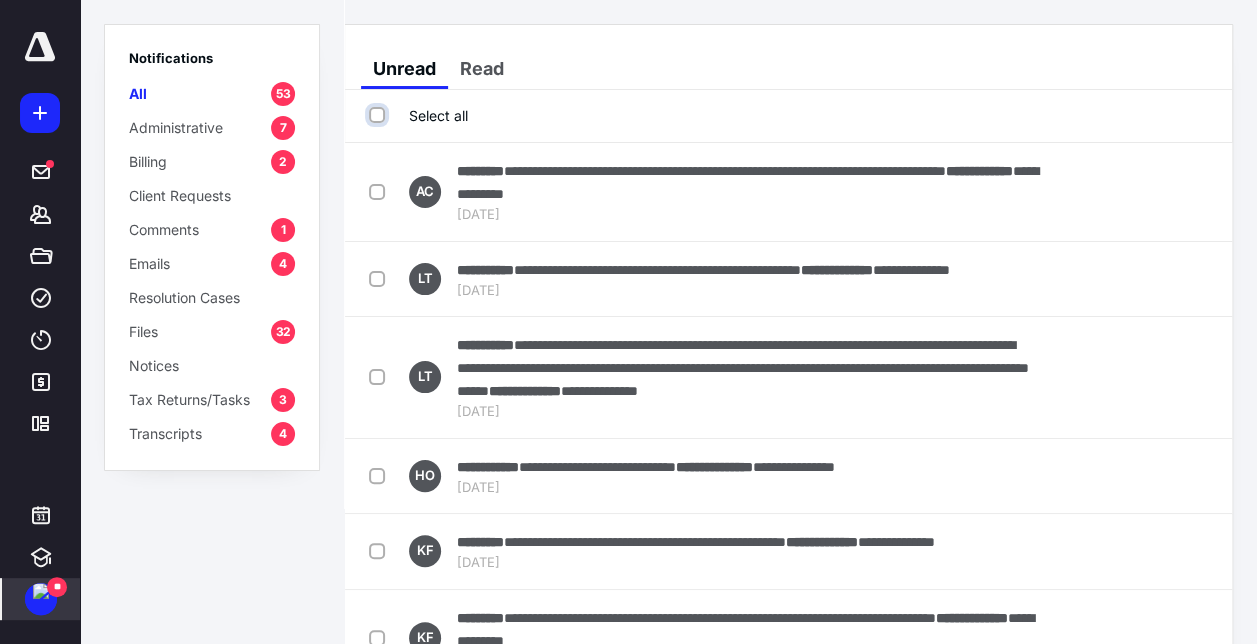 click on "Select all" at bounding box center [379, 115] 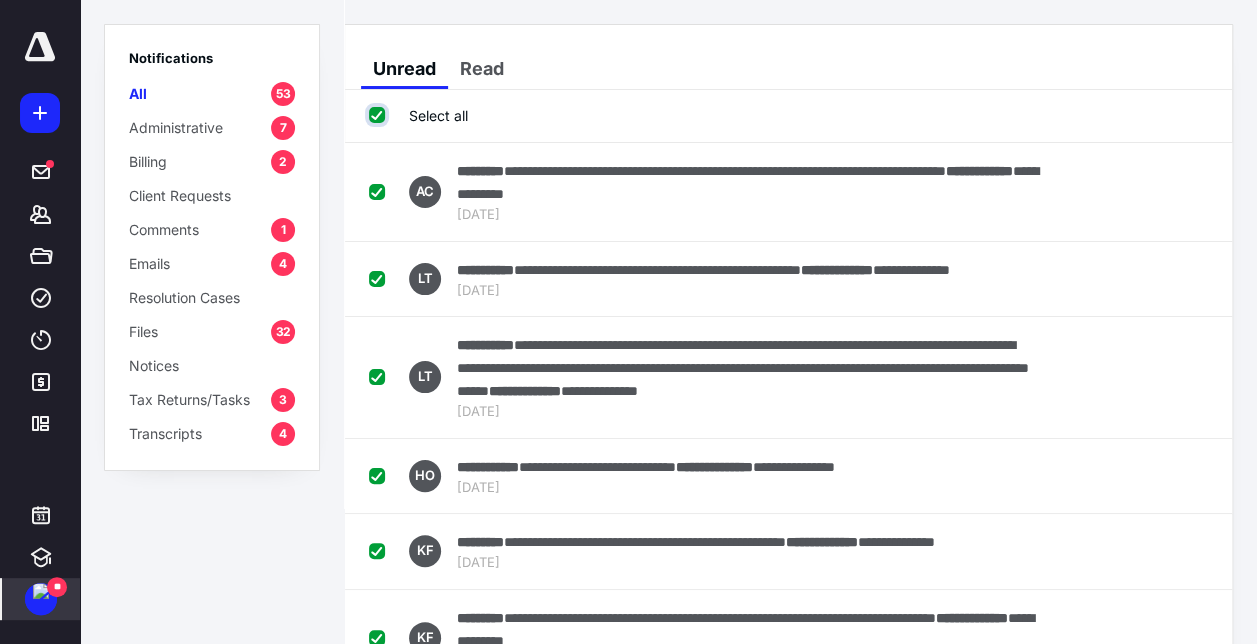 checkbox on "true" 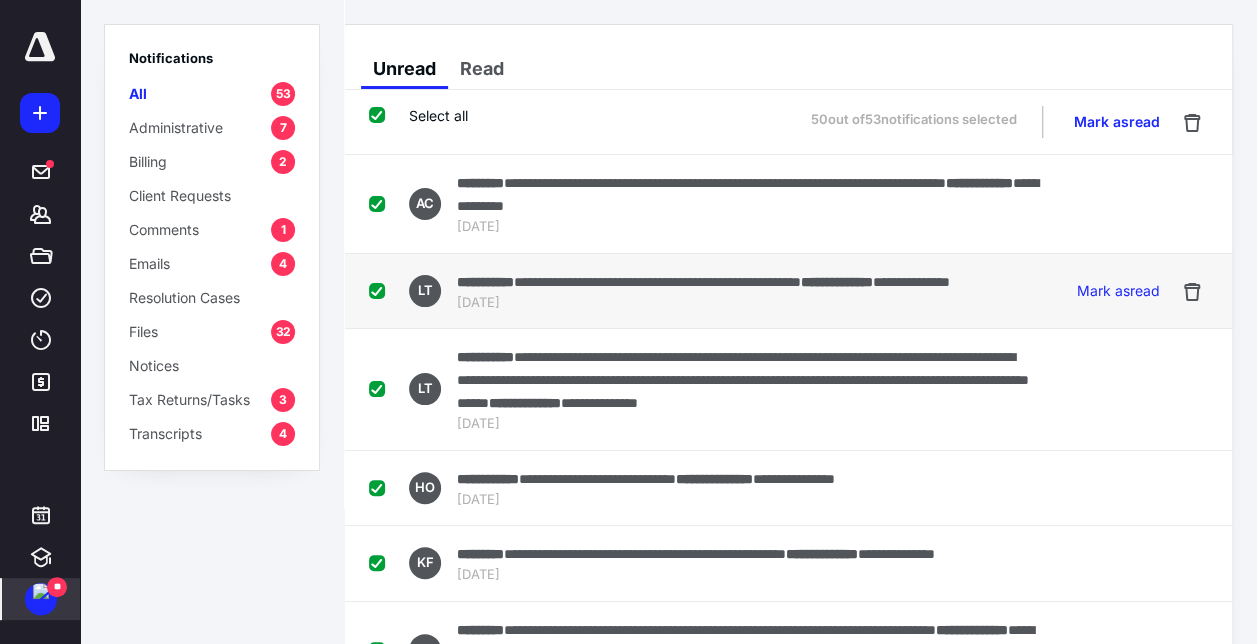 click at bounding box center [381, 290] 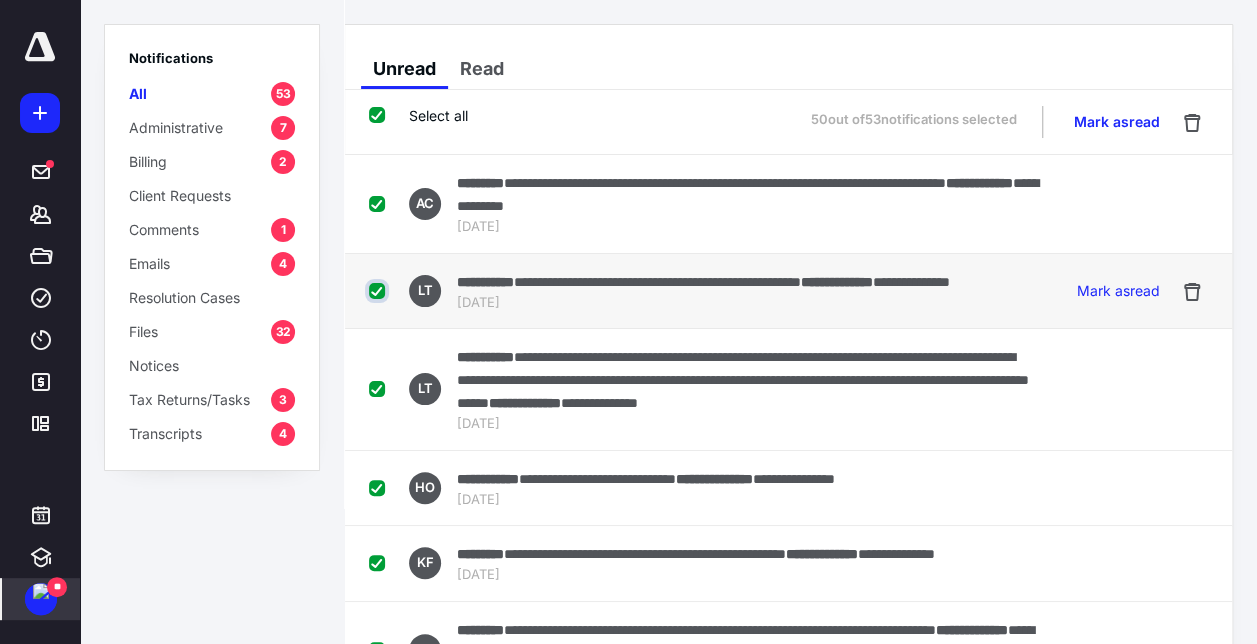 click at bounding box center (379, 291) 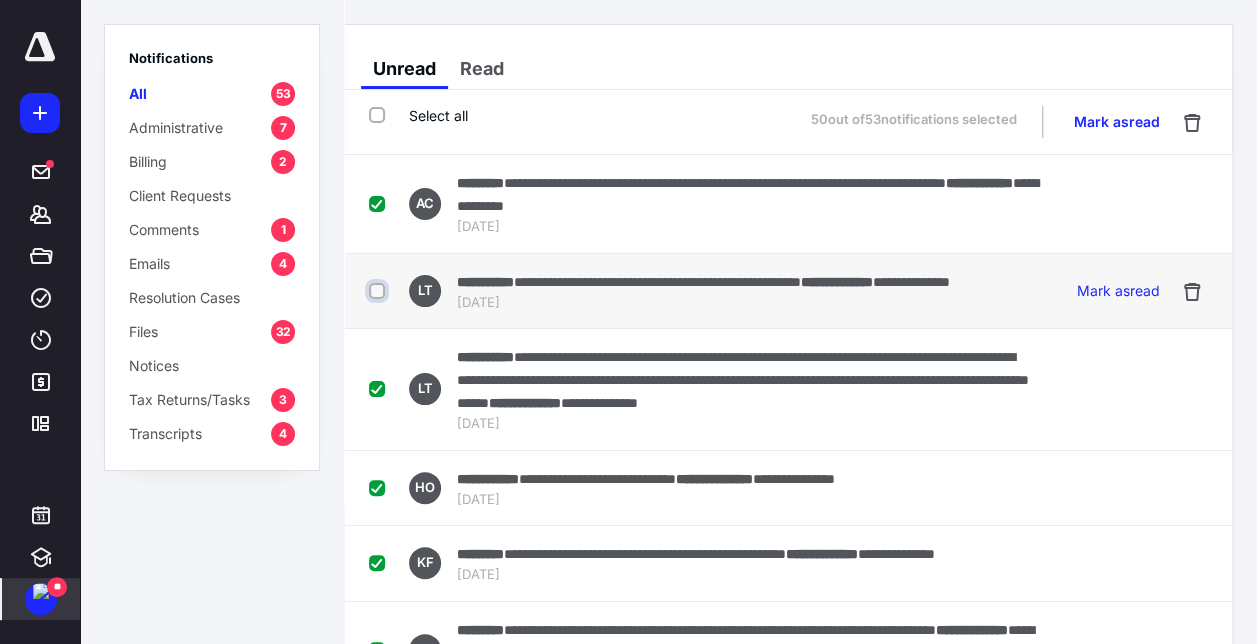checkbox on "false" 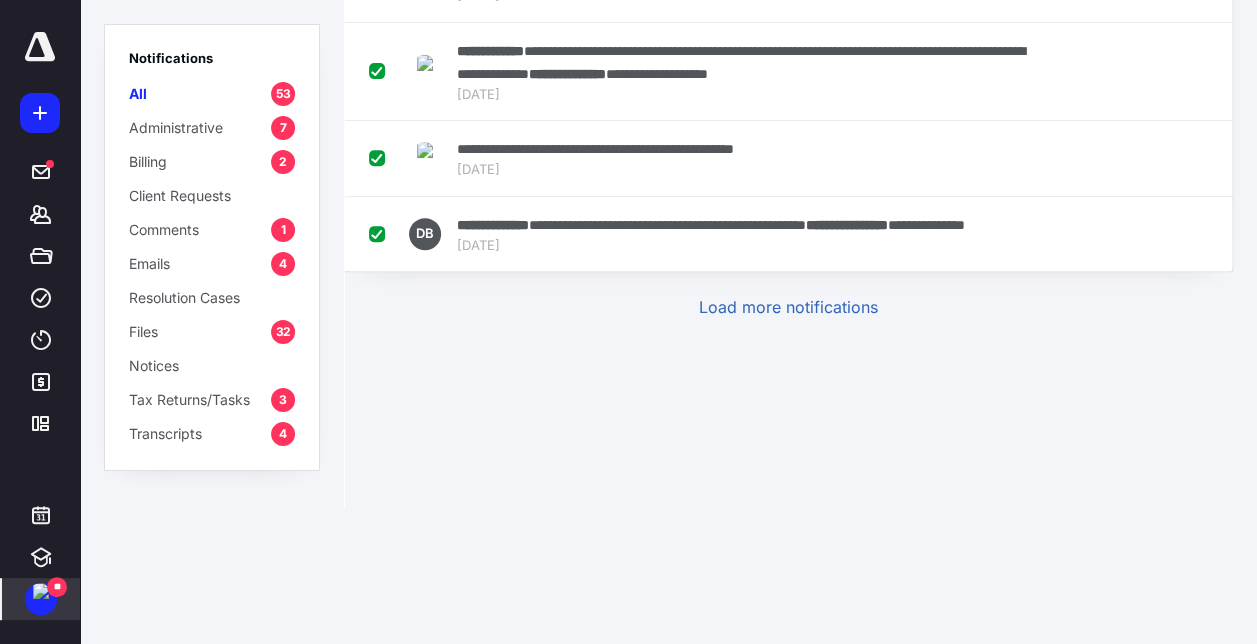 scroll, scrollTop: 4119, scrollLeft: 0, axis: vertical 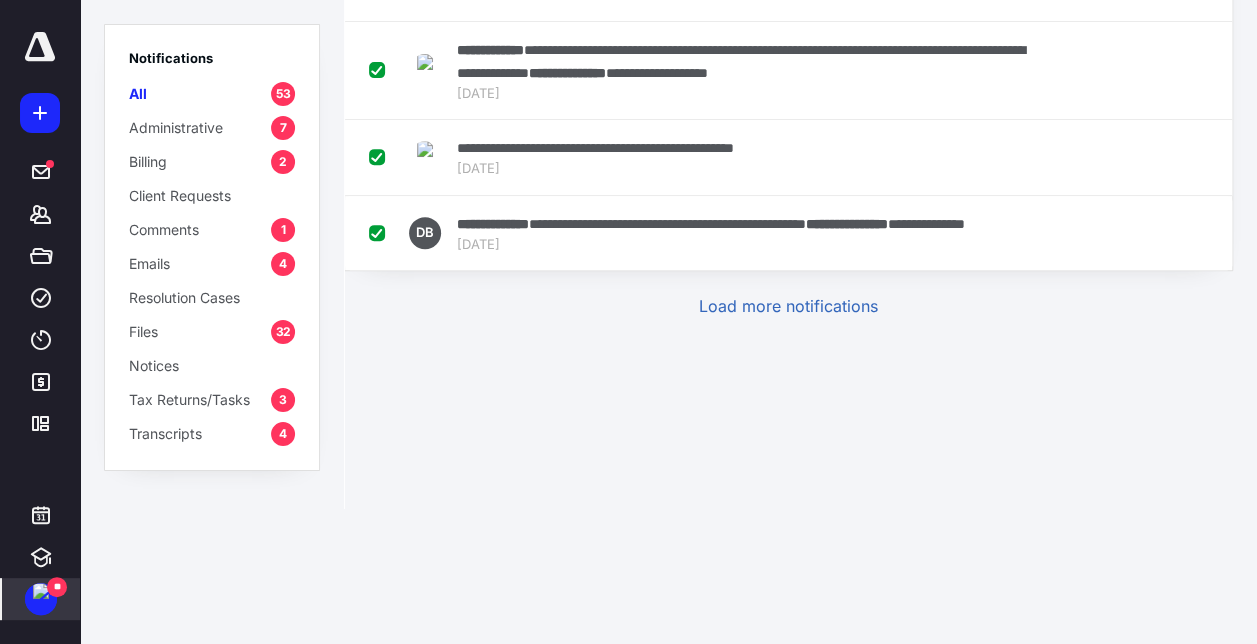 click on "**********" at bounding box center [711, 223] 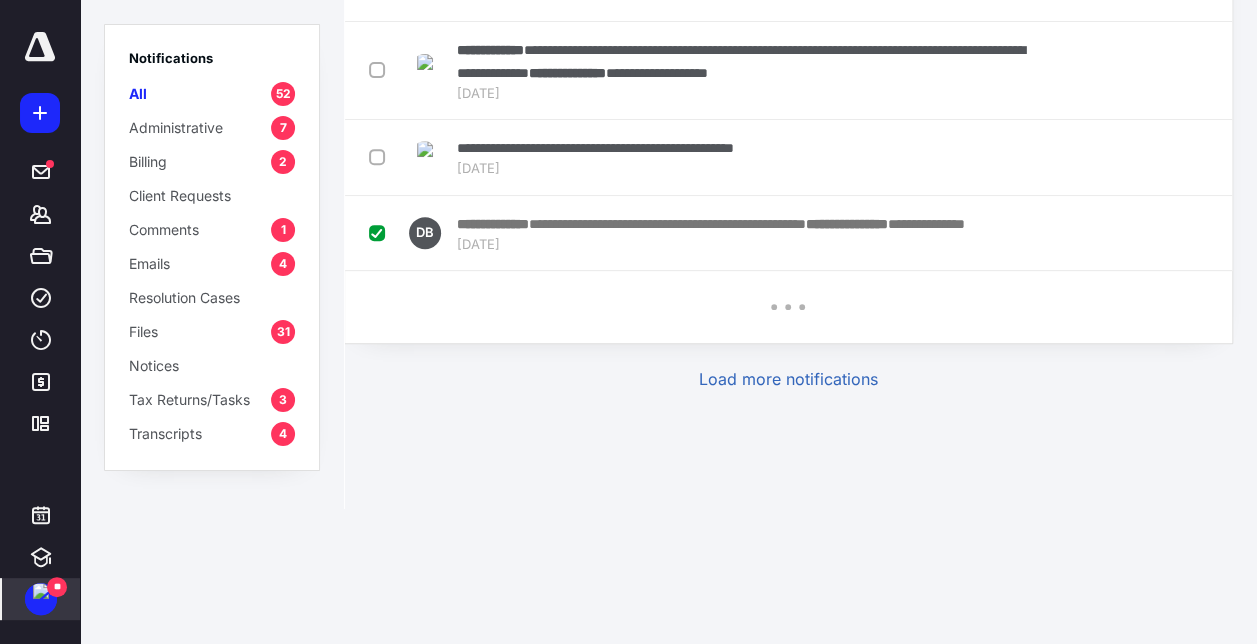 checkbox on "false" 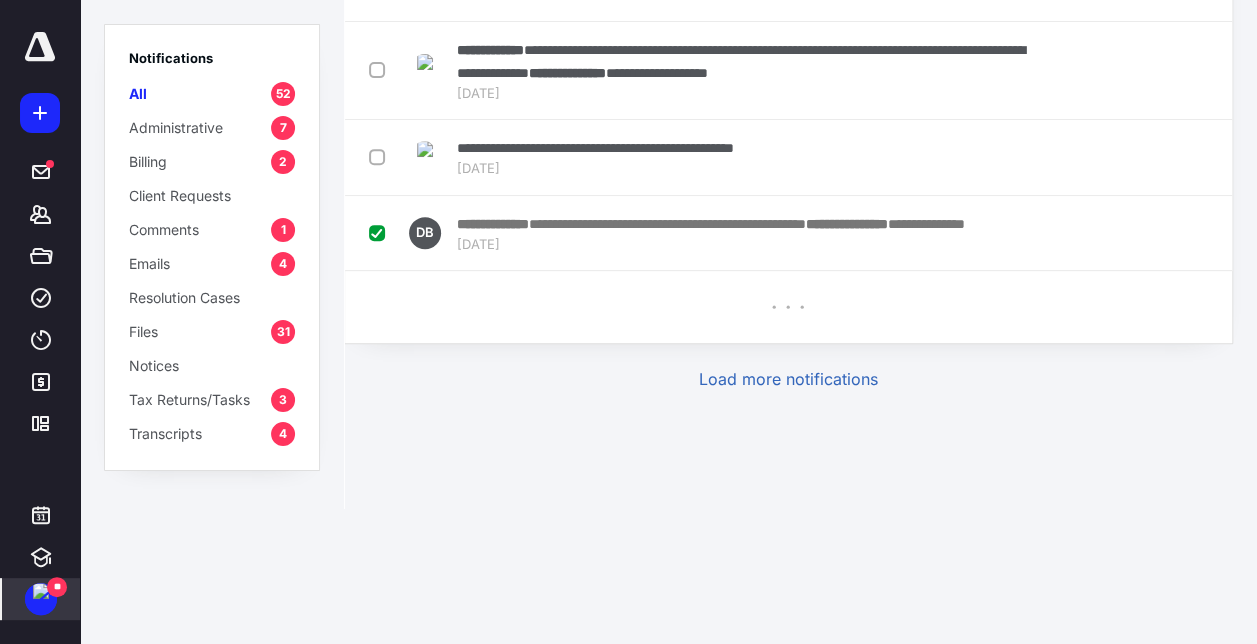 checkbox on "false" 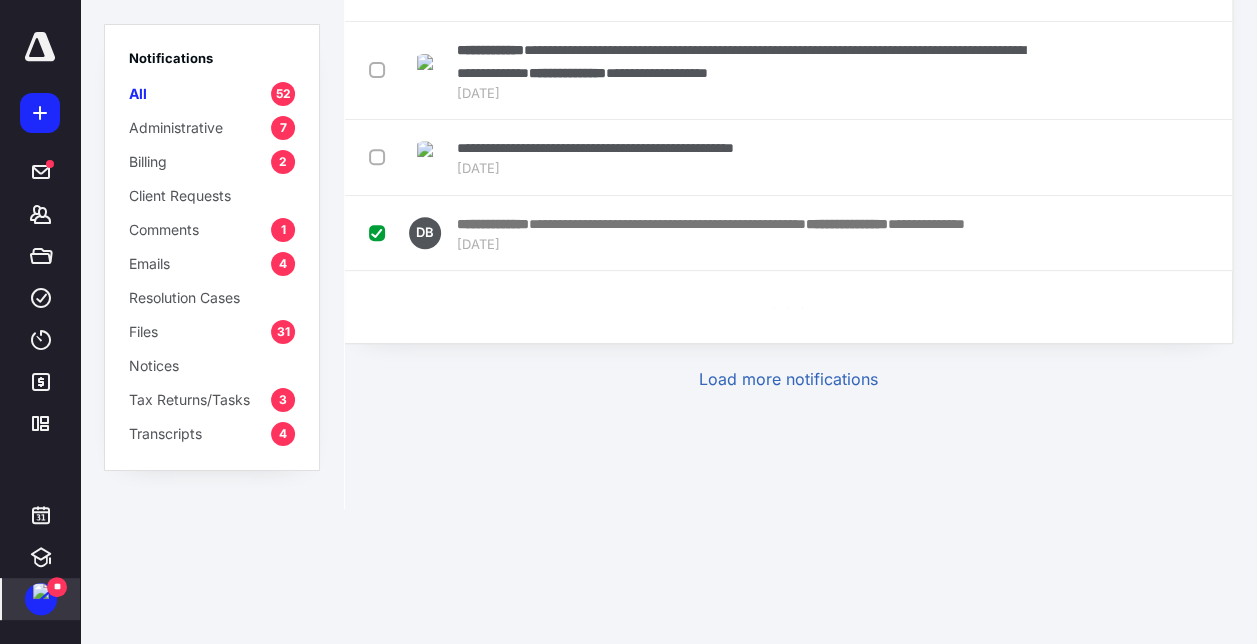 checkbox on "false" 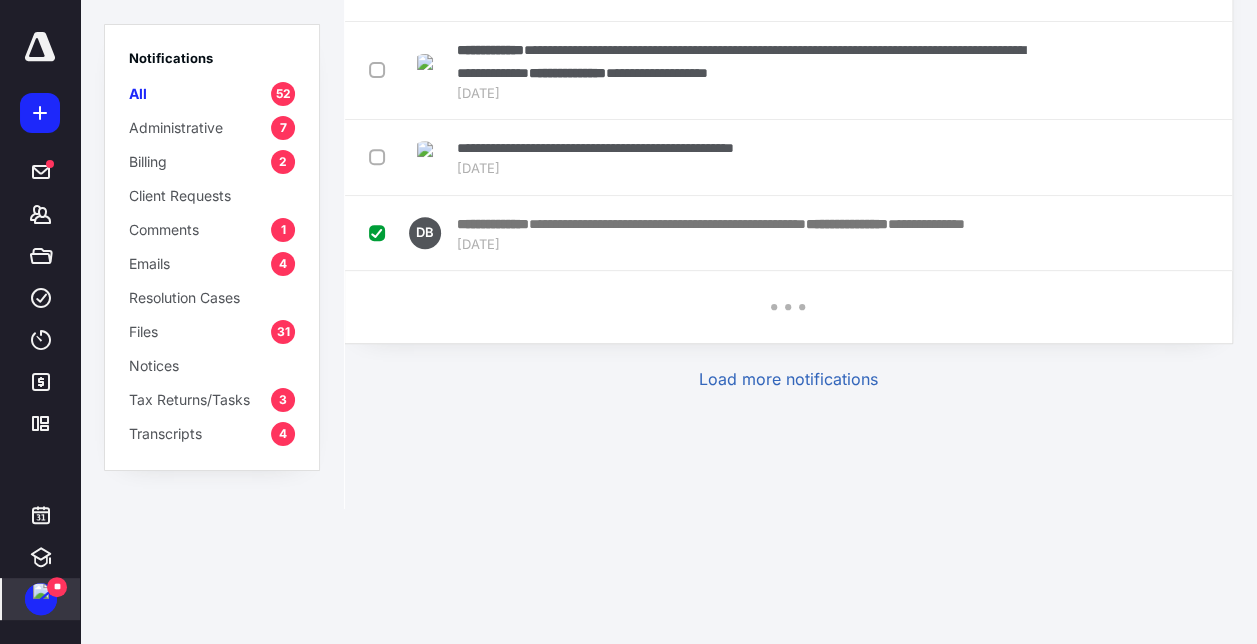 checkbox on "false" 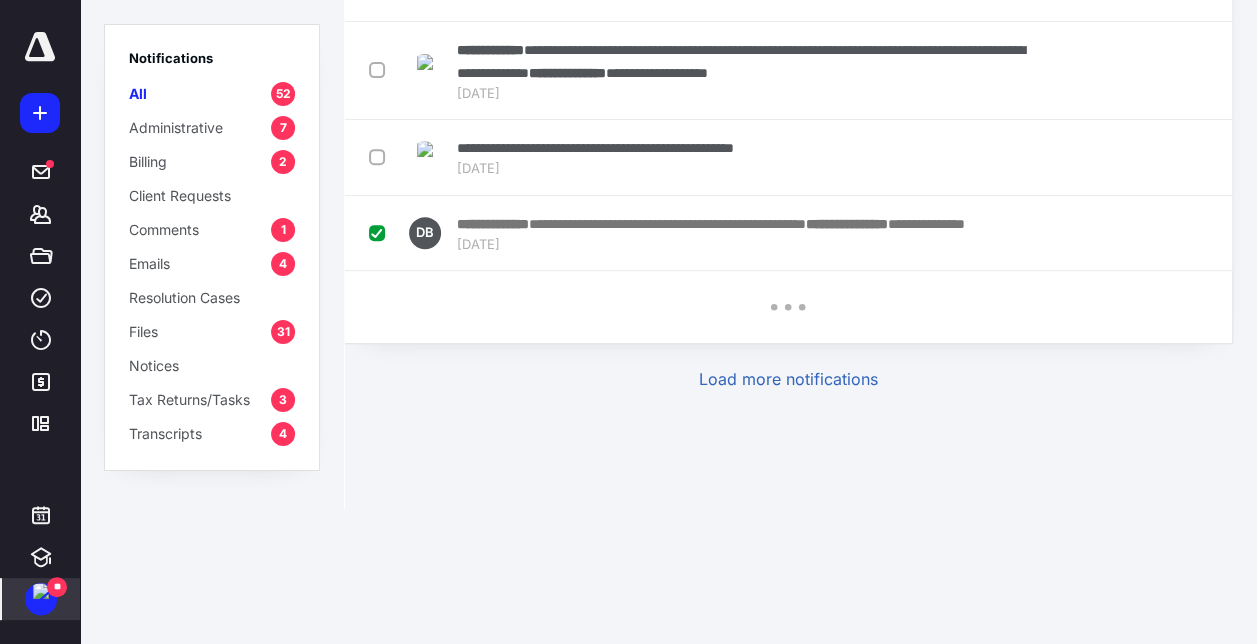 checkbox on "false" 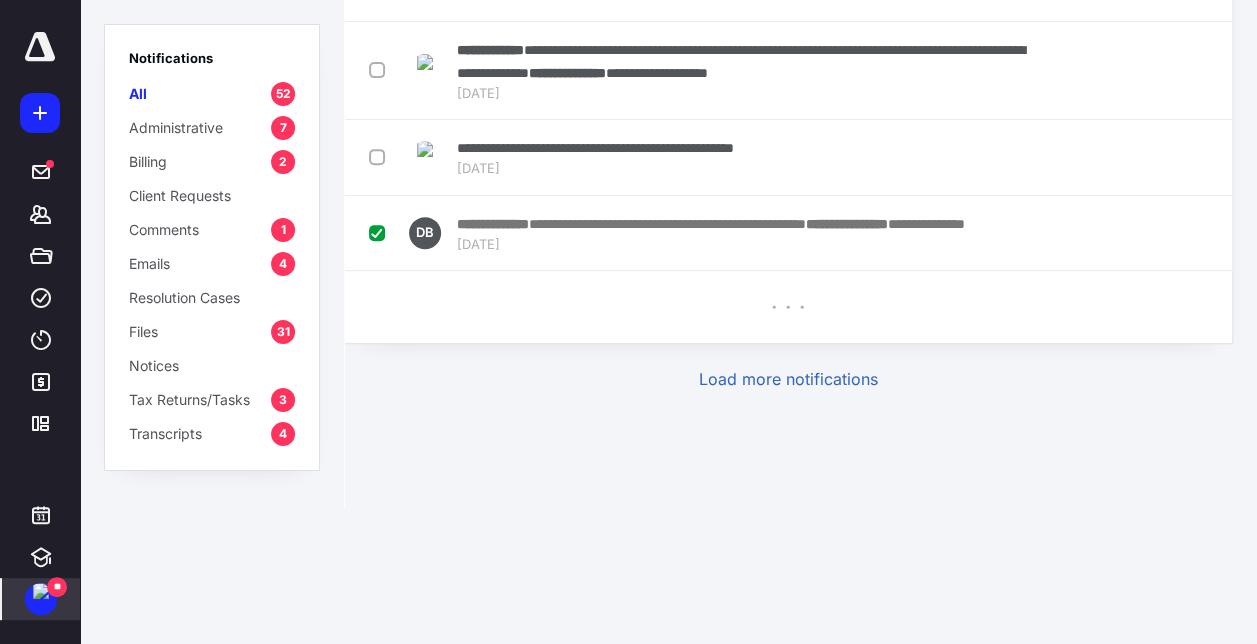 checkbox on "false" 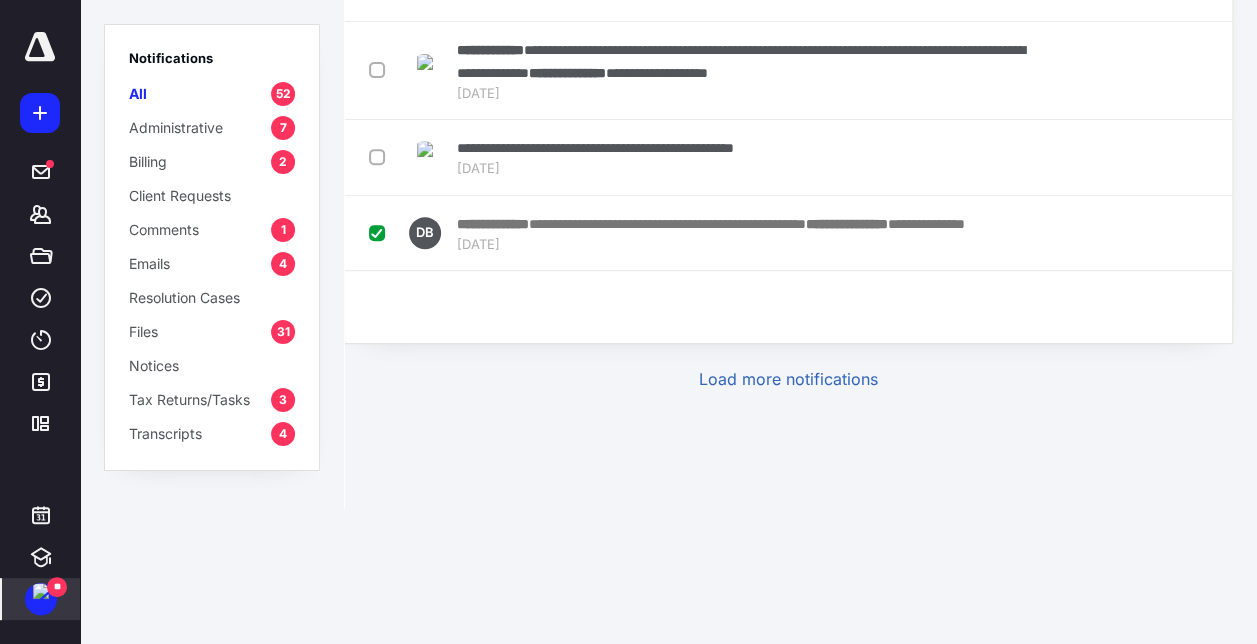 checkbox on "false" 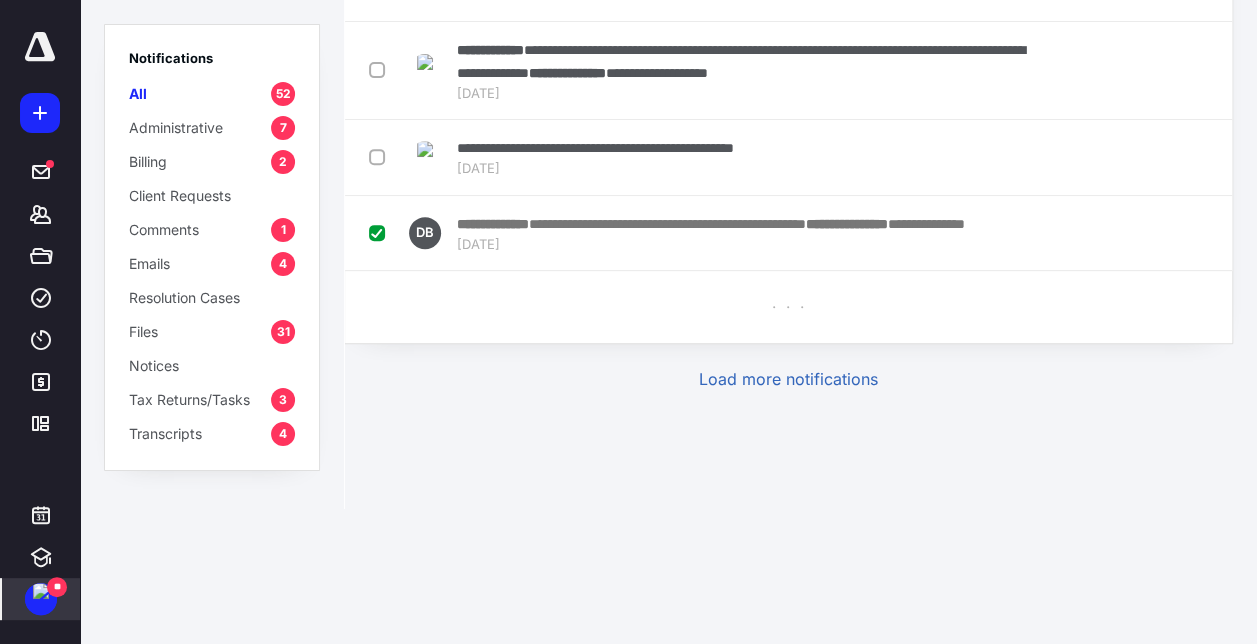 checkbox on "false" 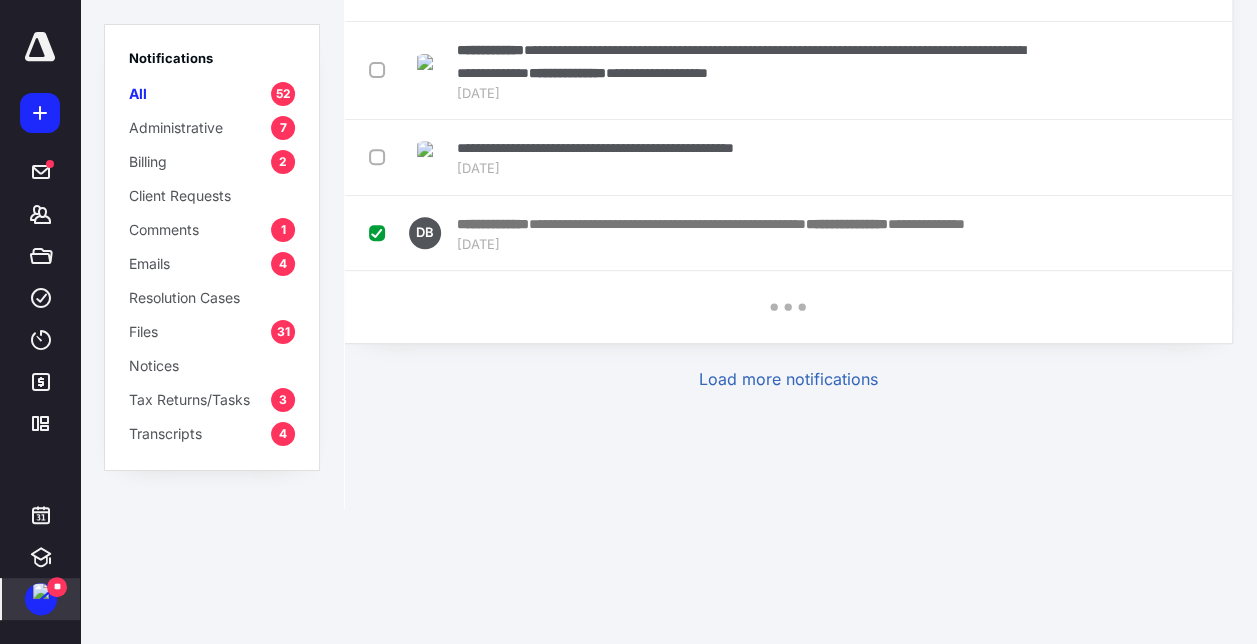 checkbox on "false" 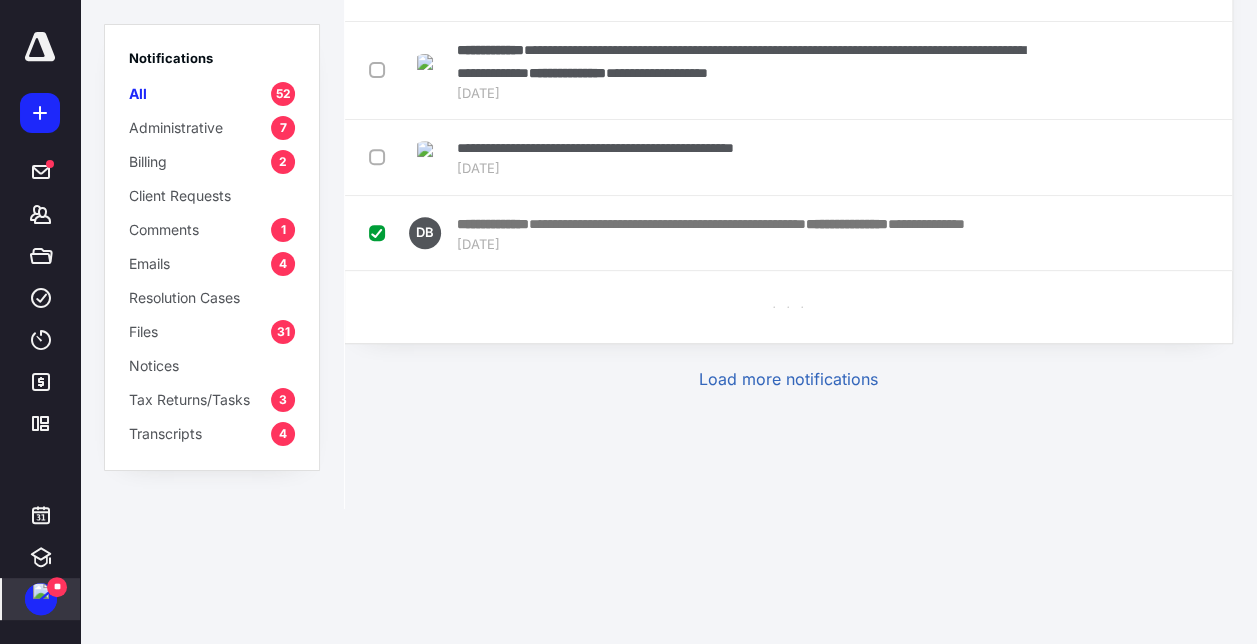 checkbox on "false" 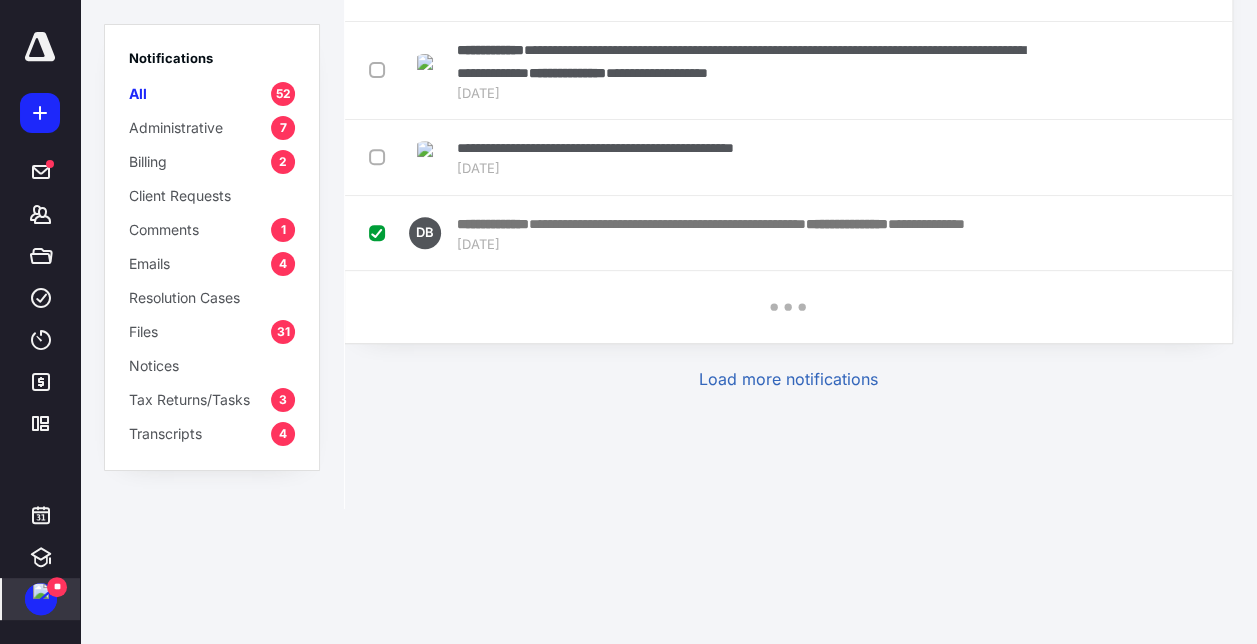 checkbox on "false" 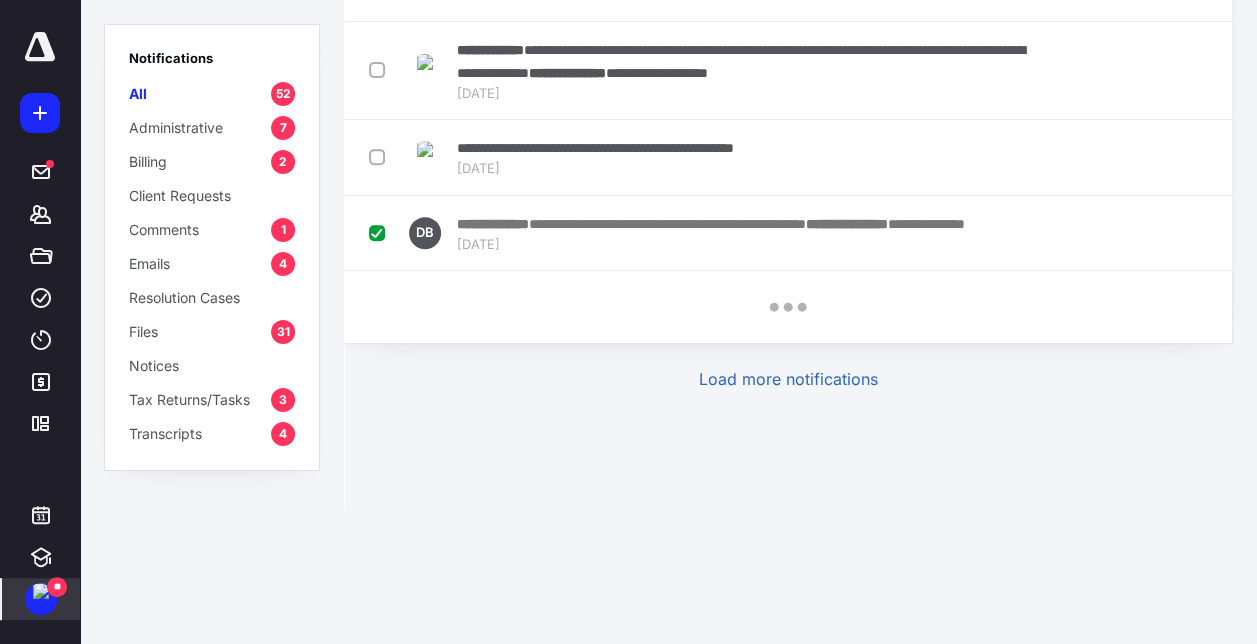 checkbox on "false" 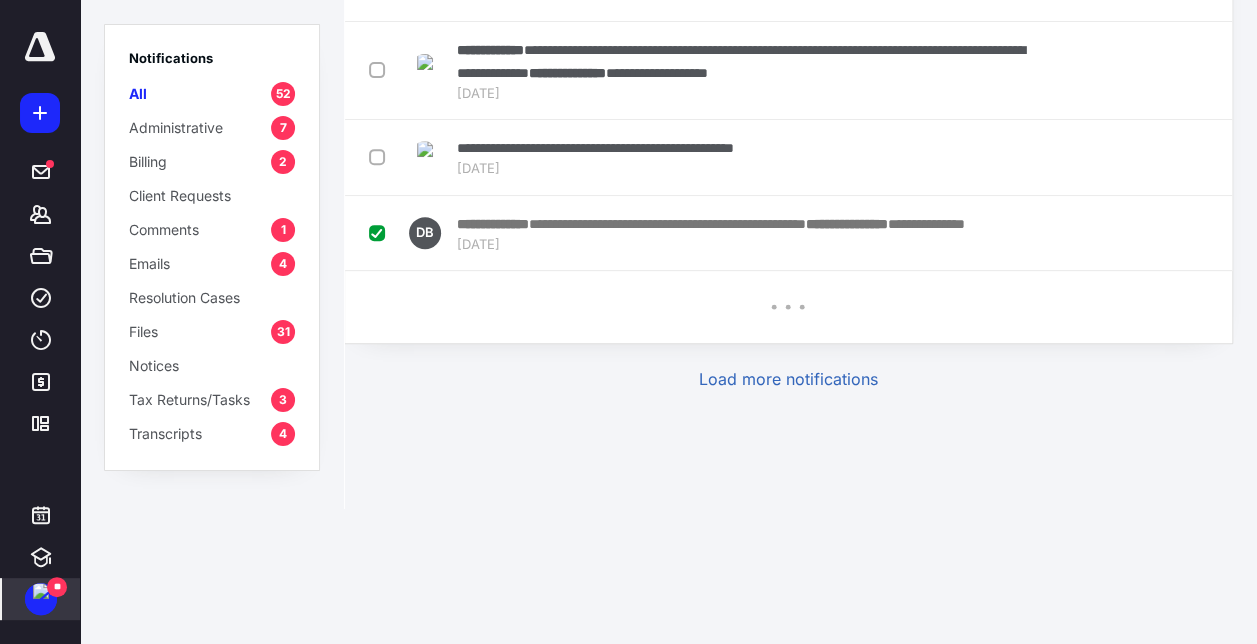 checkbox on "false" 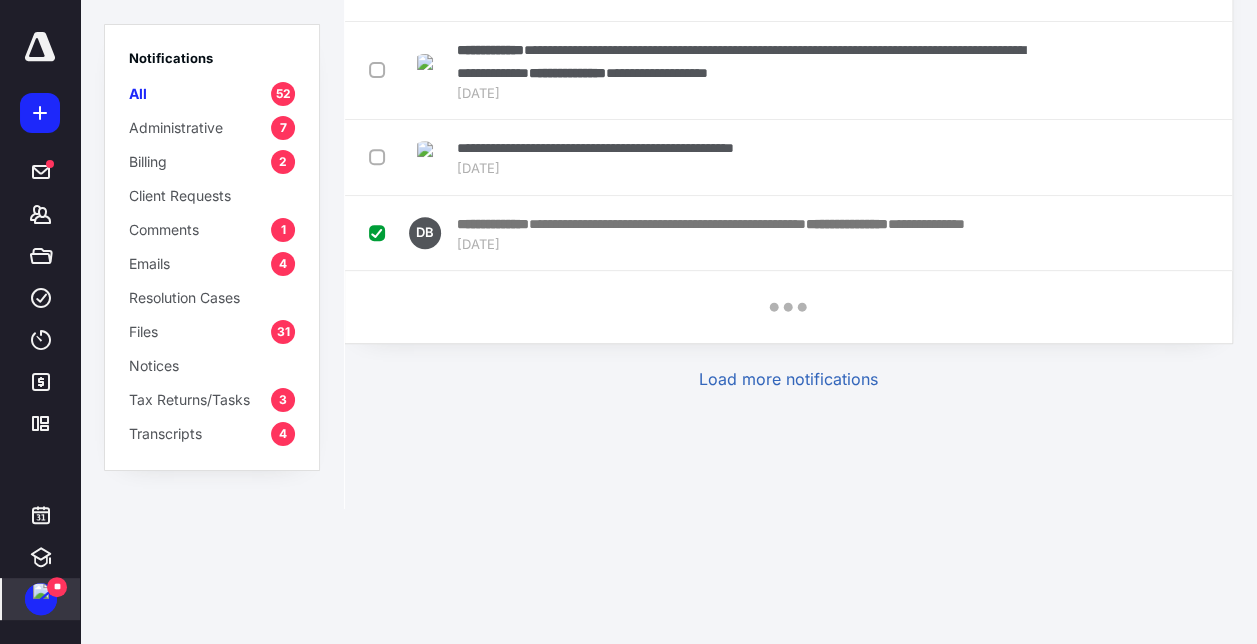 checkbox on "false" 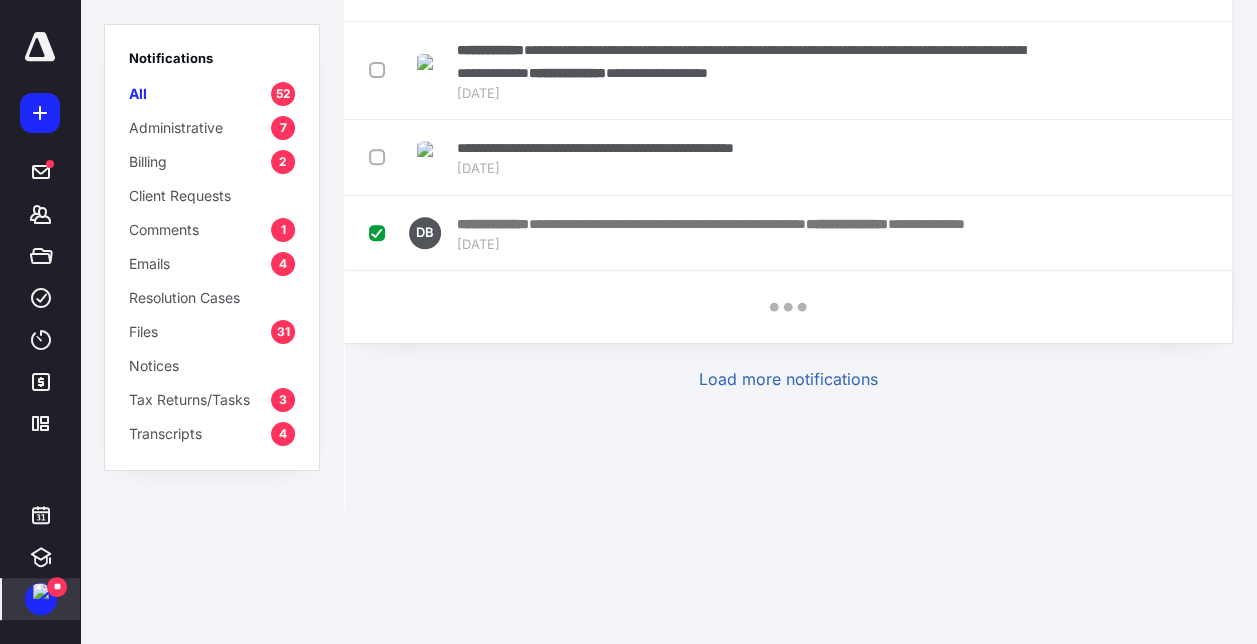 checkbox on "false" 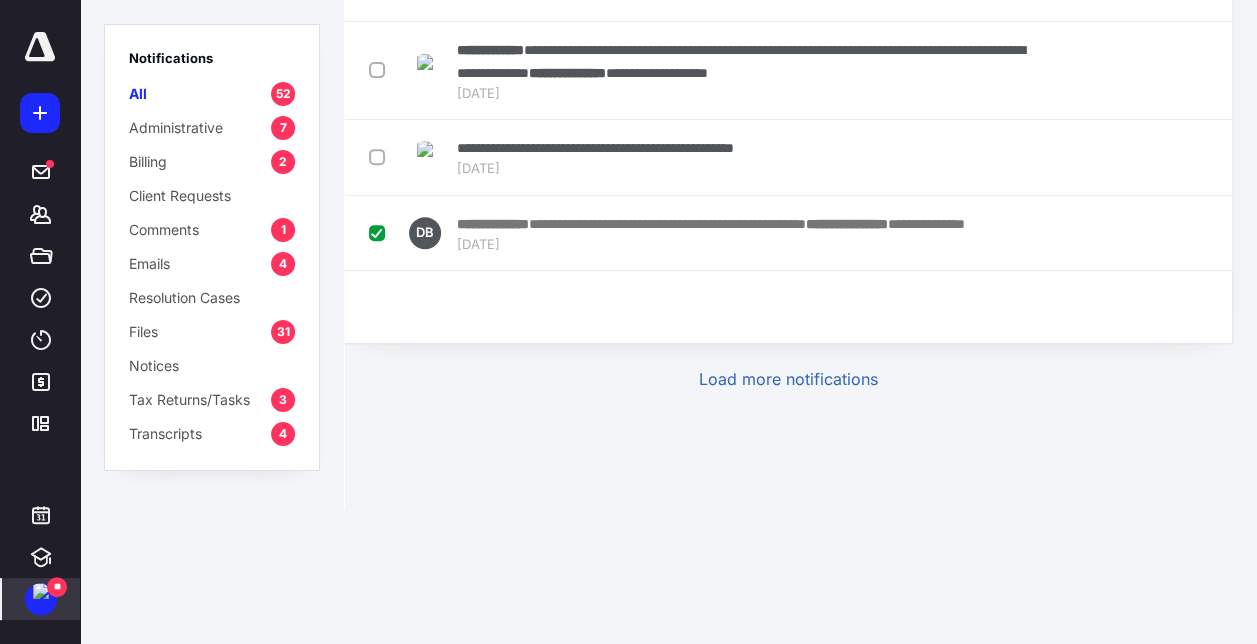 checkbox on "false" 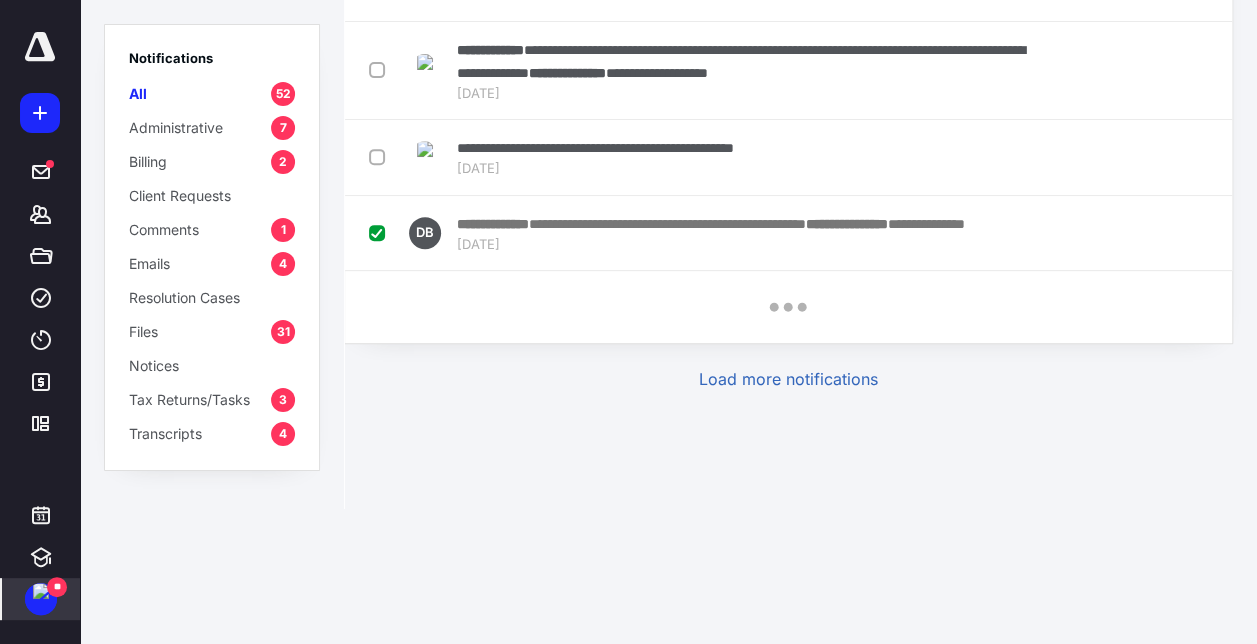 checkbox on "false" 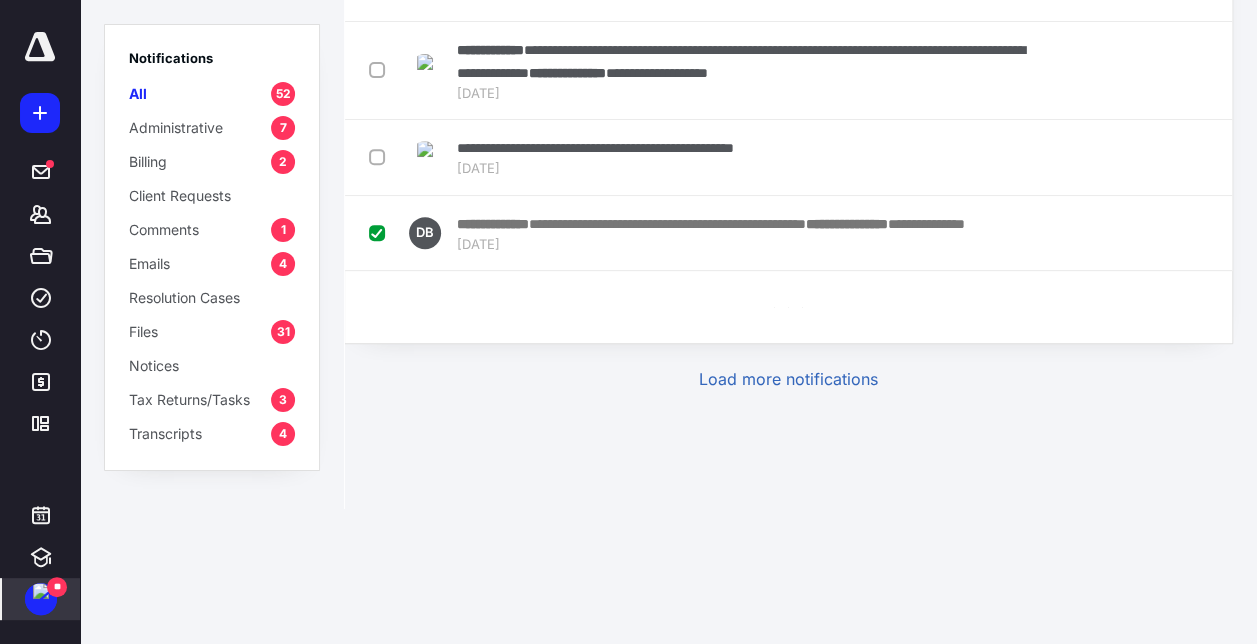 checkbox on "false" 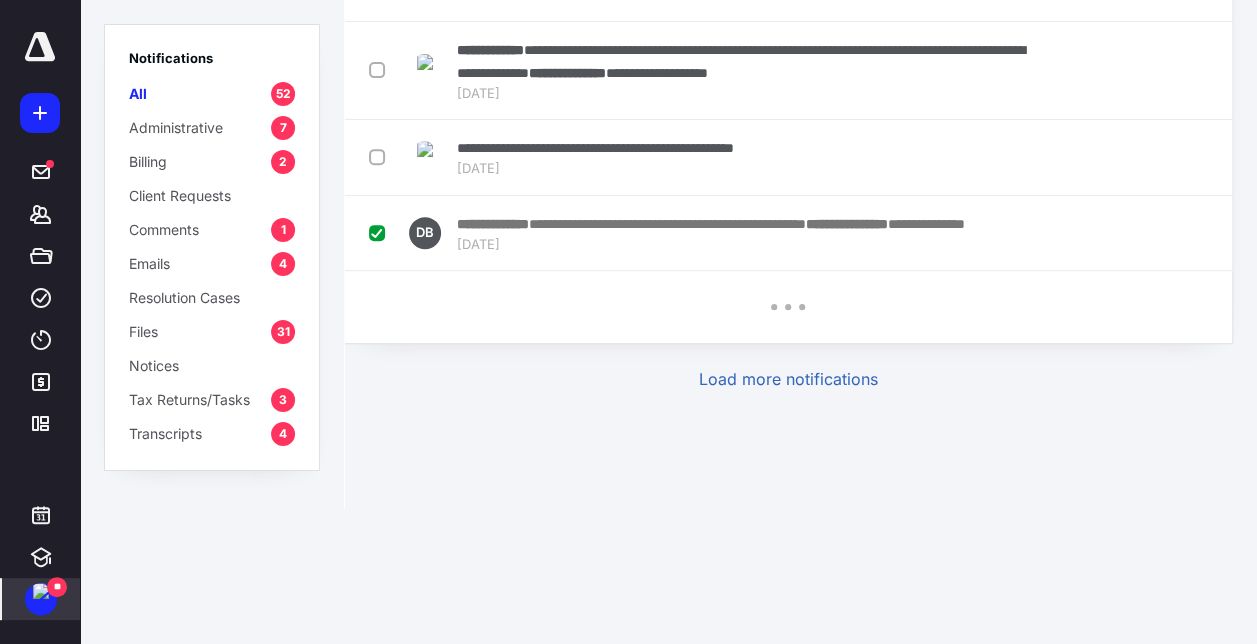 checkbox on "false" 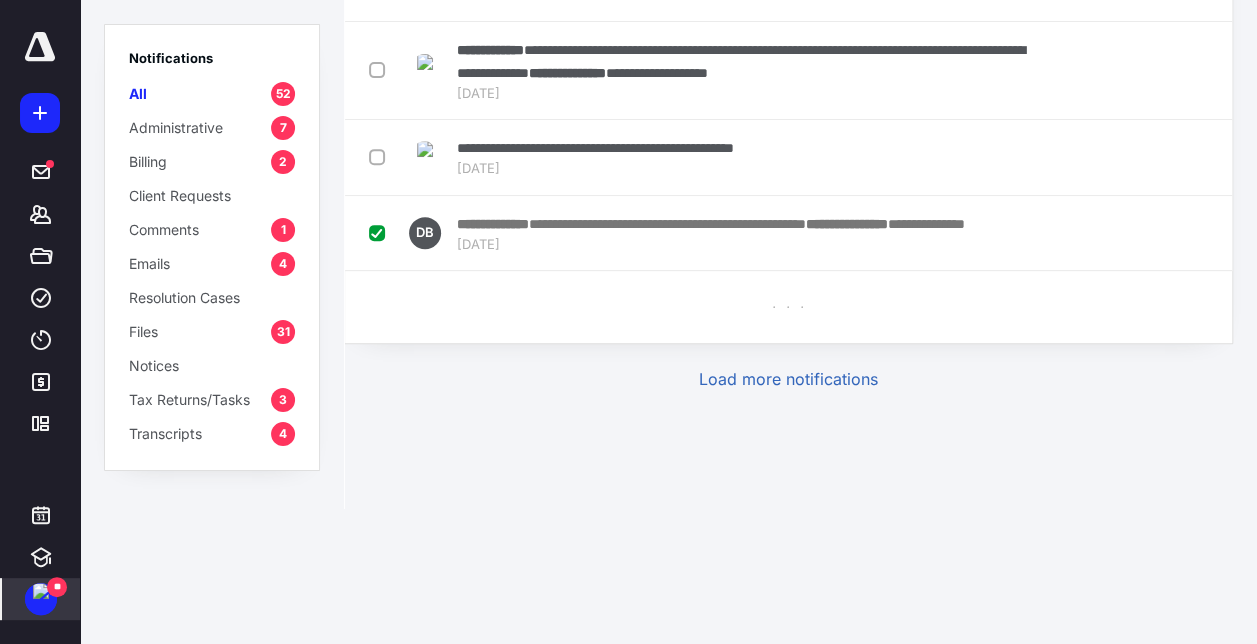 checkbox on "false" 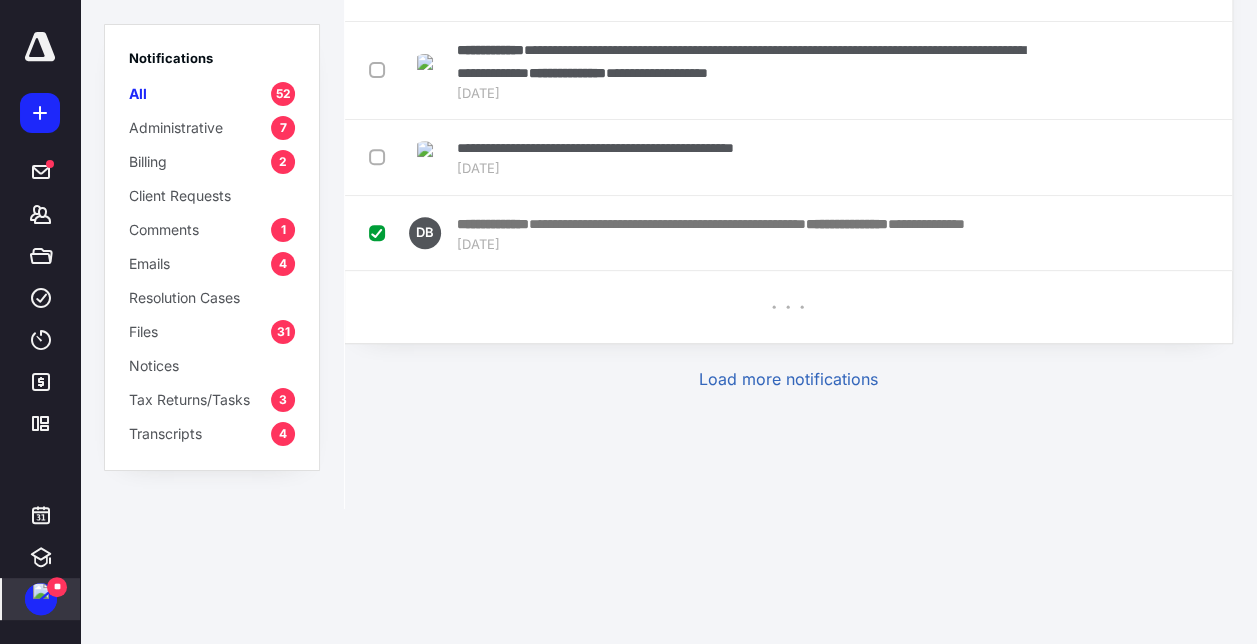 checkbox on "false" 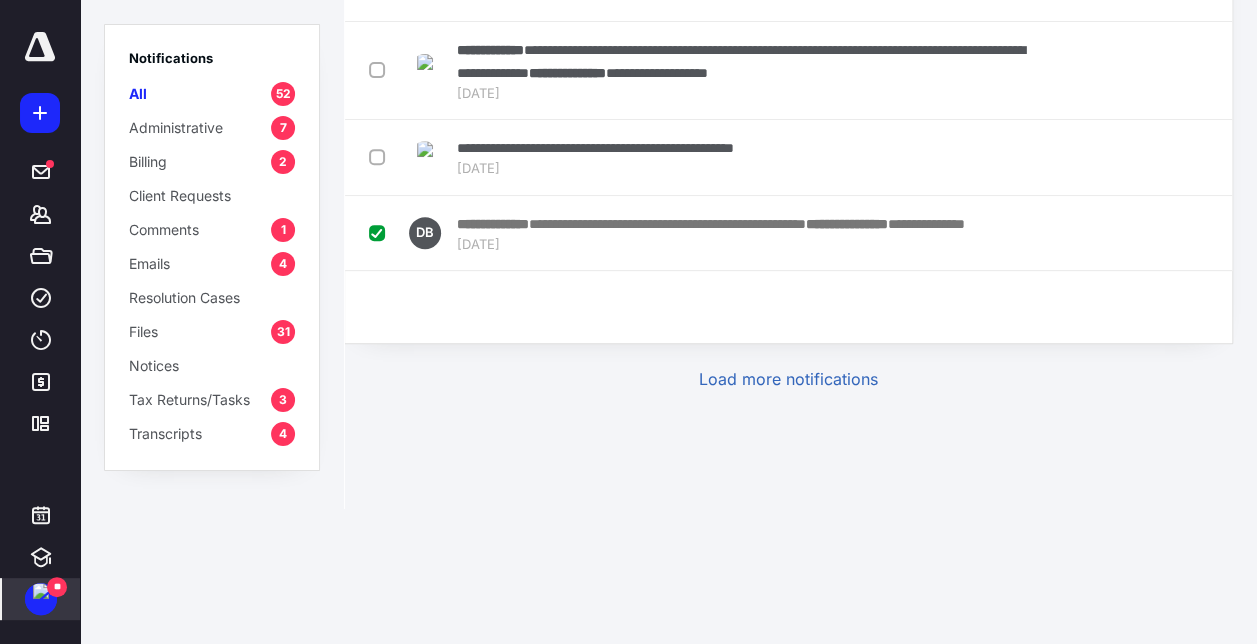 checkbox on "false" 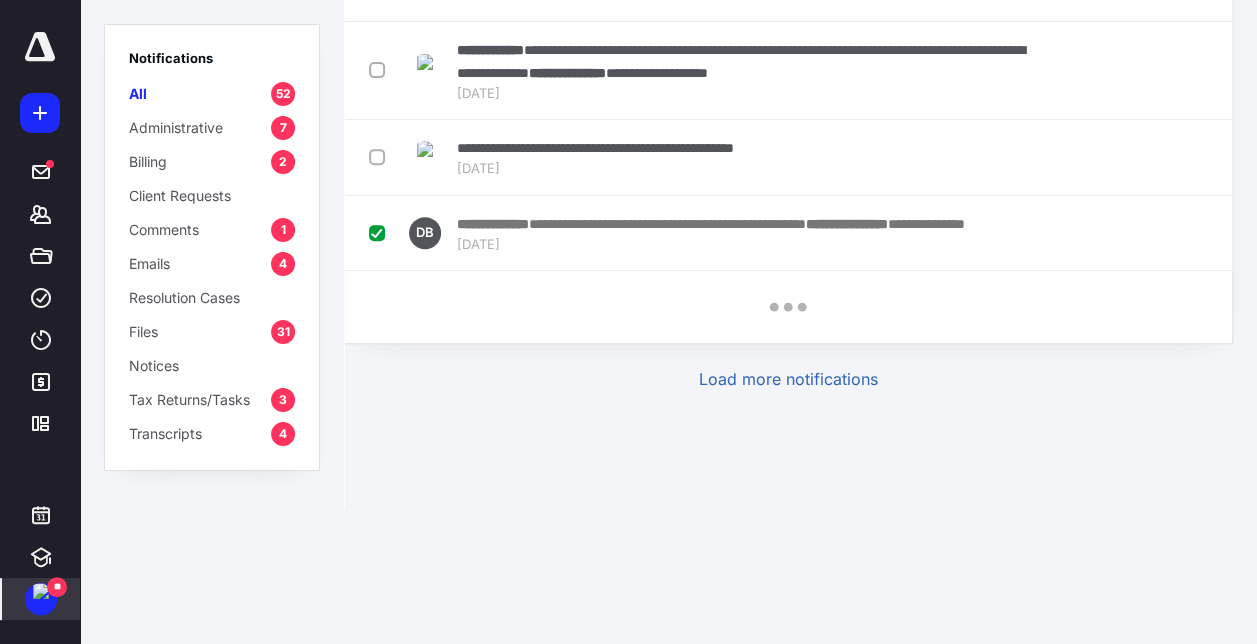 checkbox on "false" 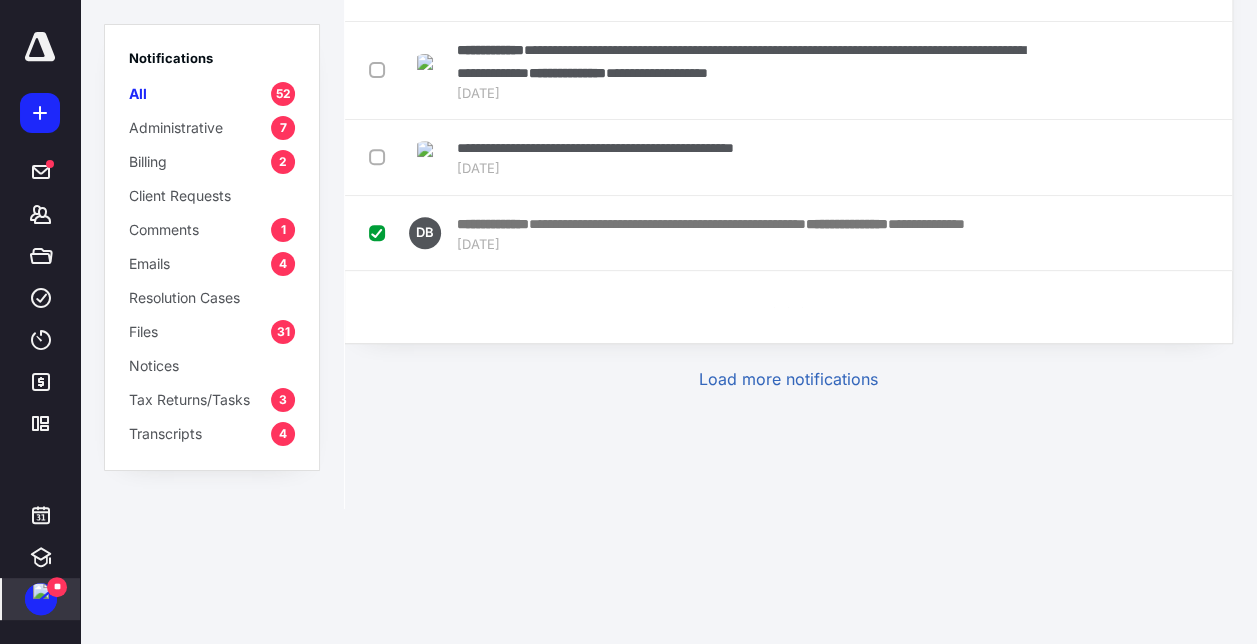 checkbox on "false" 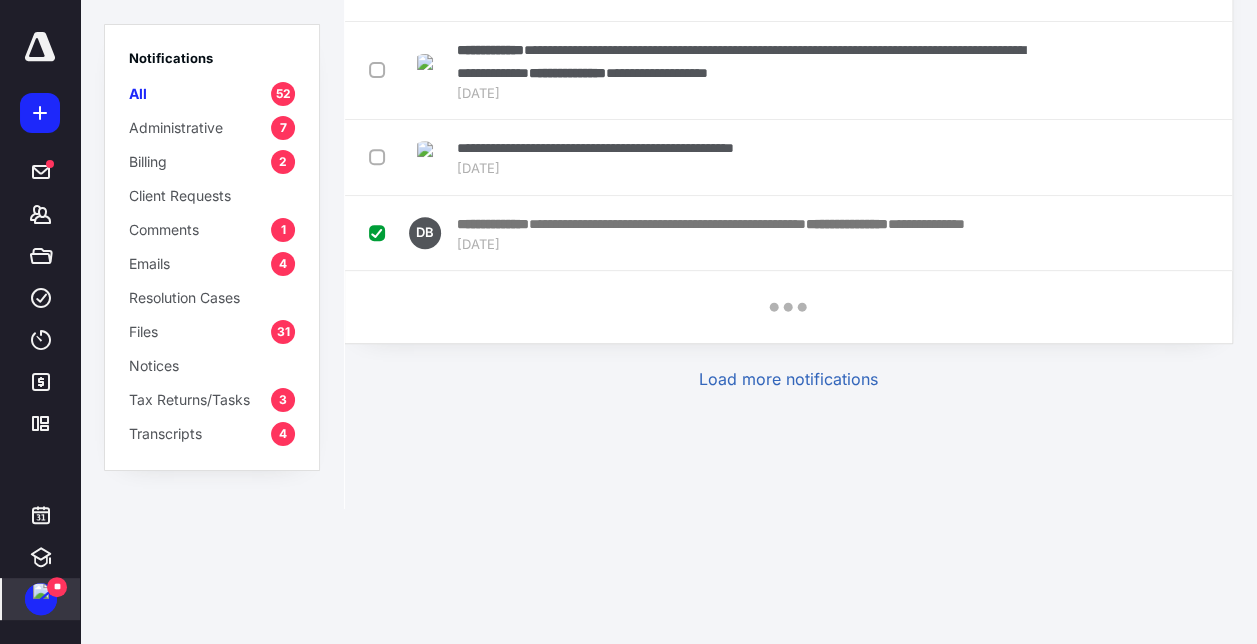 checkbox on "false" 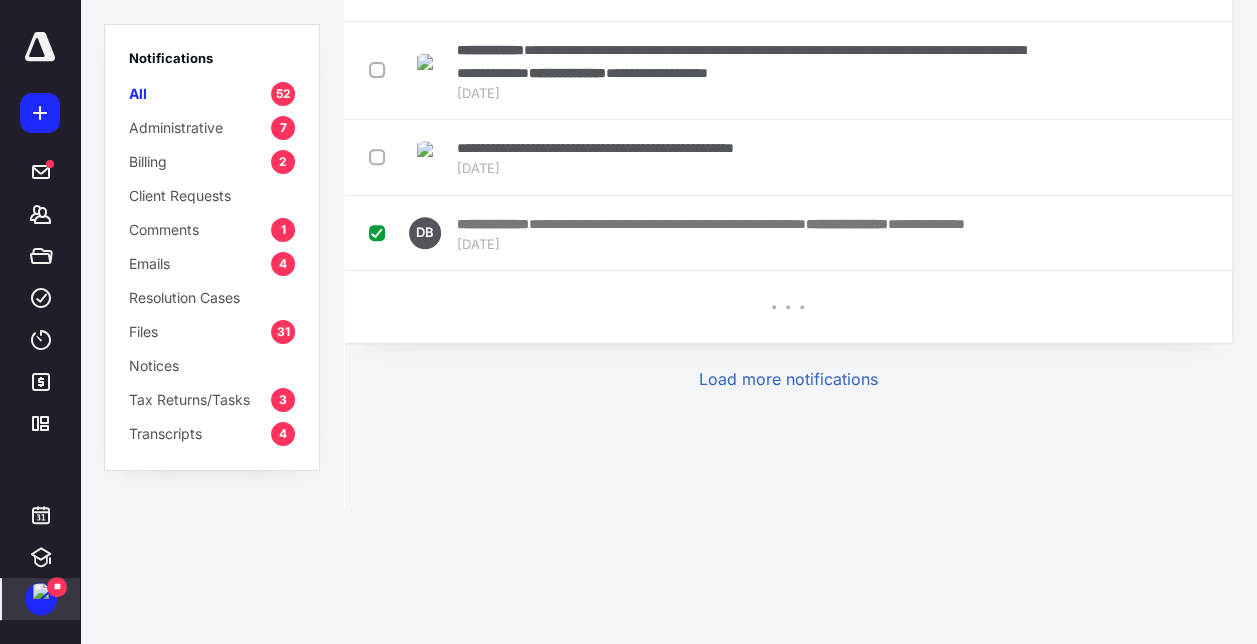 checkbox on "false" 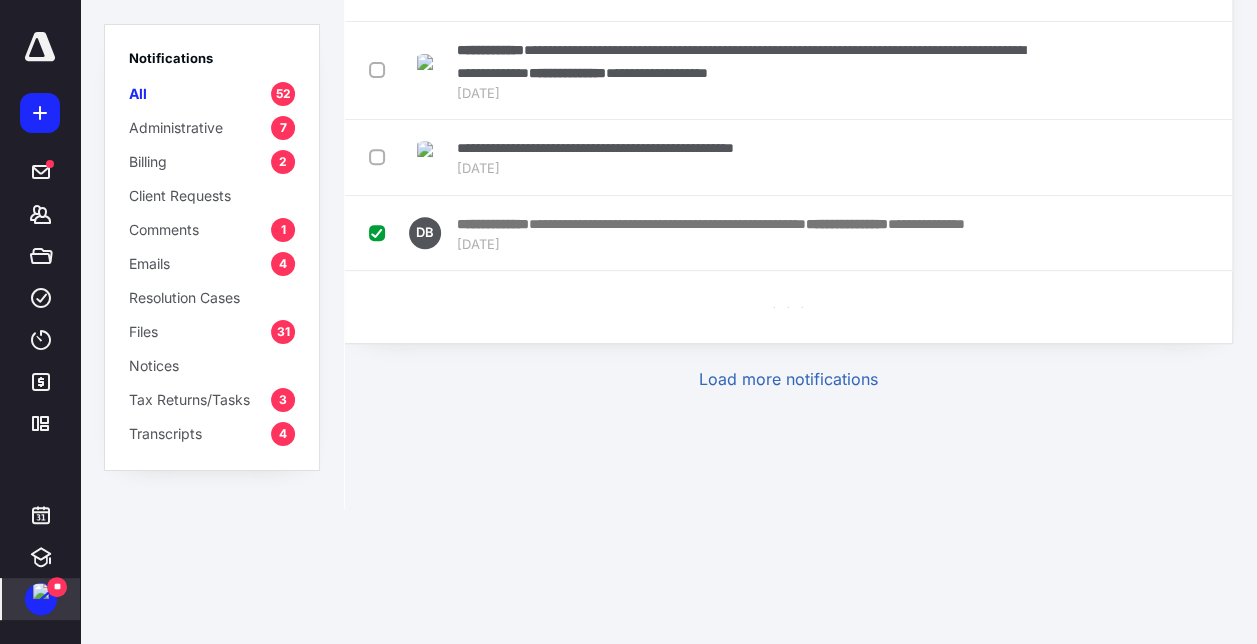 checkbox on "false" 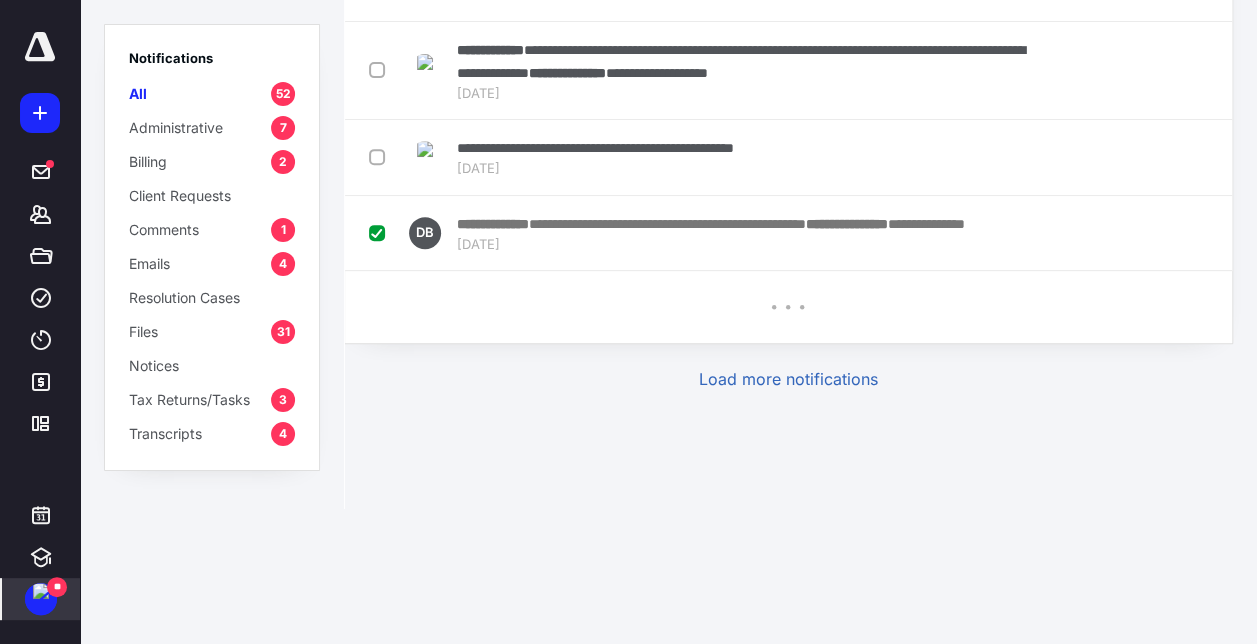 checkbox on "false" 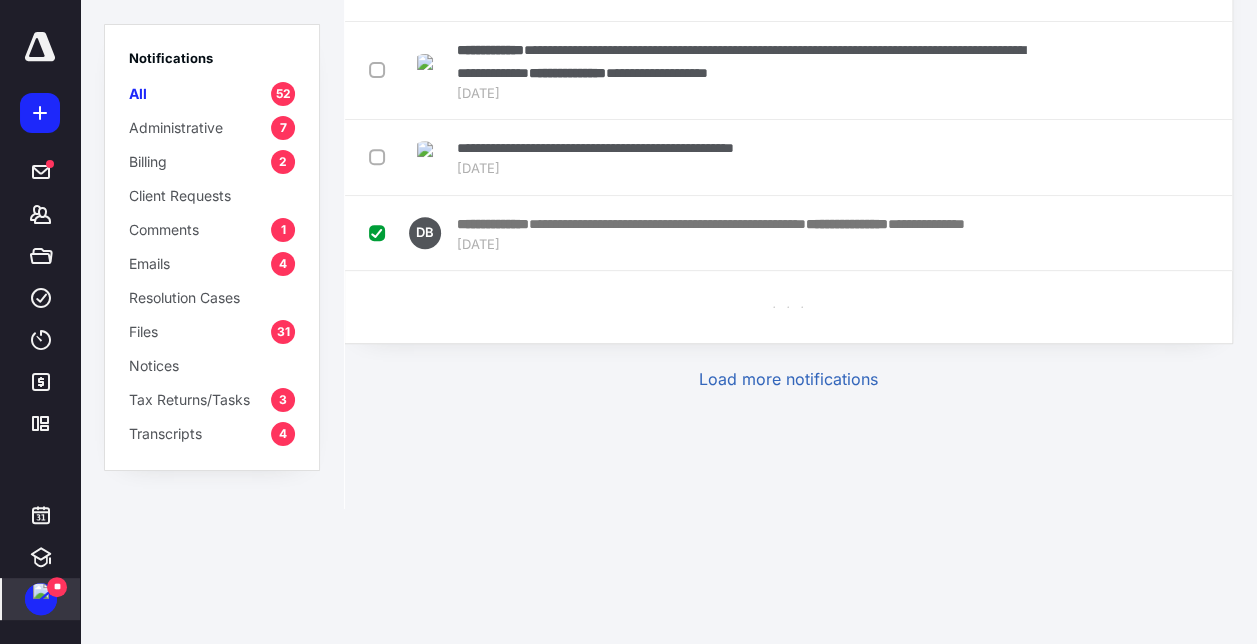 checkbox on "false" 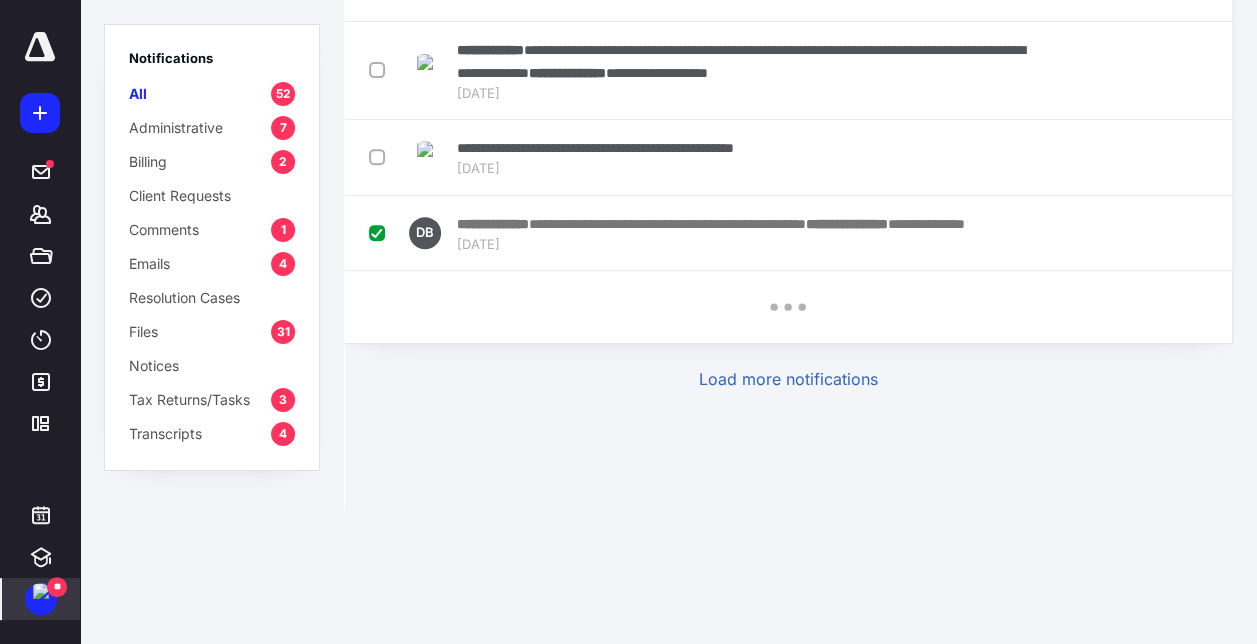 checkbox on "false" 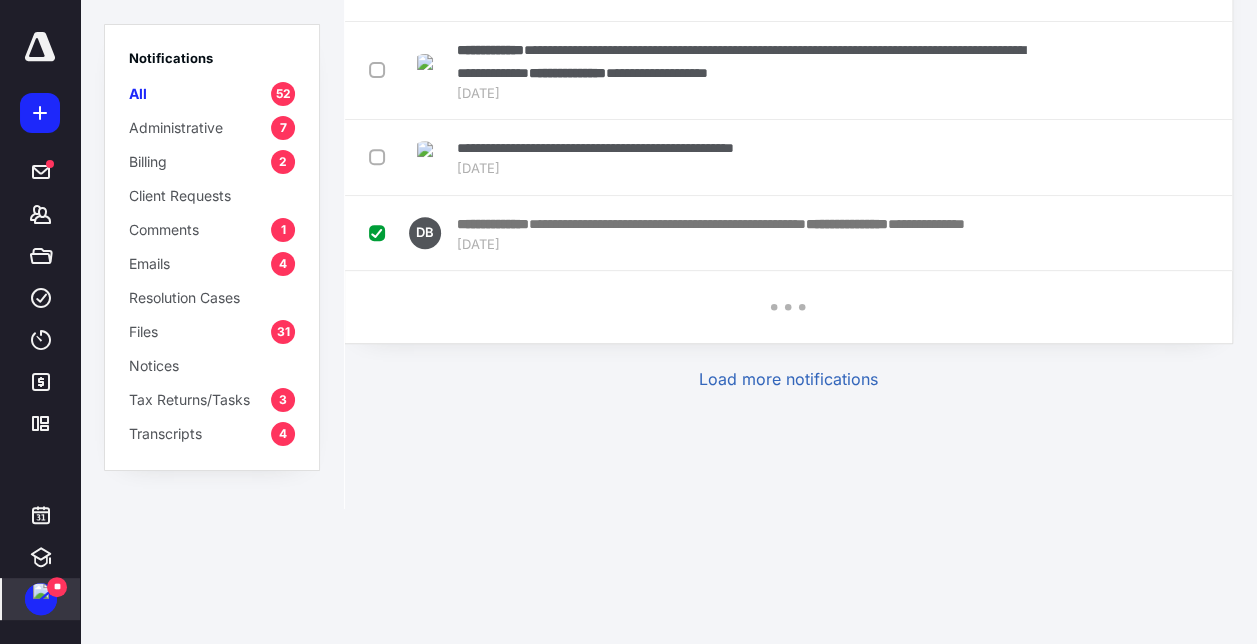 checkbox on "false" 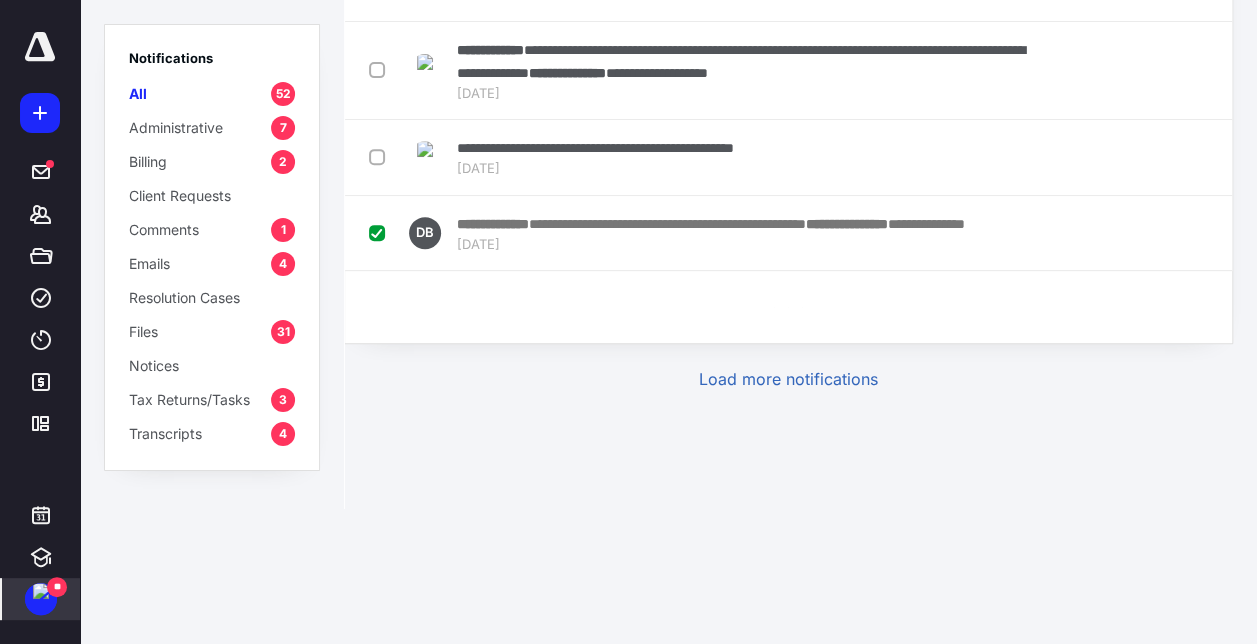 checkbox on "false" 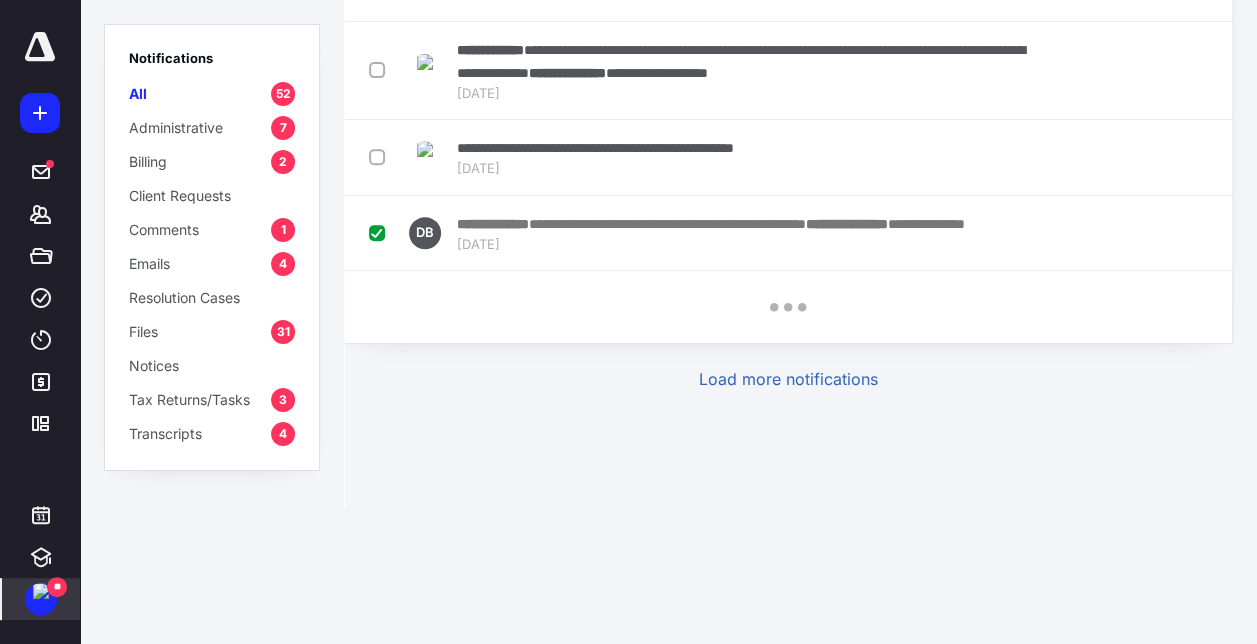 checkbox on "false" 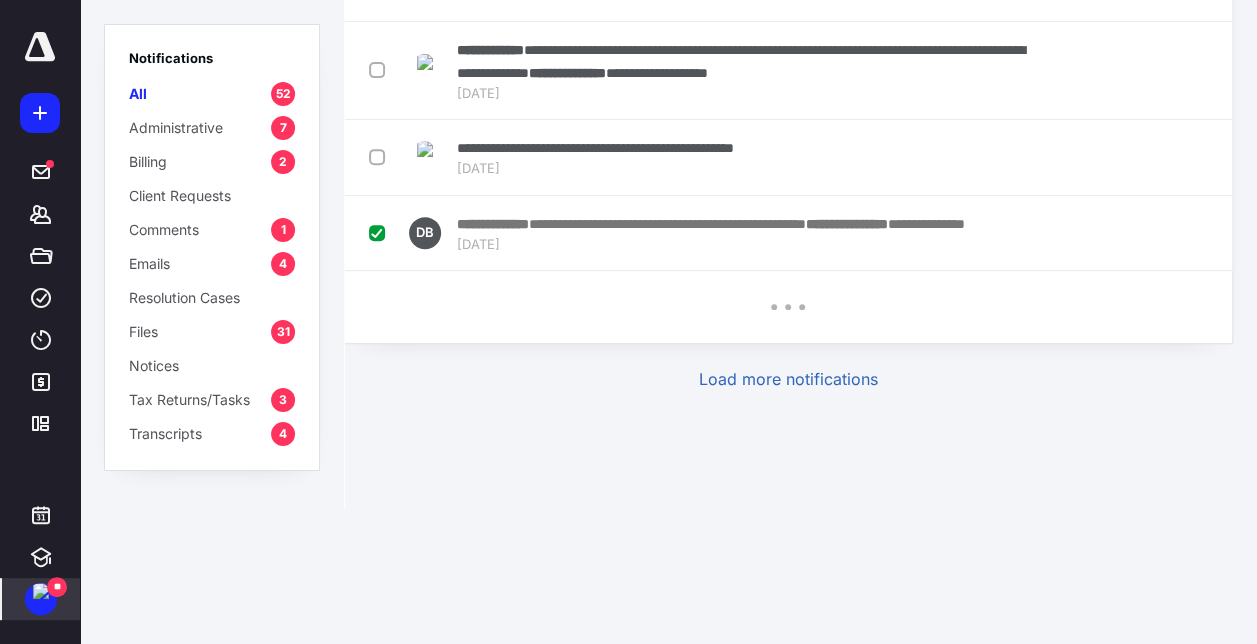 checkbox on "false" 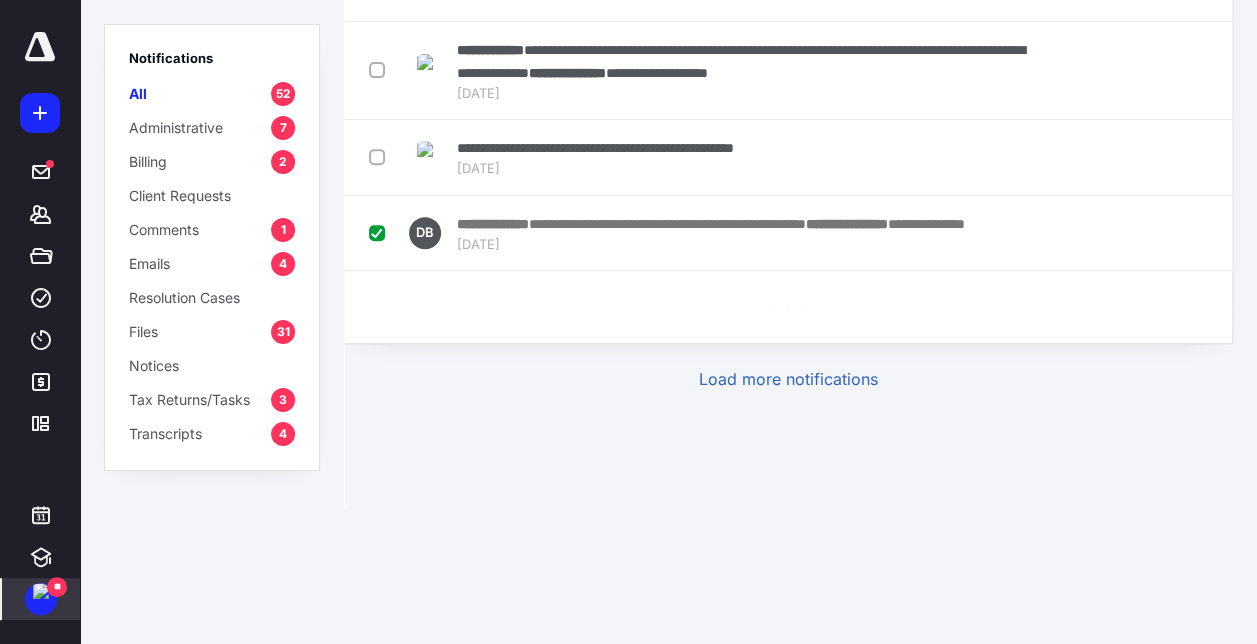 checkbox on "false" 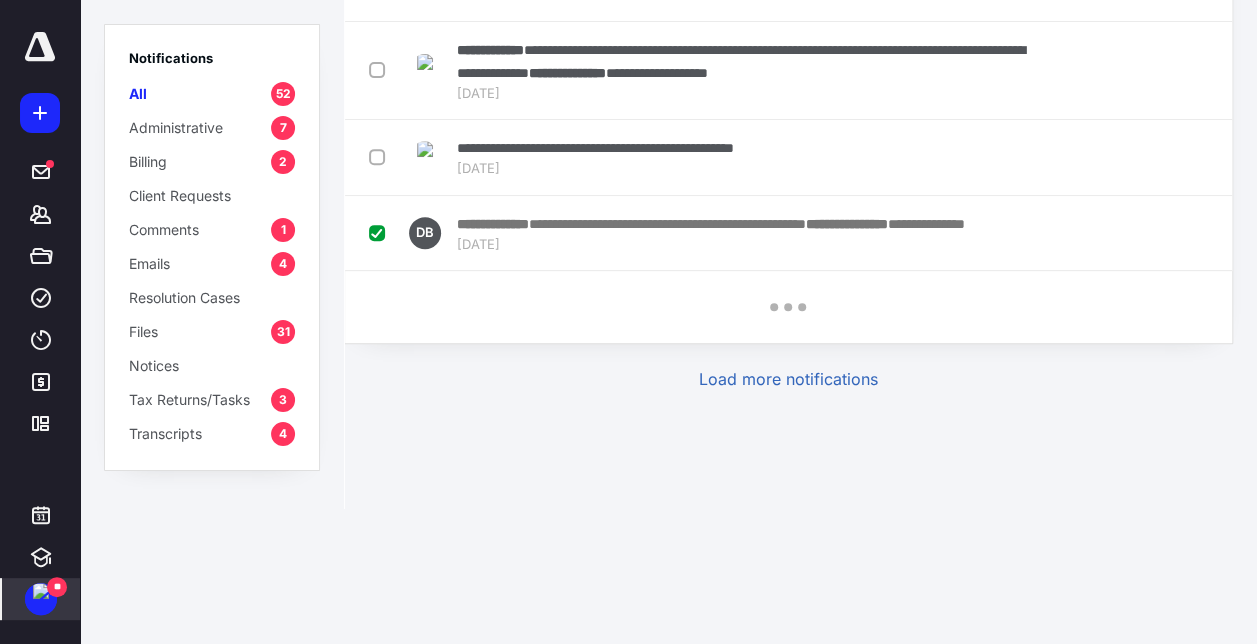 checkbox on "false" 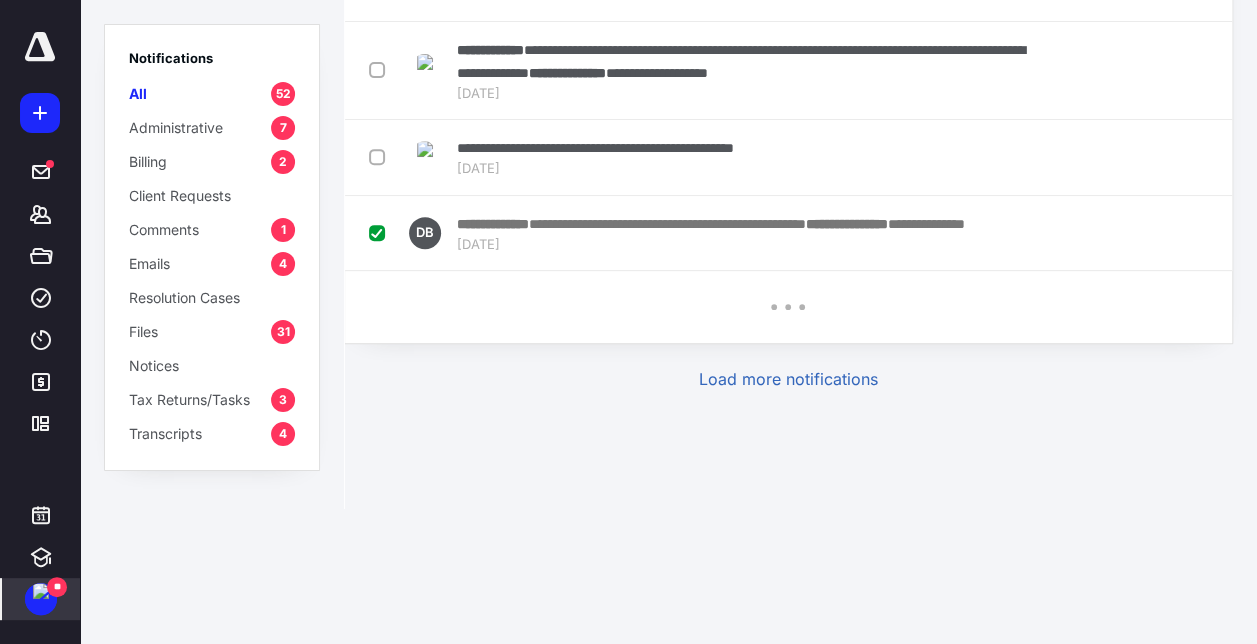 checkbox on "false" 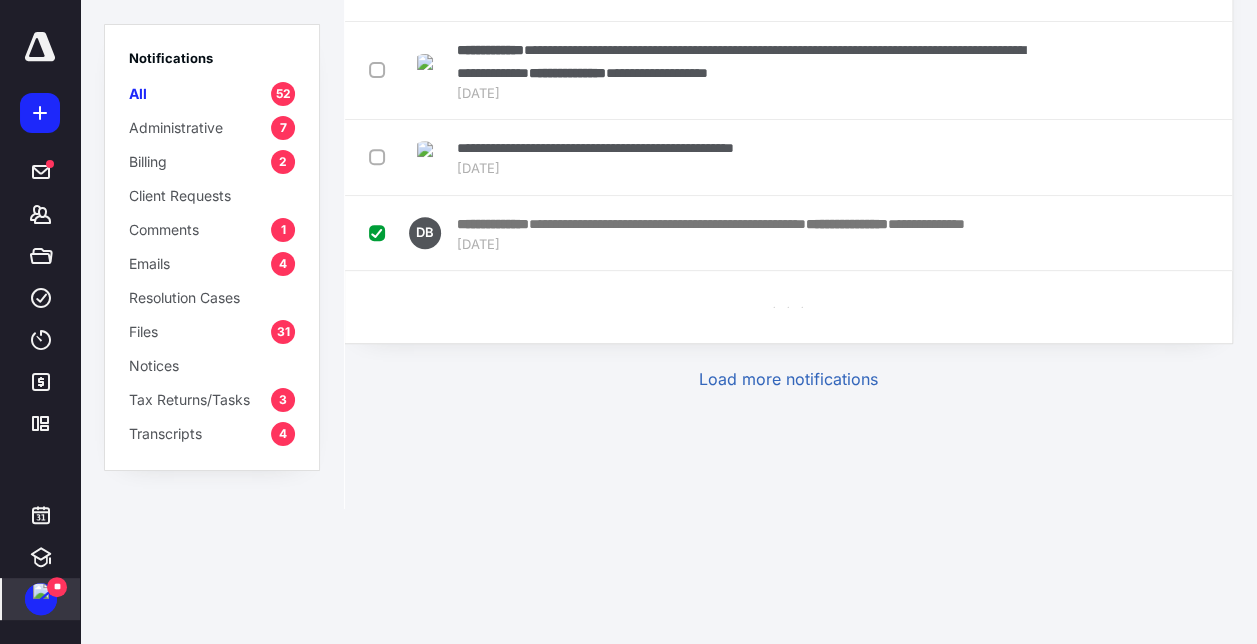checkbox on "false" 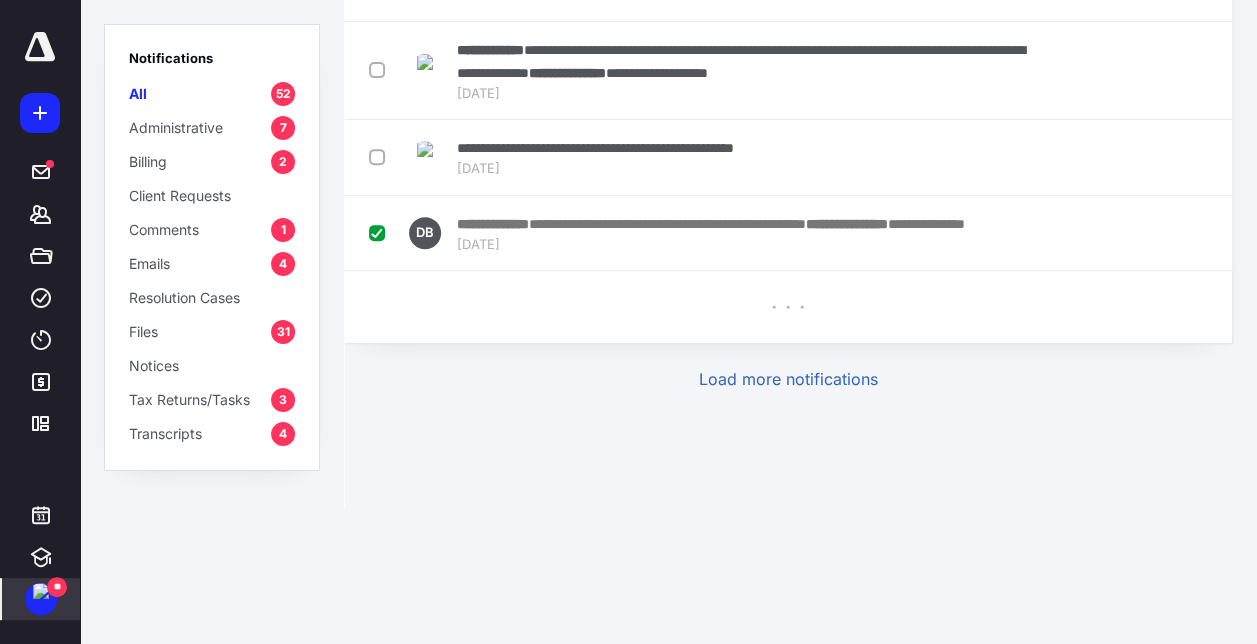 checkbox on "false" 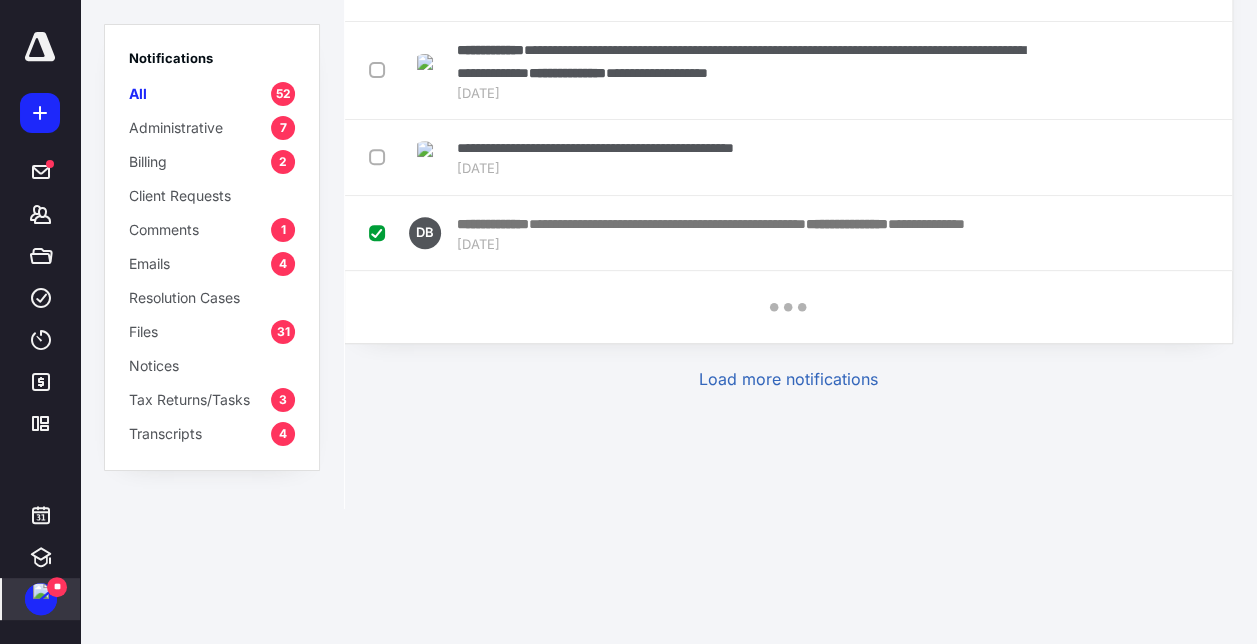 checkbox on "false" 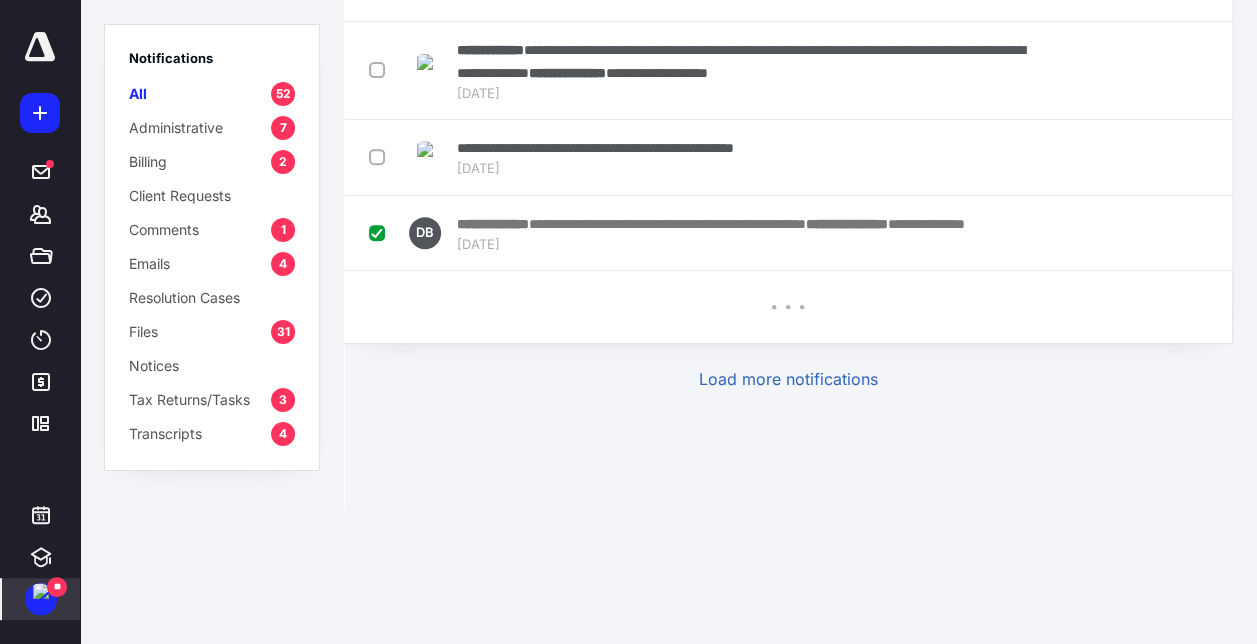 checkbox on "false" 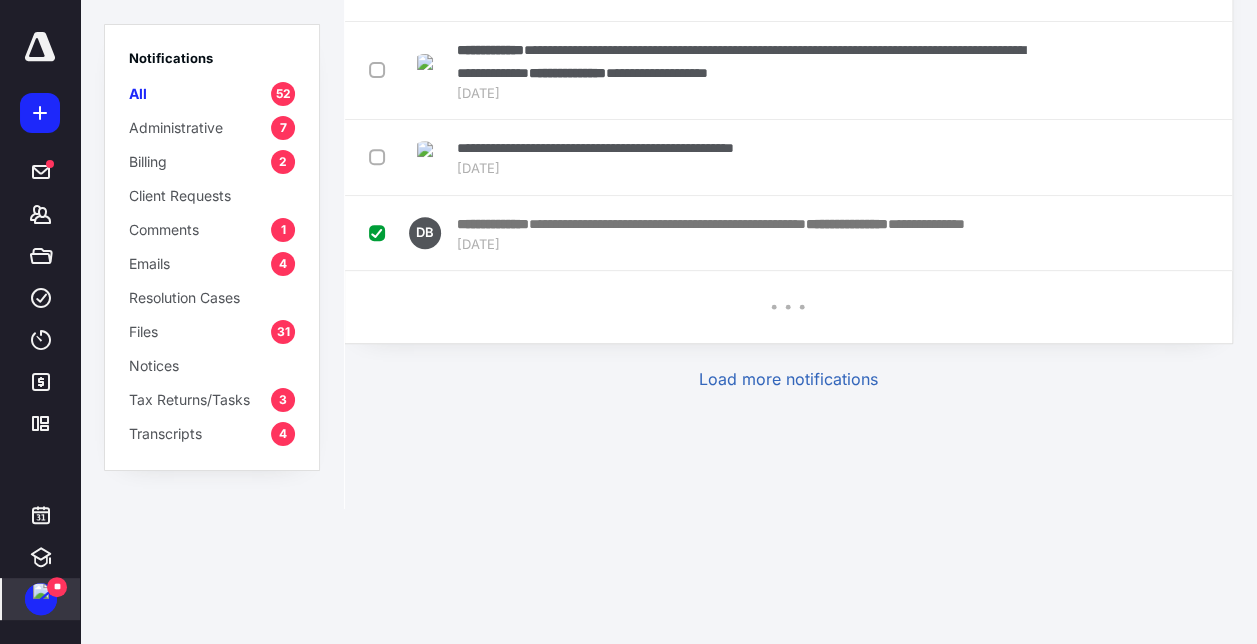 checkbox on "false" 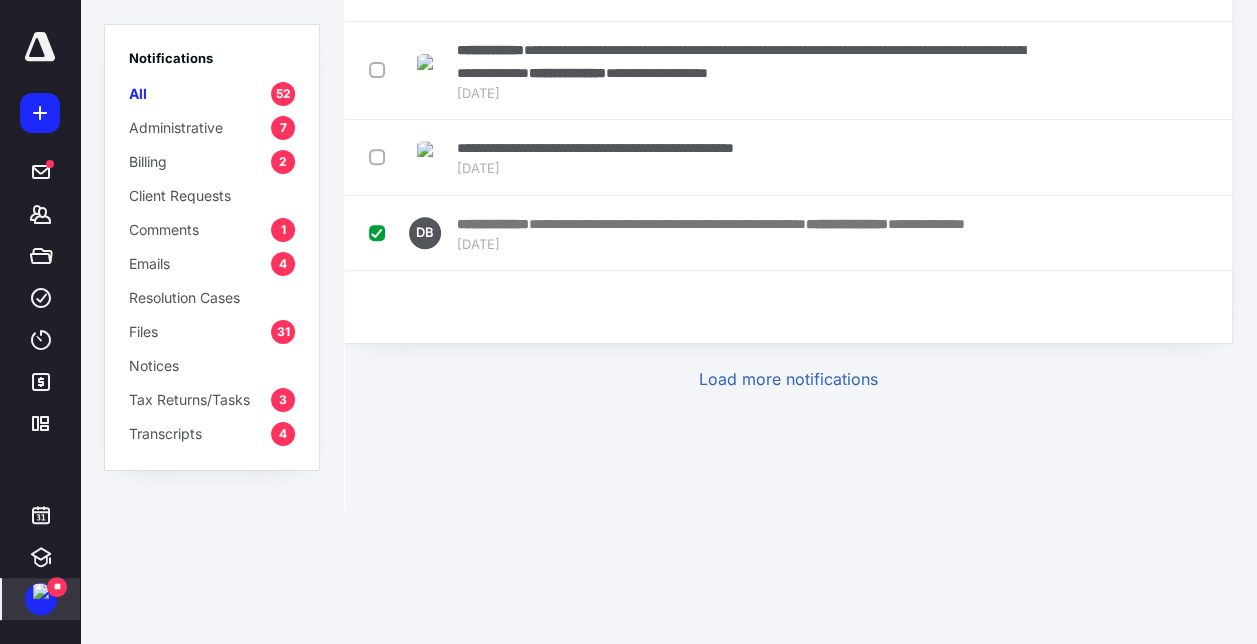checkbox on "false" 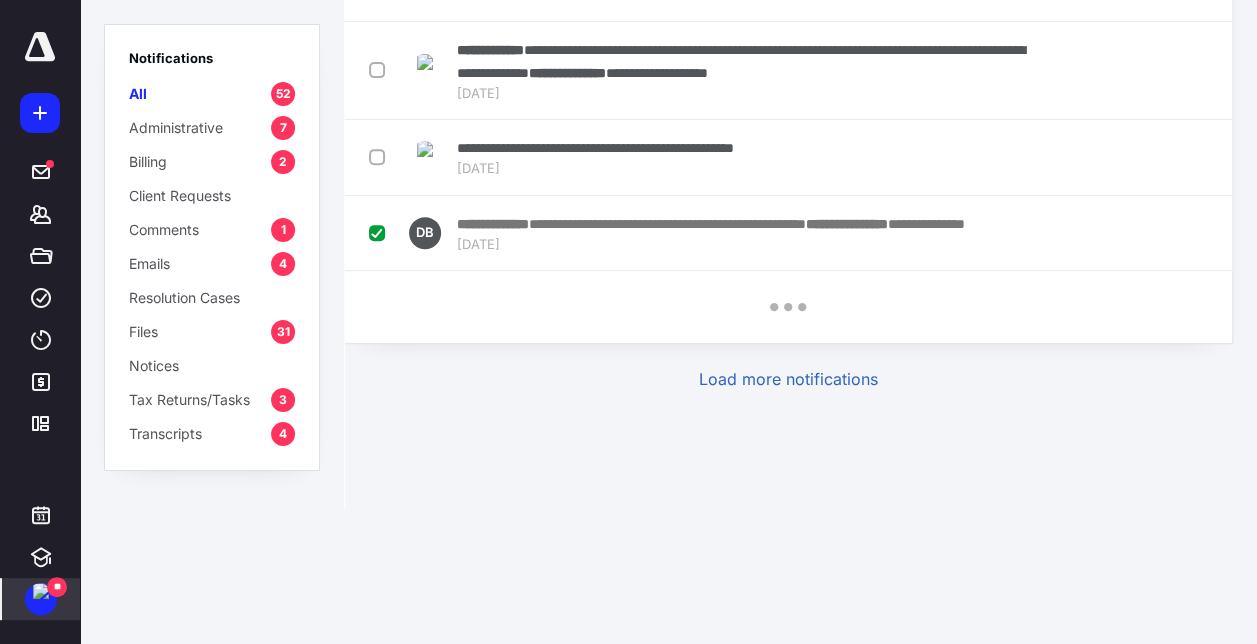 checkbox on "false" 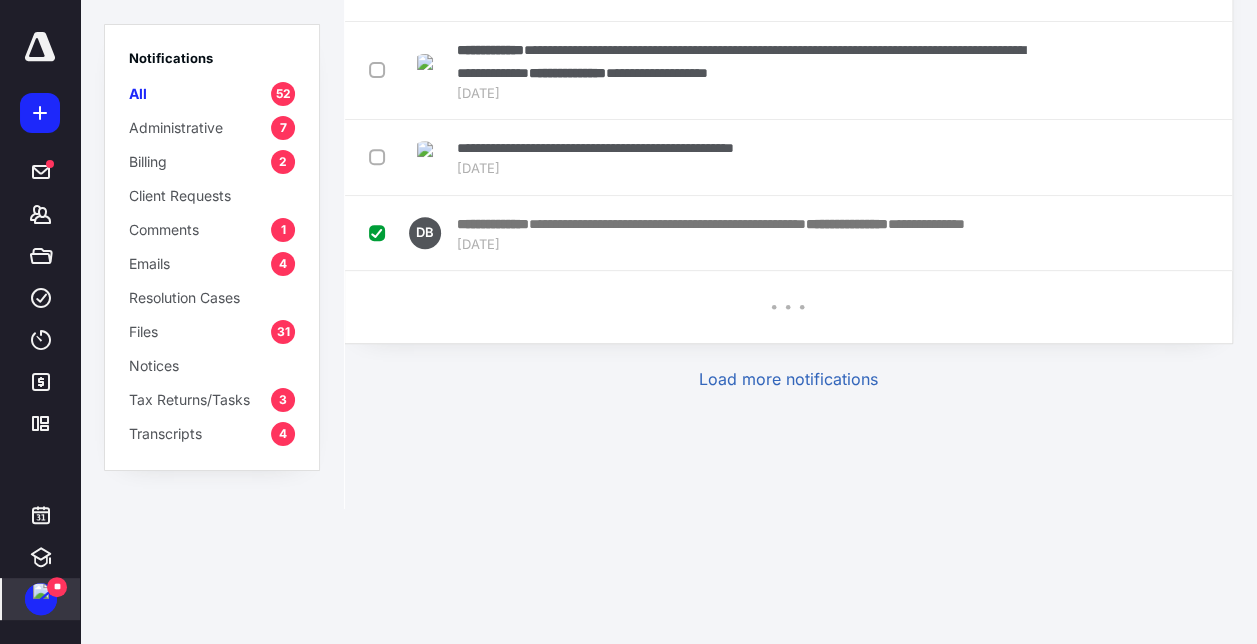 checkbox on "false" 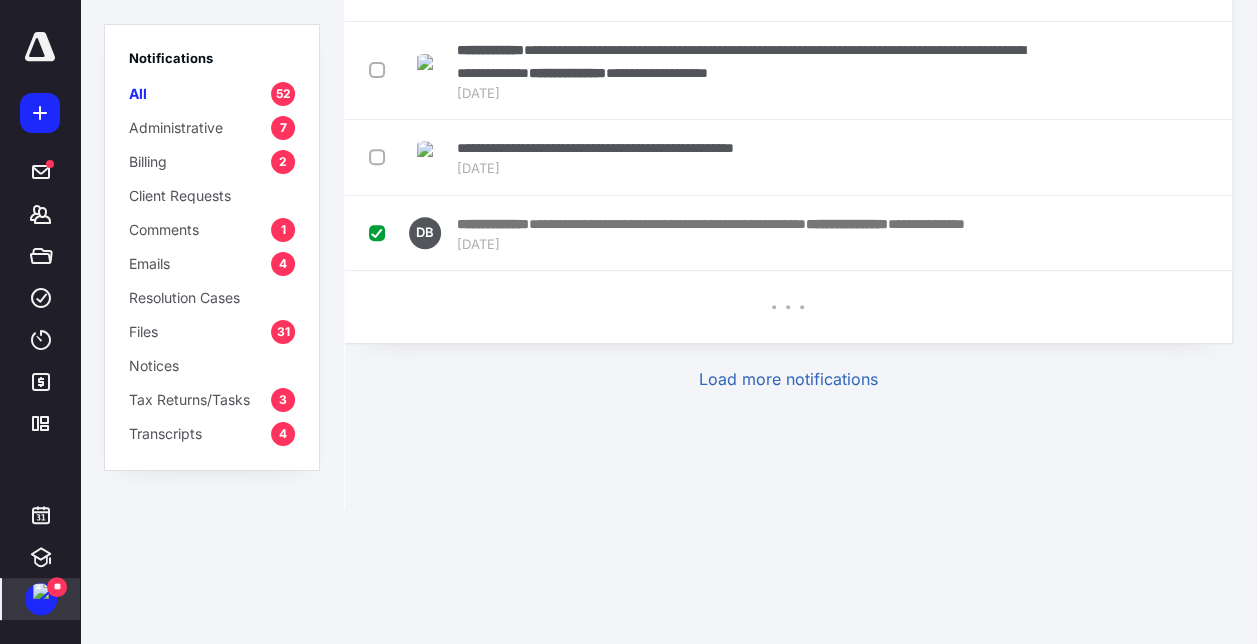 checkbox on "false" 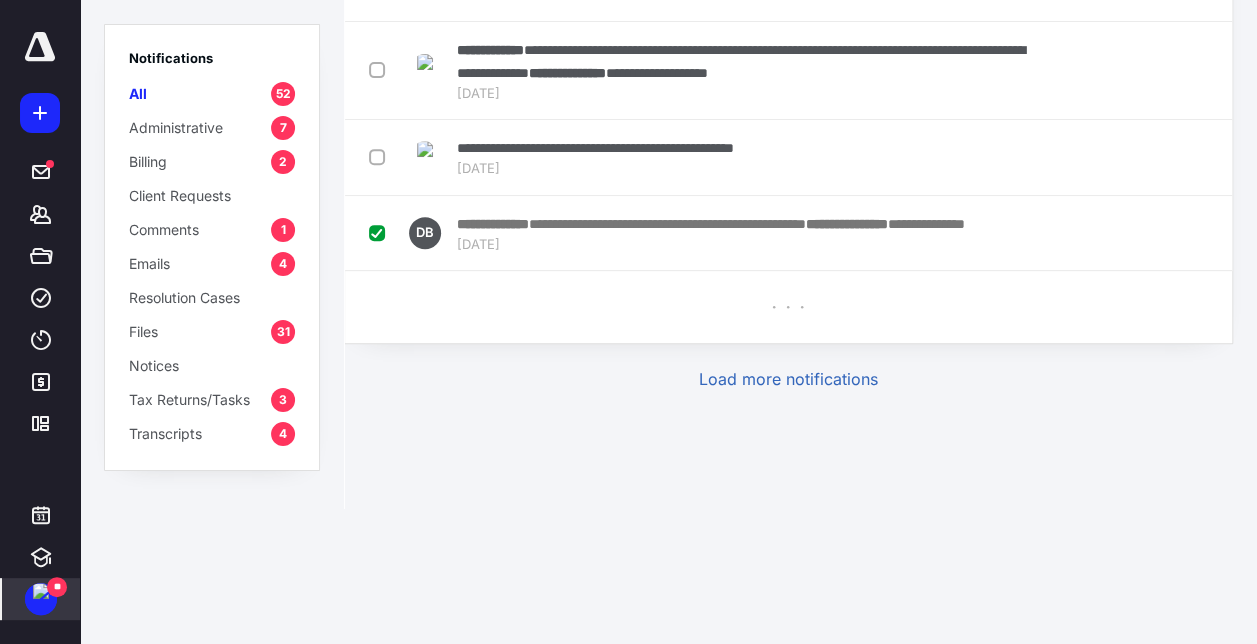 checkbox on "false" 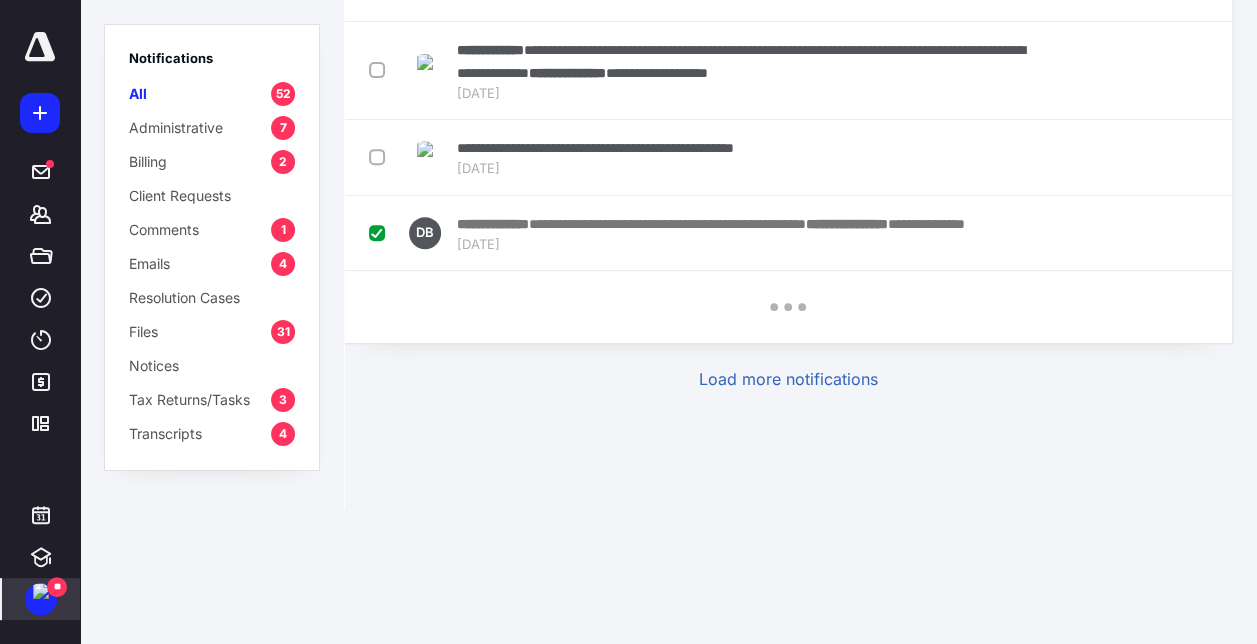 checkbox on "false" 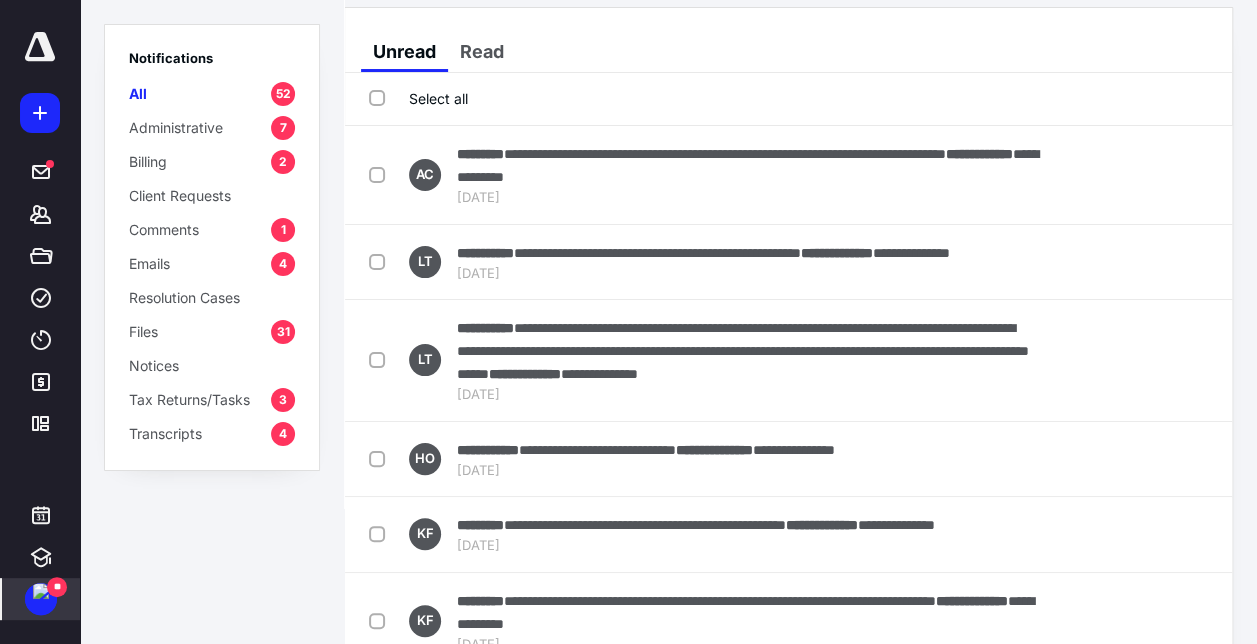 scroll, scrollTop: 0, scrollLeft: 0, axis: both 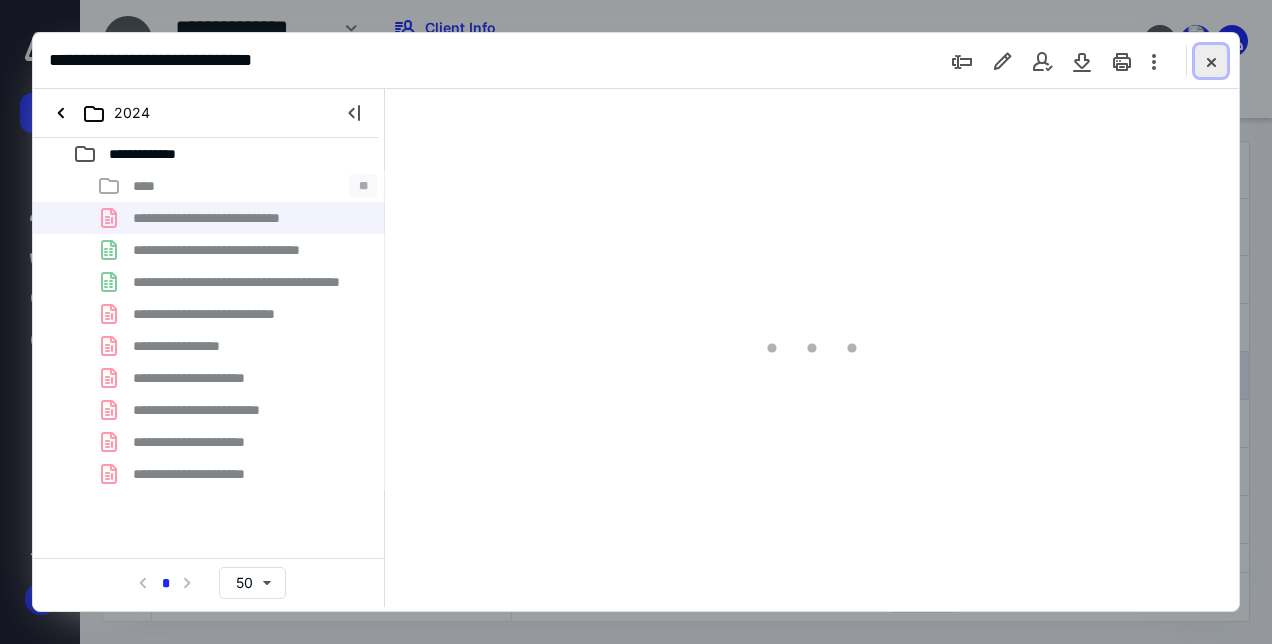 click at bounding box center [1211, 61] 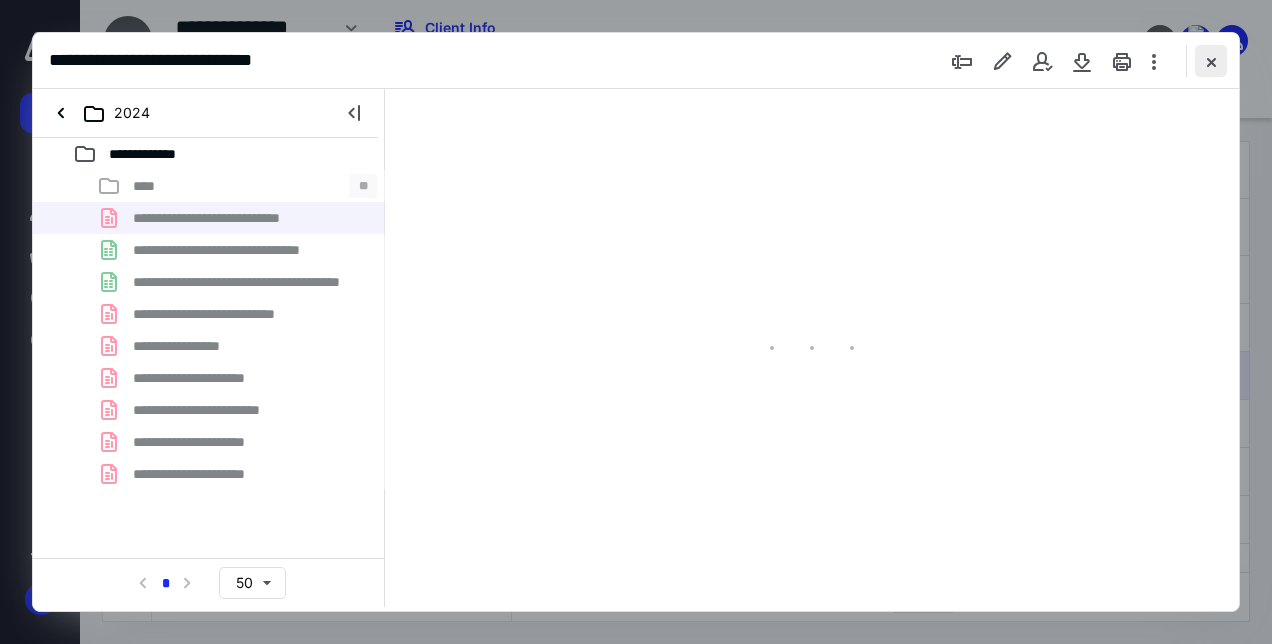 checkbox on "false" 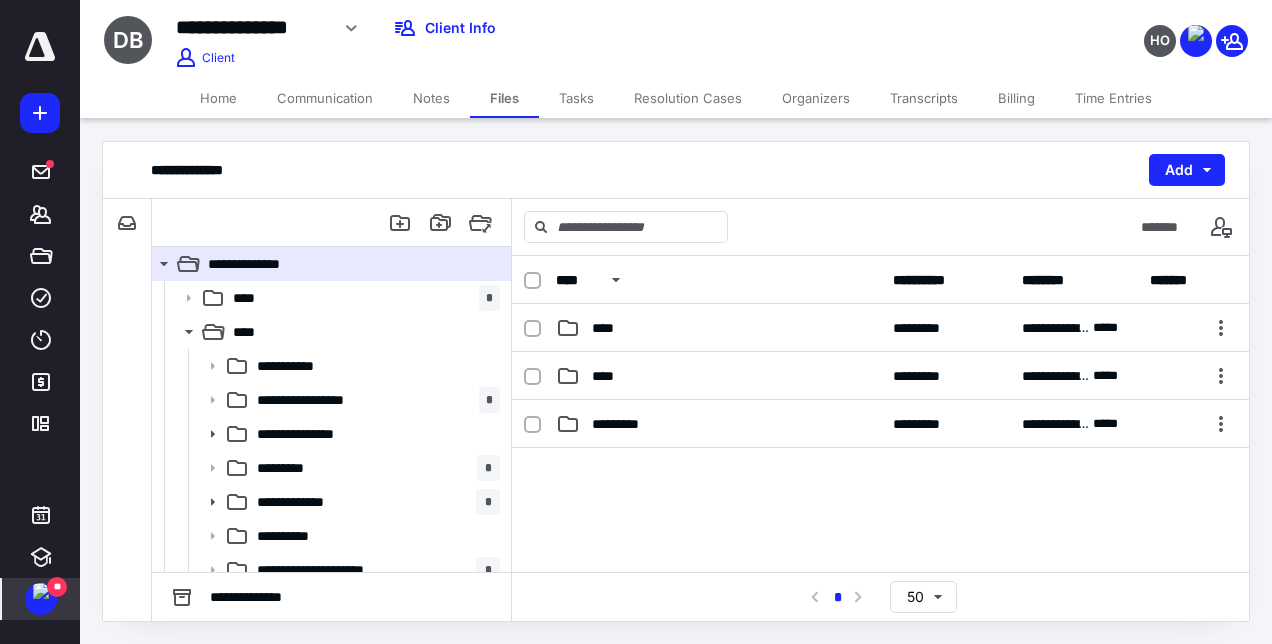 click on "**" at bounding box center [57, 587] 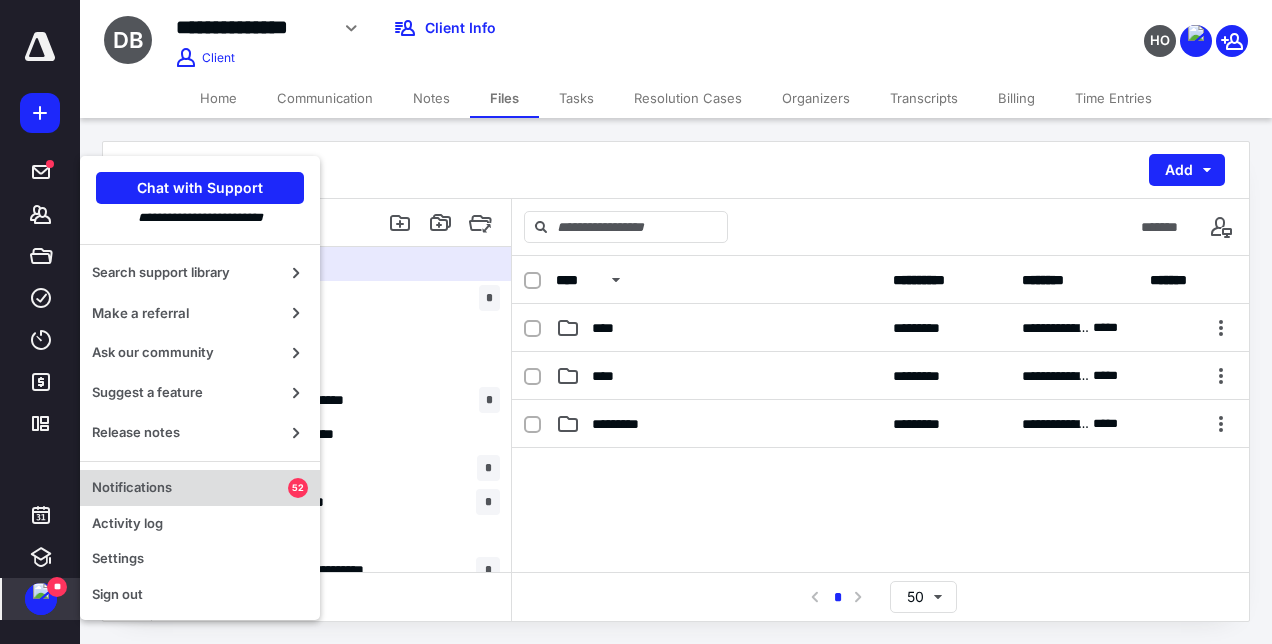 click on "Notifications" at bounding box center [190, 488] 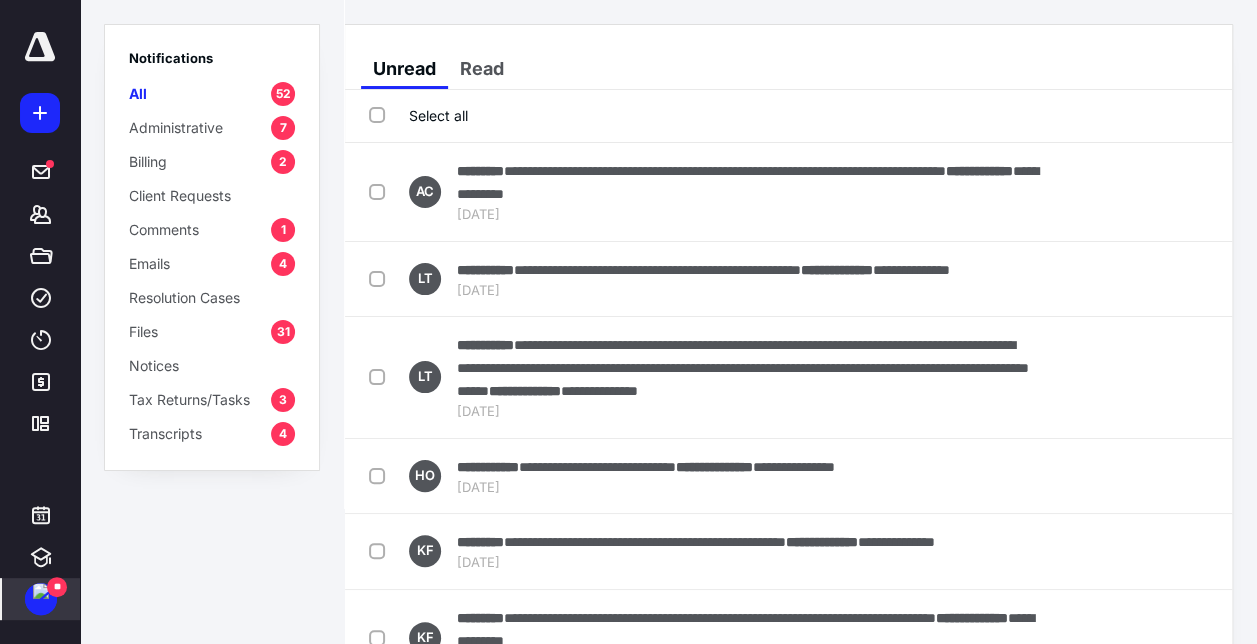 click on "Select all" at bounding box center [418, 115] 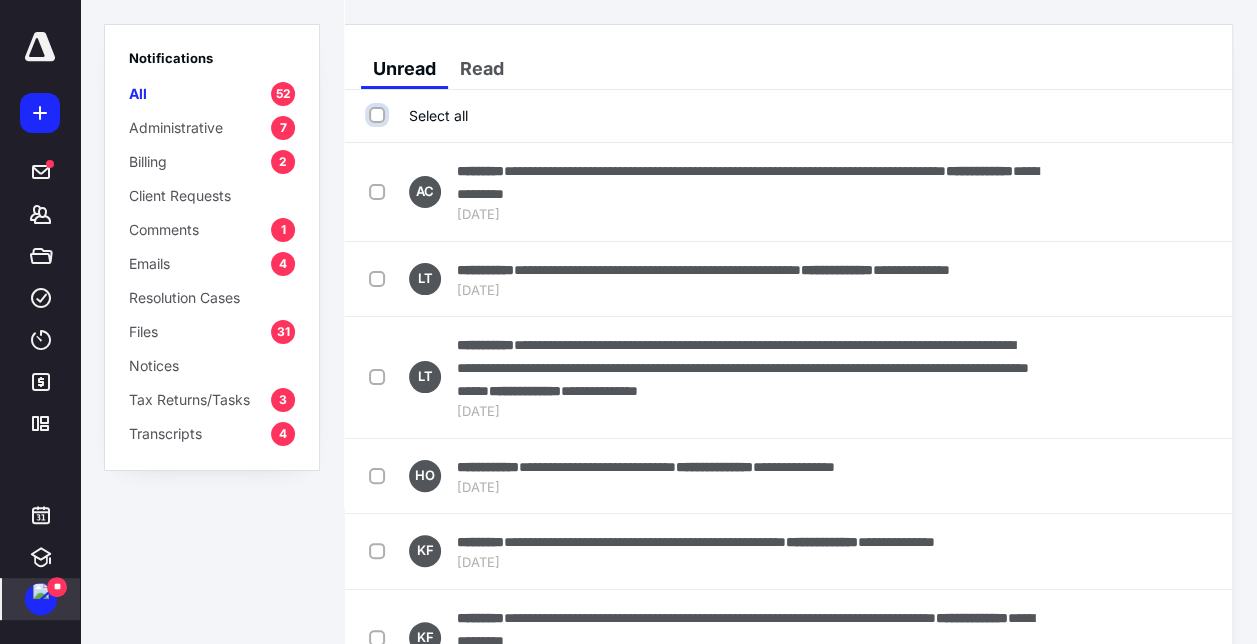 click on "Select all" at bounding box center [379, 115] 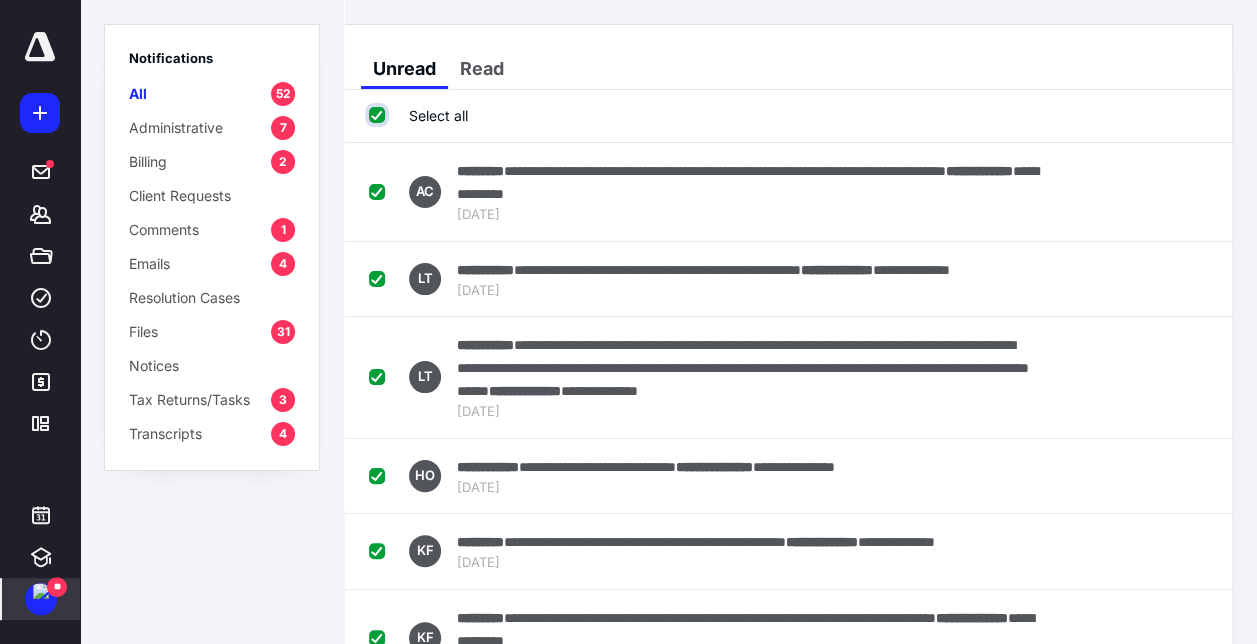 checkbox on "true" 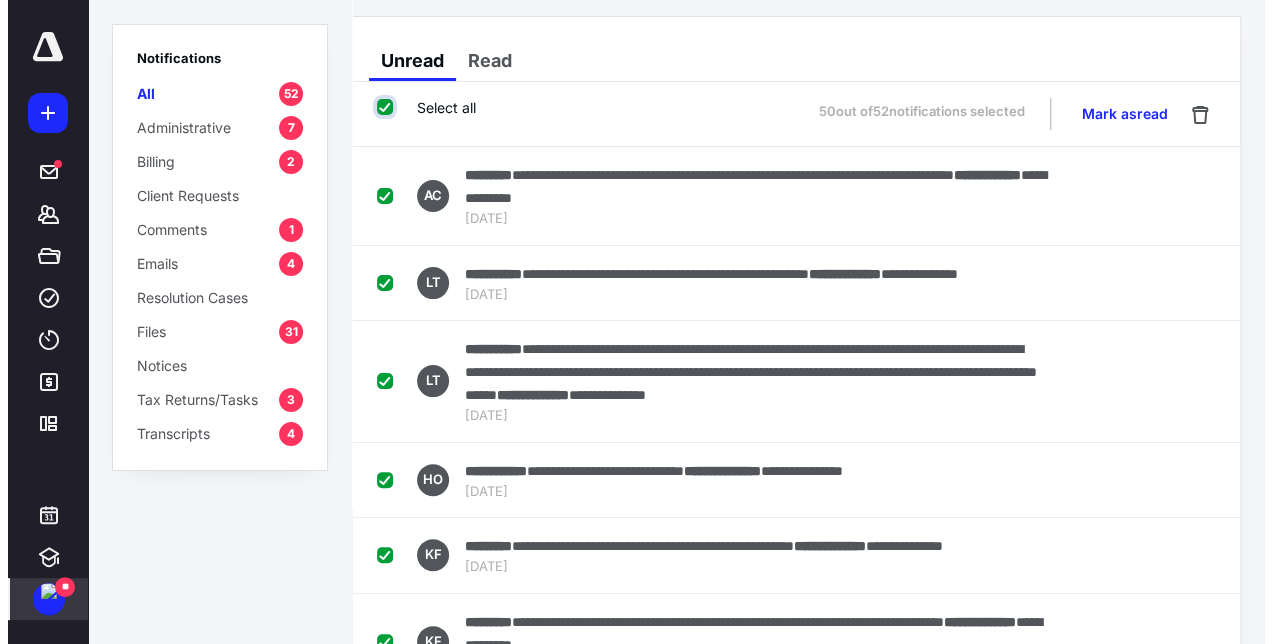 scroll, scrollTop: 0, scrollLeft: 0, axis: both 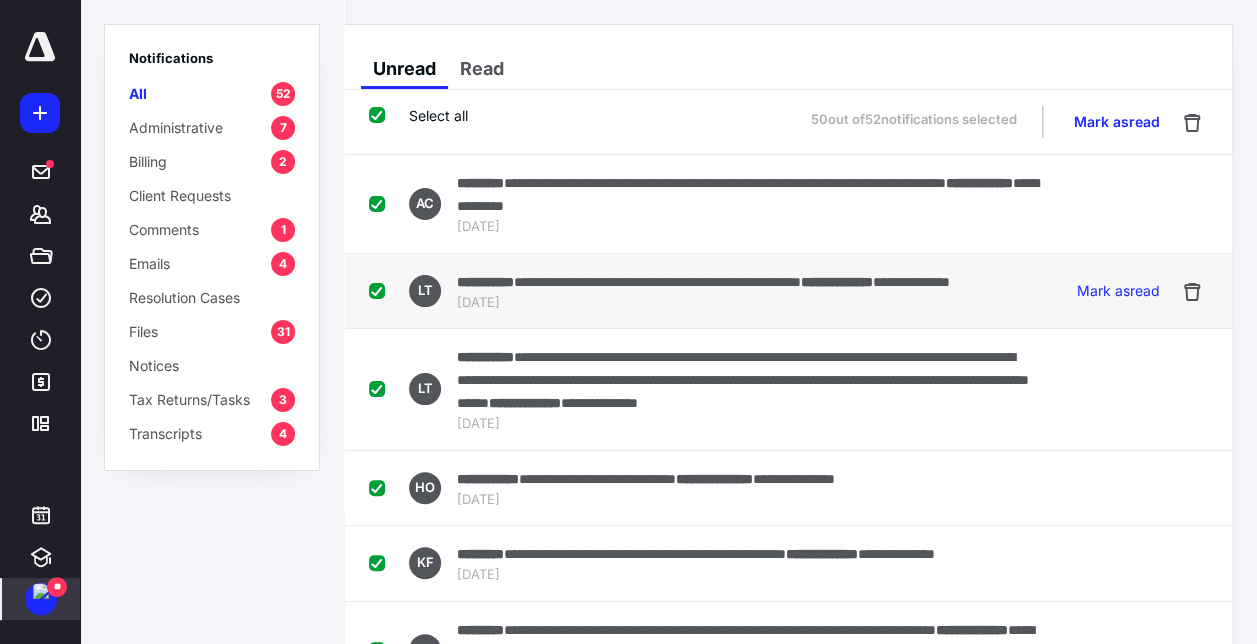click at bounding box center (381, 290) 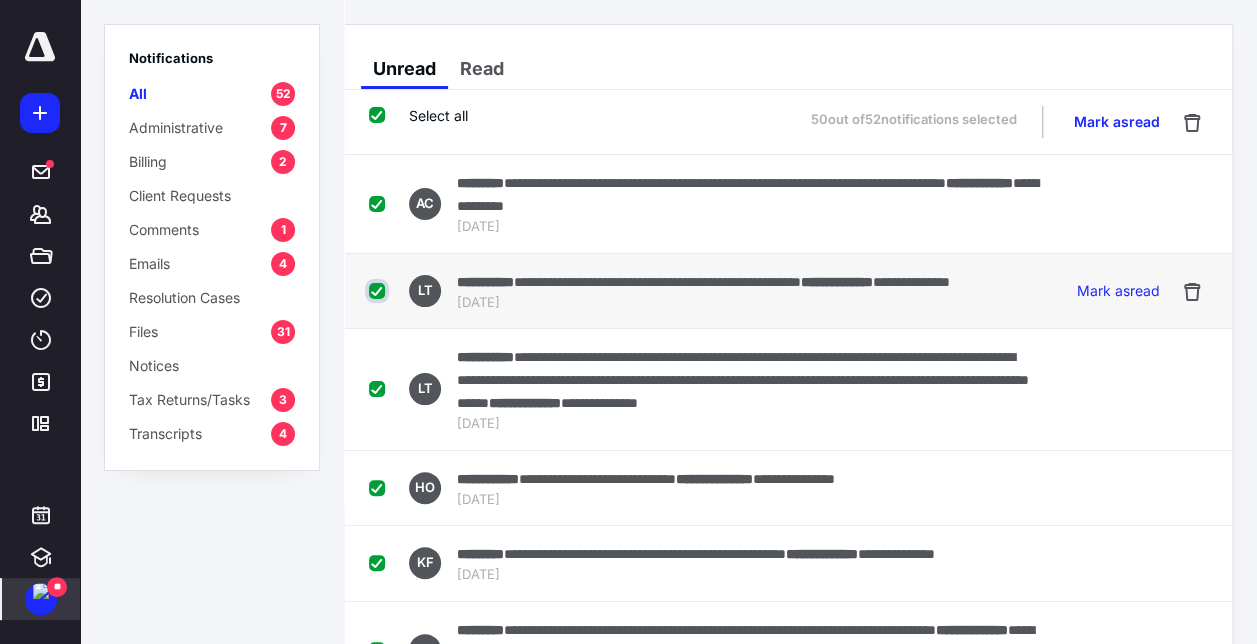 click at bounding box center (379, 291) 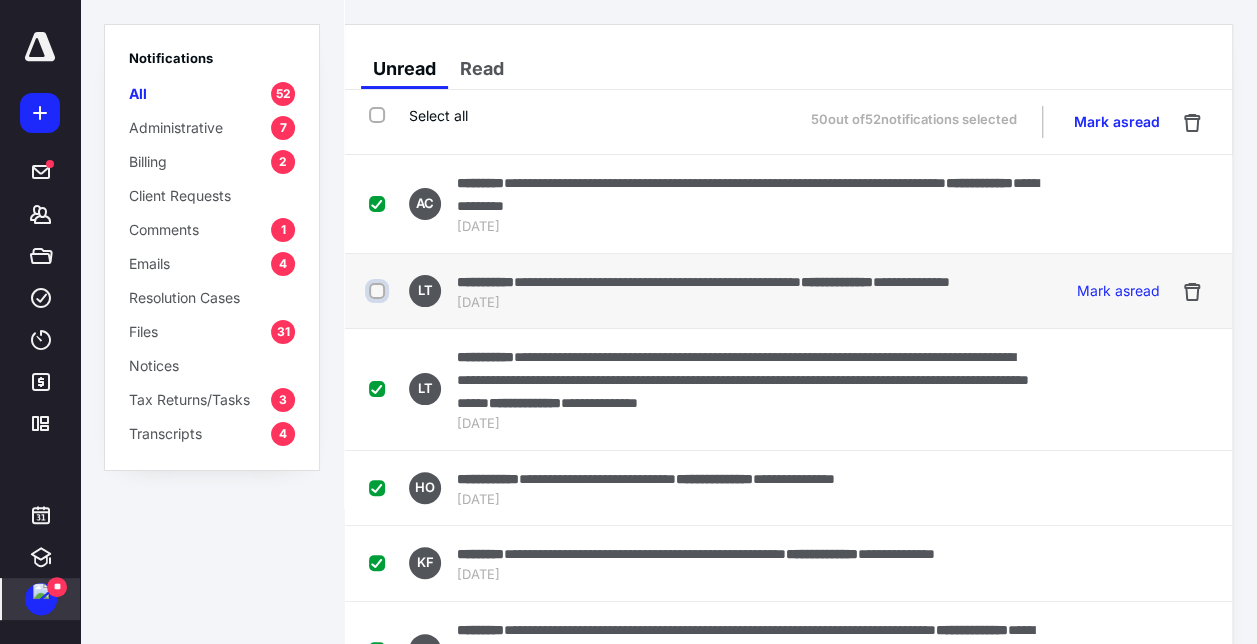 checkbox on "false" 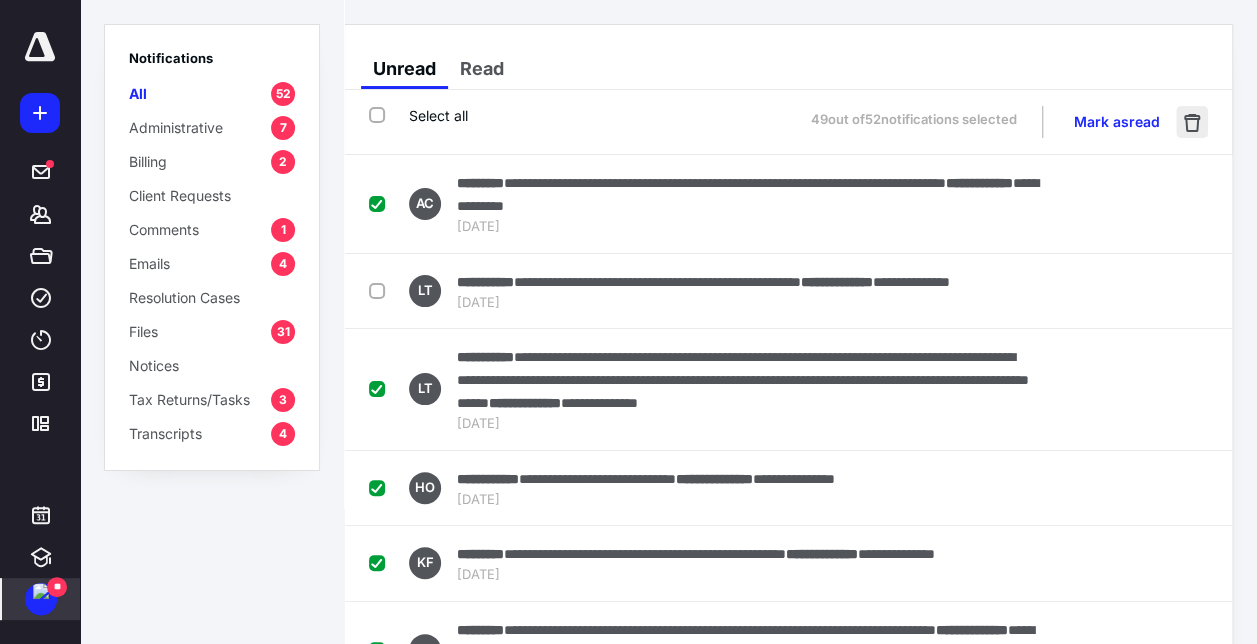 click at bounding box center (1192, 122) 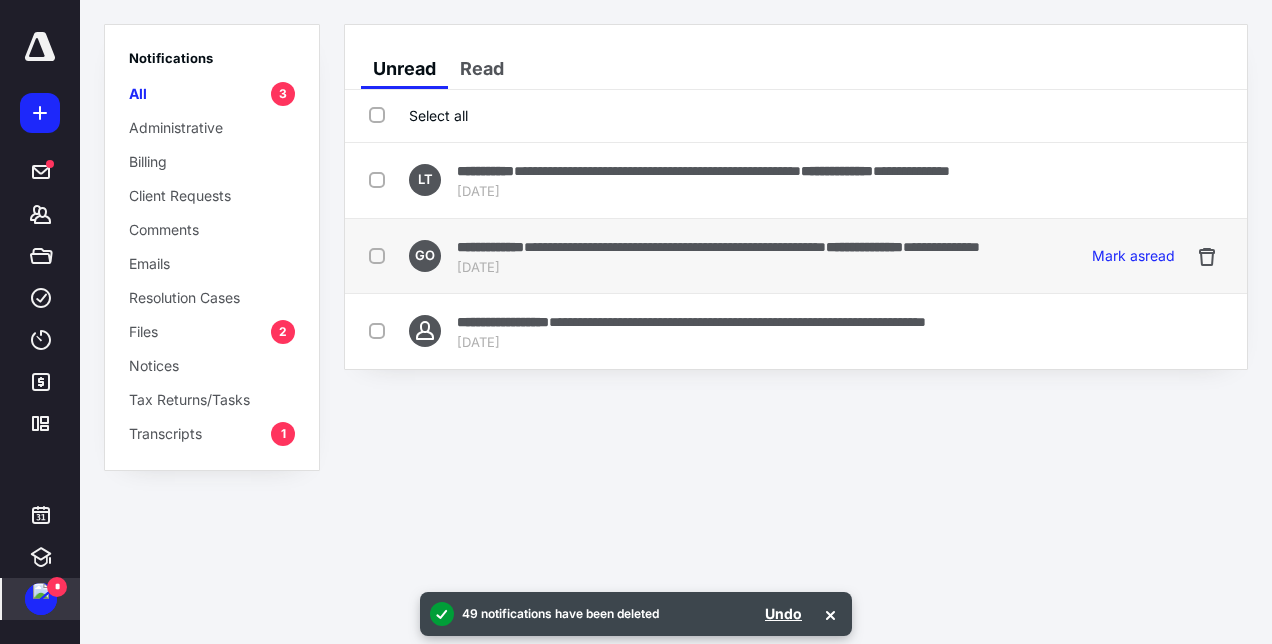 click at bounding box center [381, 255] 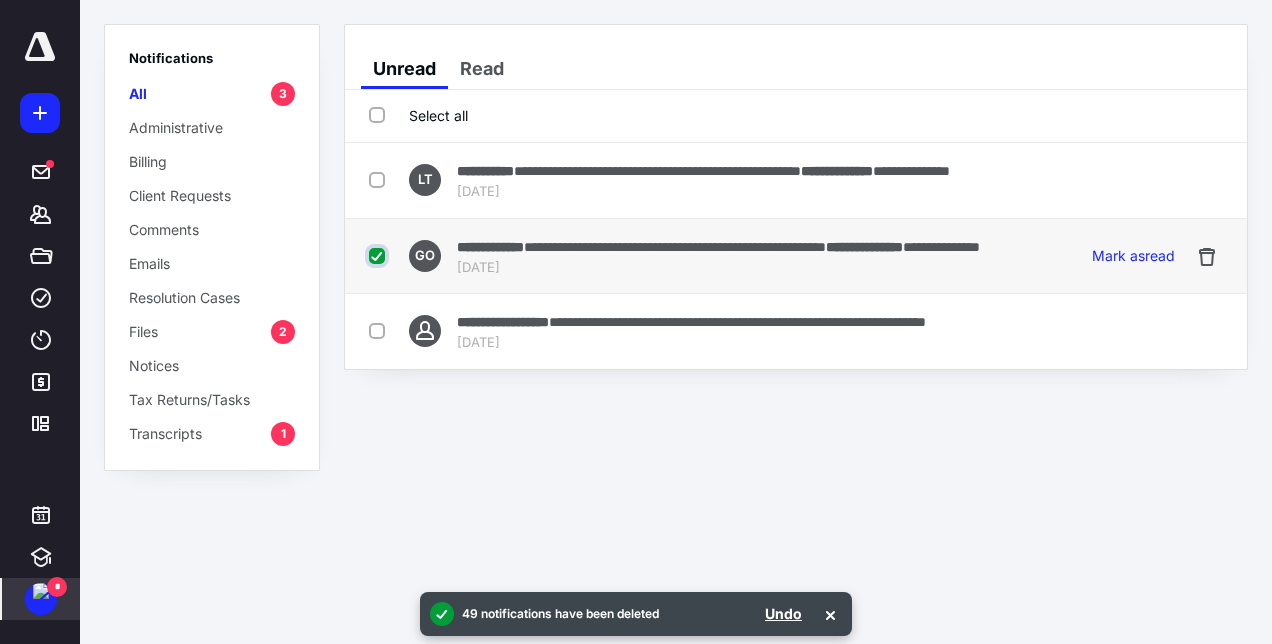 checkbox on "true" 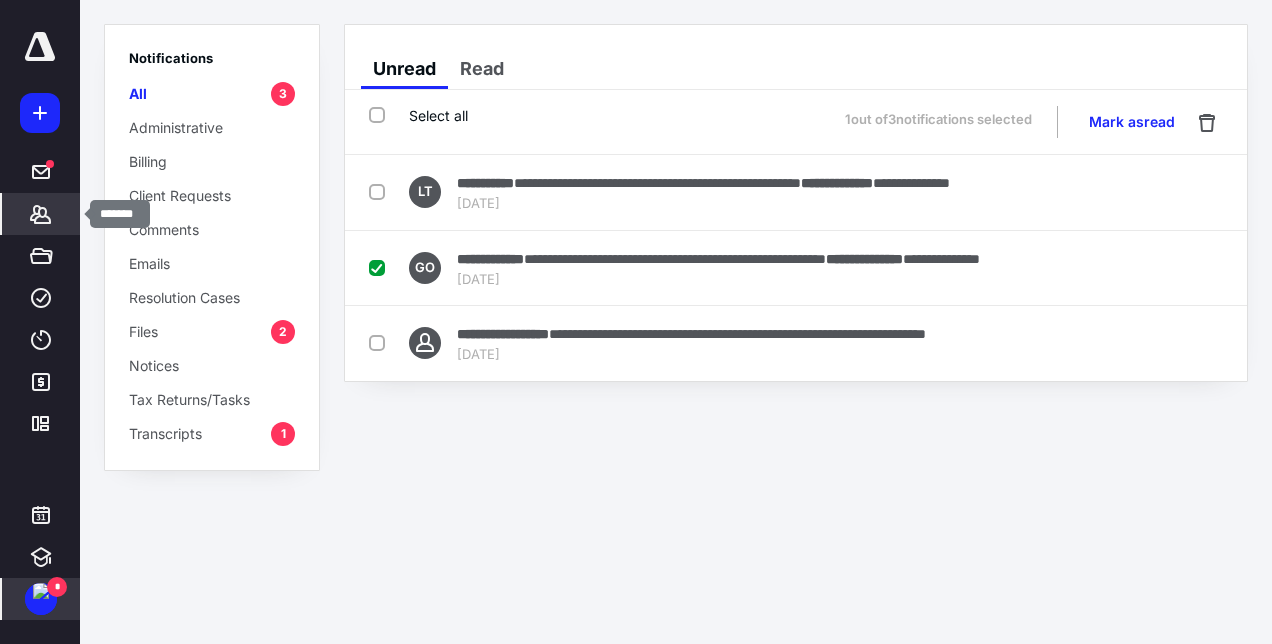 click 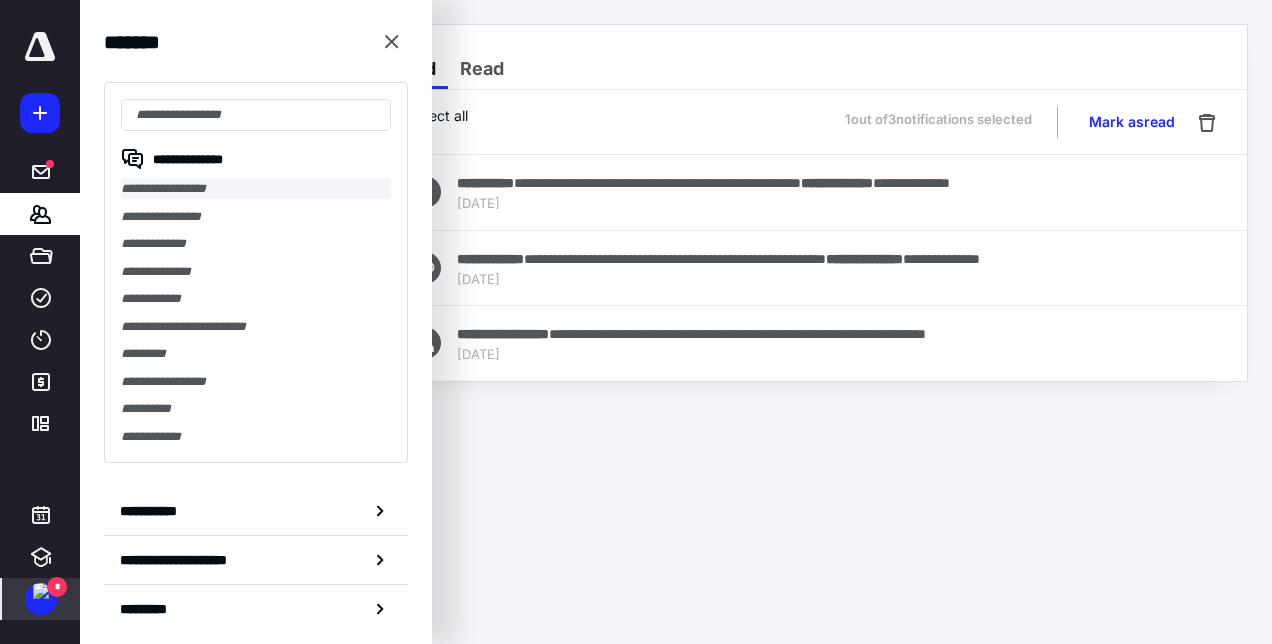click on "**********" at bounding box center [256, 189] 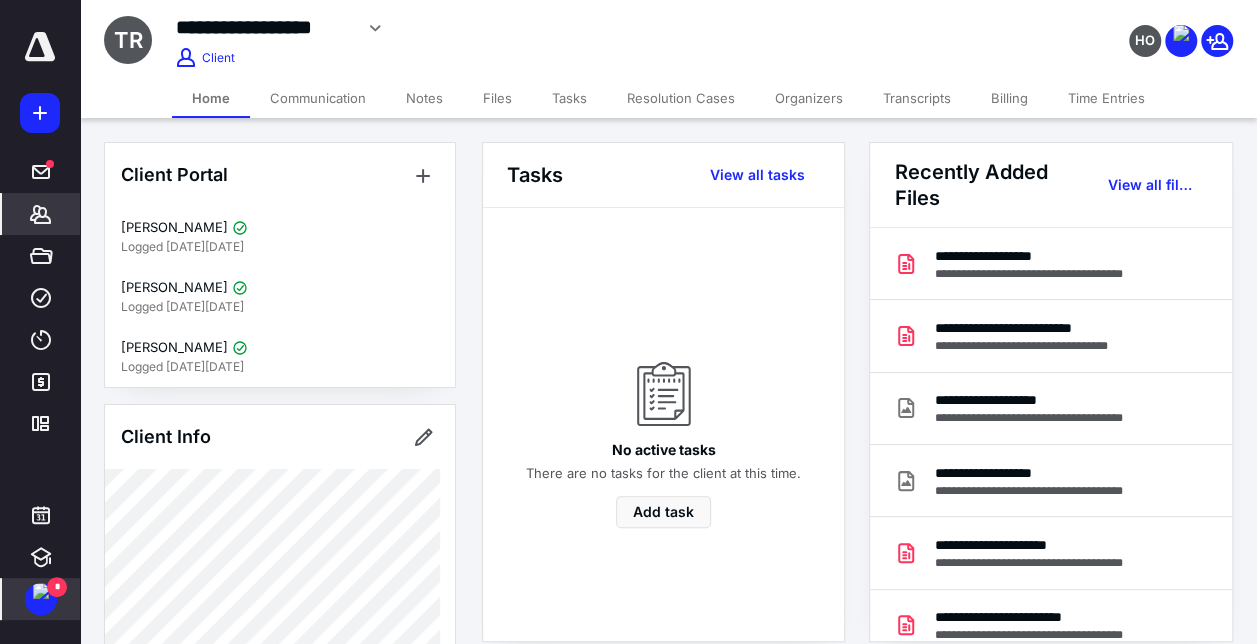 click on "Files" at bounding box center [497, 98] 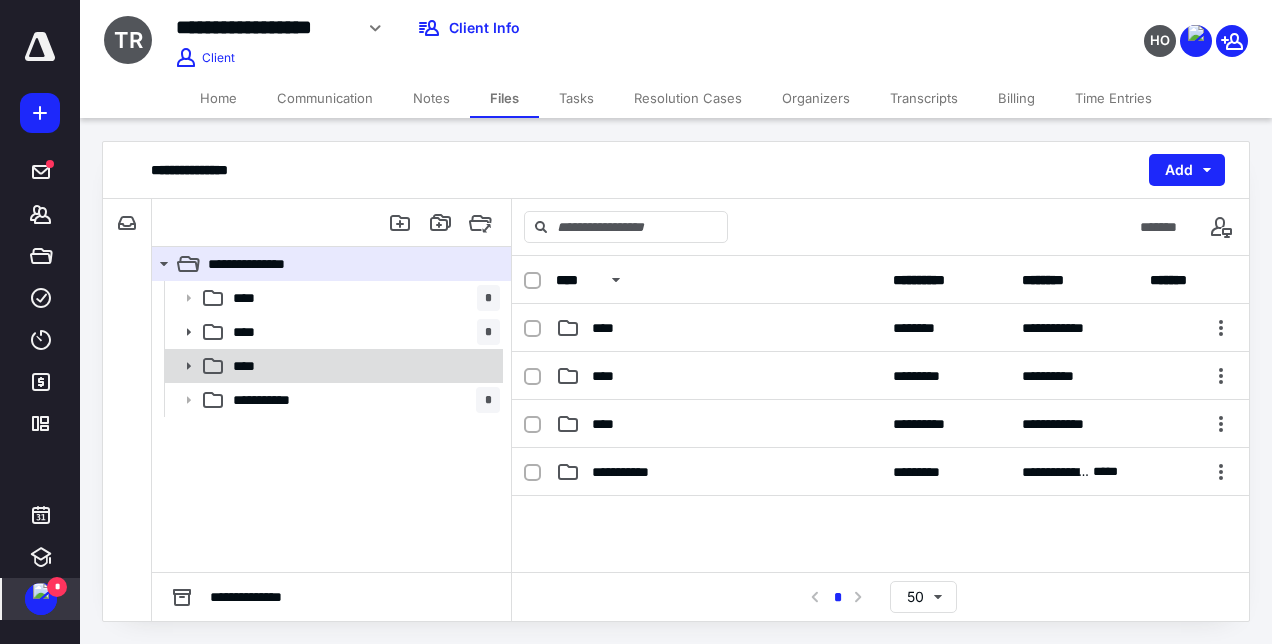 click on "****" at bounding box center (362, 366) 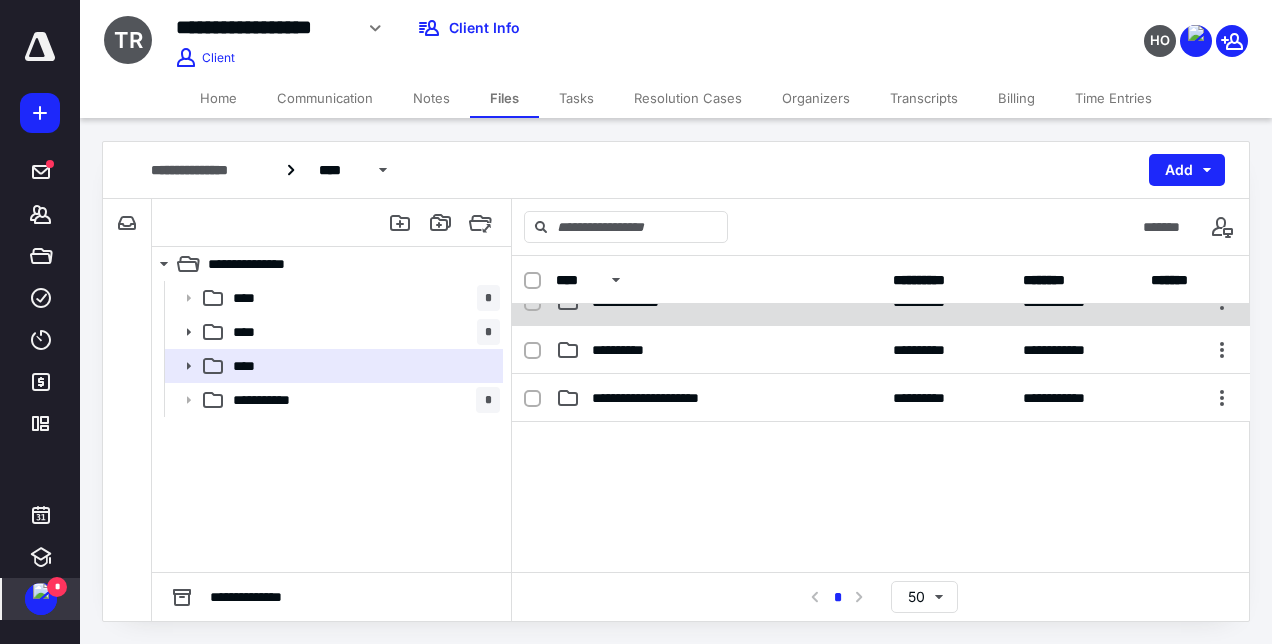 scroll, scrollTop: 219, scrollLeft: 0, axis: vertical 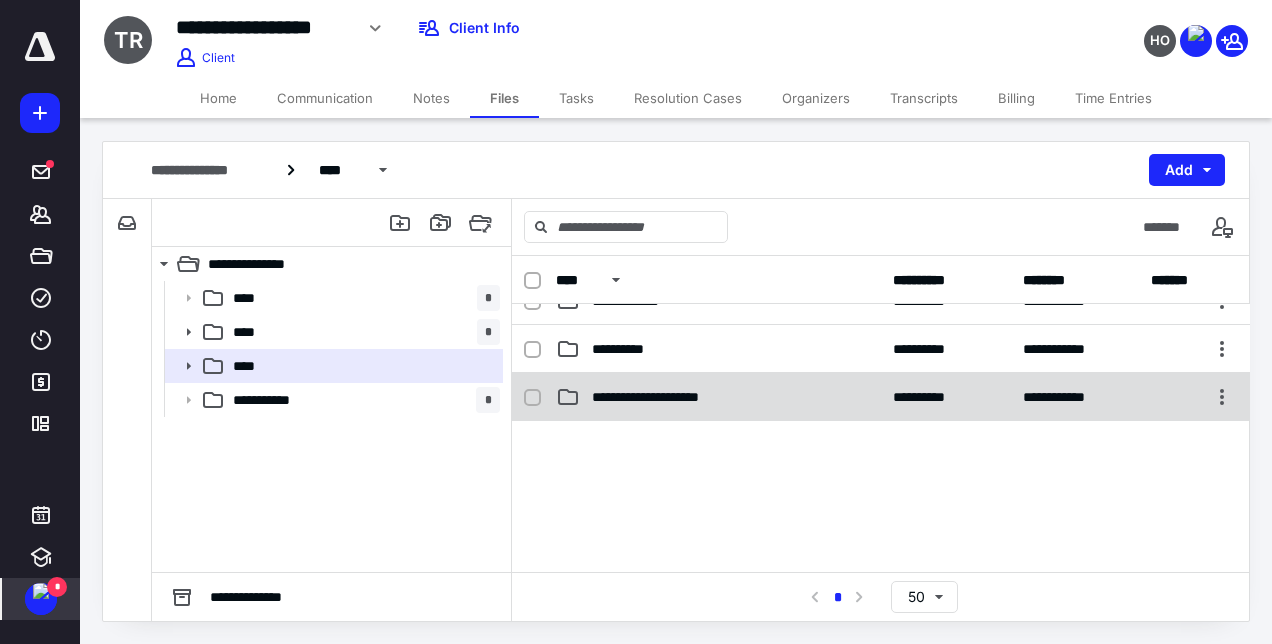 click on "**********" at bounding box center [718, 397] 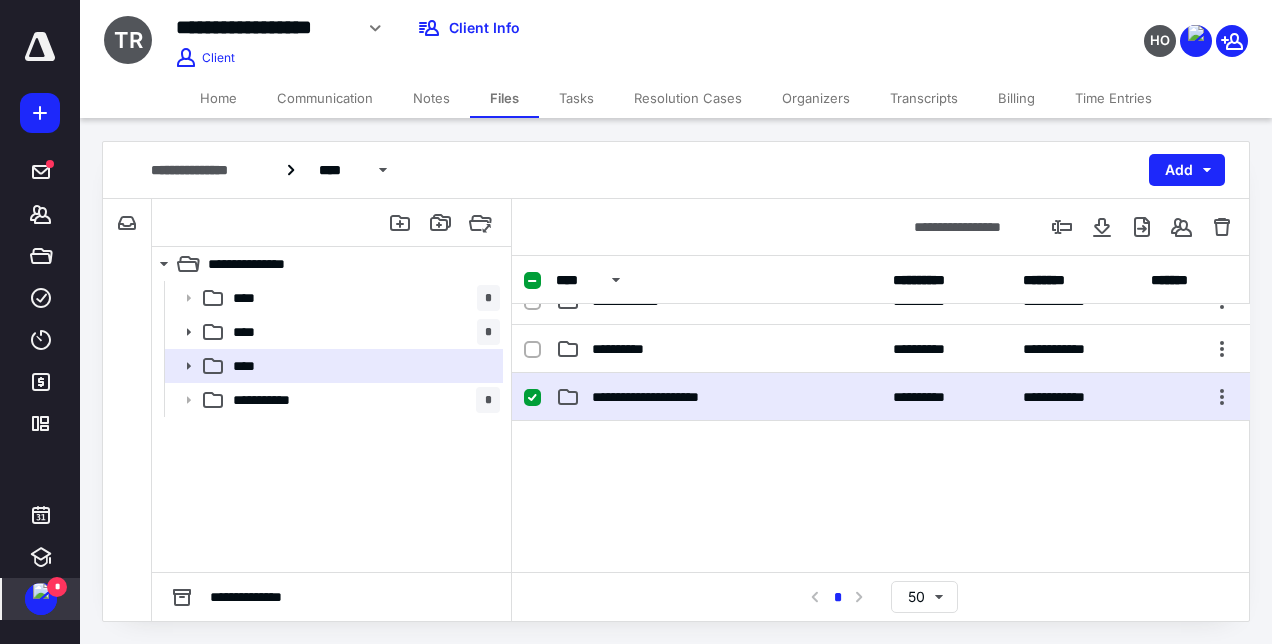 click on "**********" at bounding box center (718, 397) 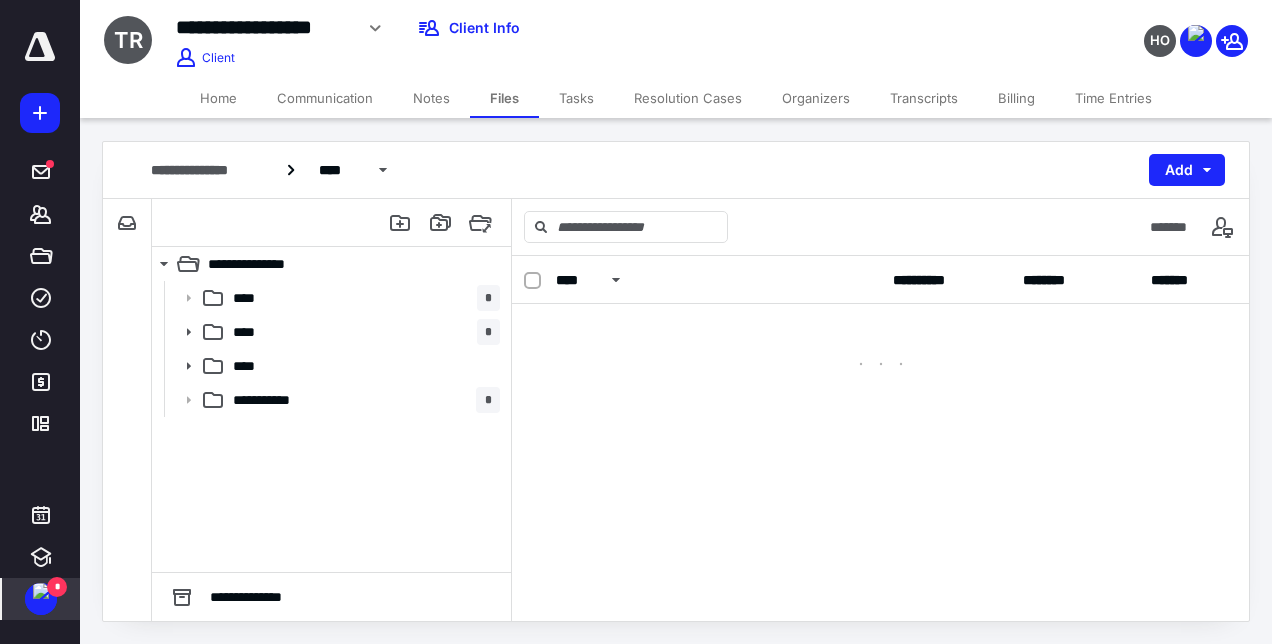 scroll, scrollTop: 0, scrollLeft: 0, axis: both 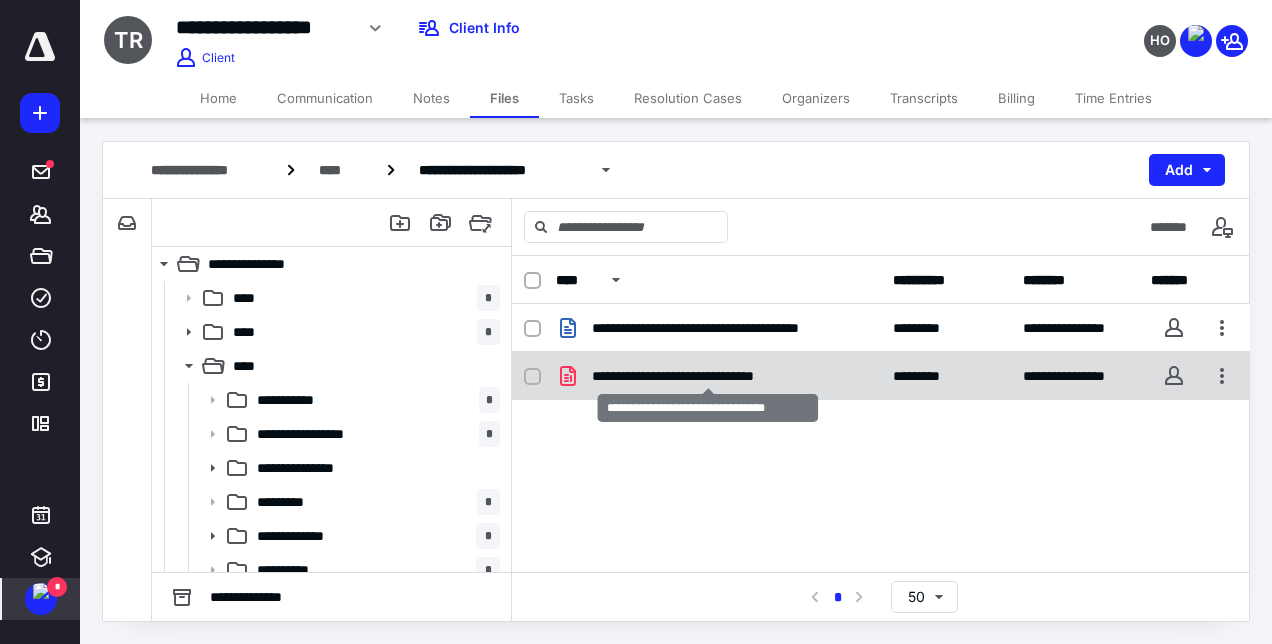 click on "**********" at bounding box center [708, 376] 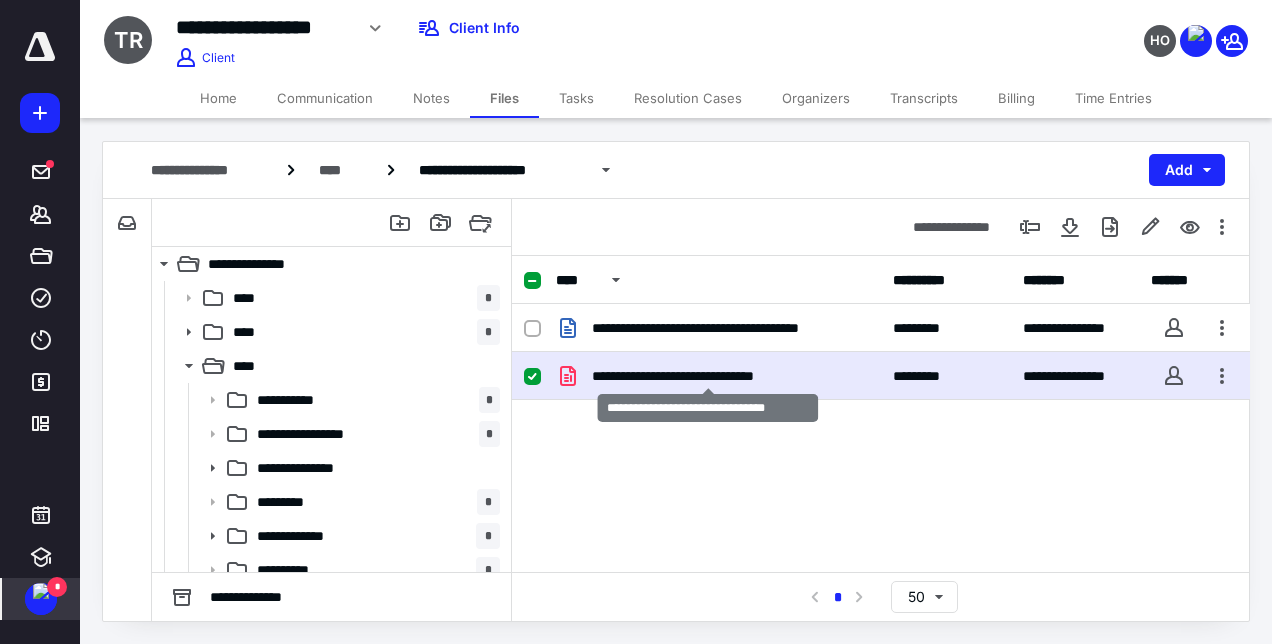 click on "**********" at bounding box center [708, 376] 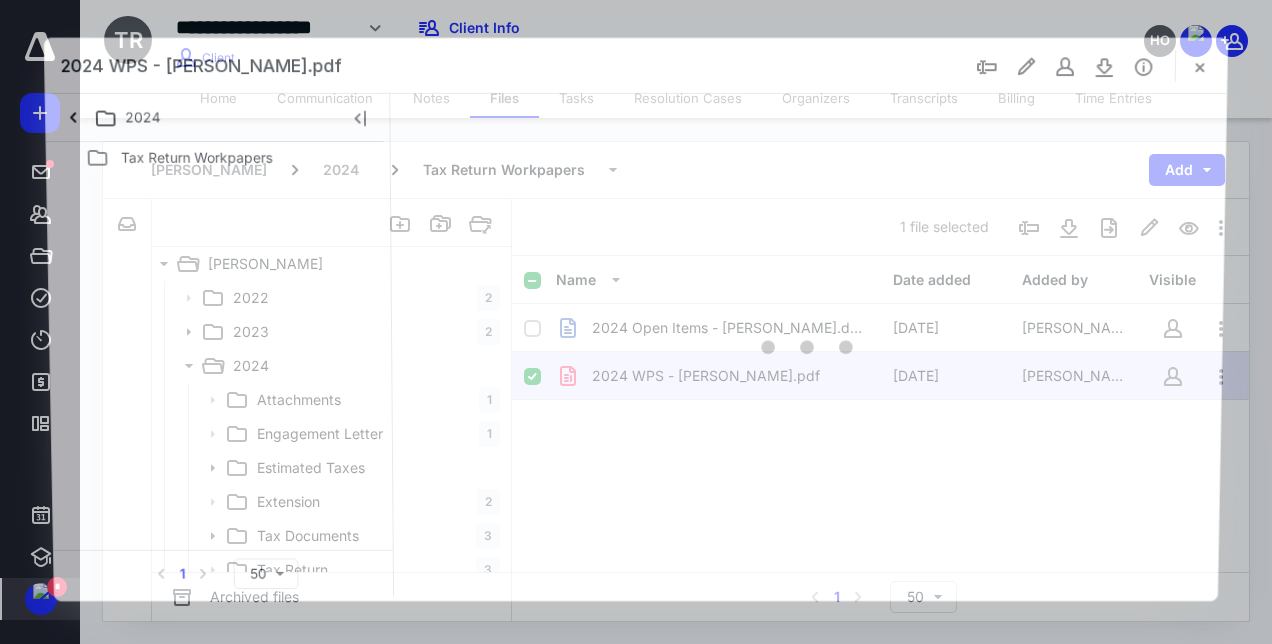 scroll, scrollTop: 0, scrollLeft: 0, axis: both 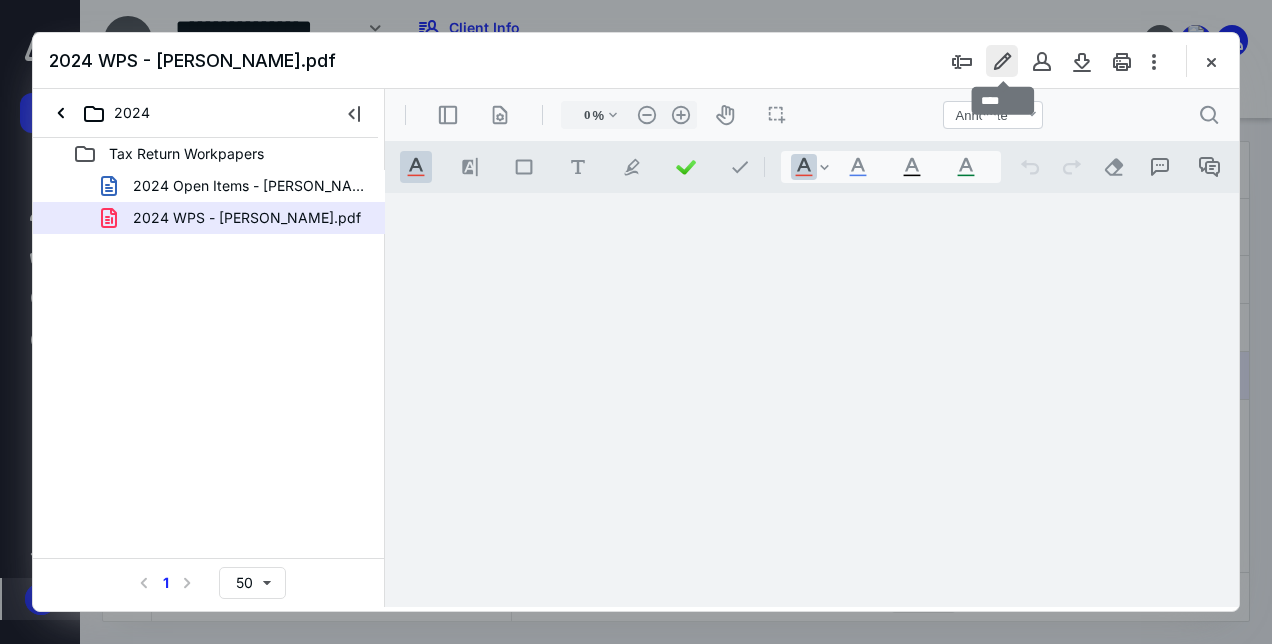 type on "140" 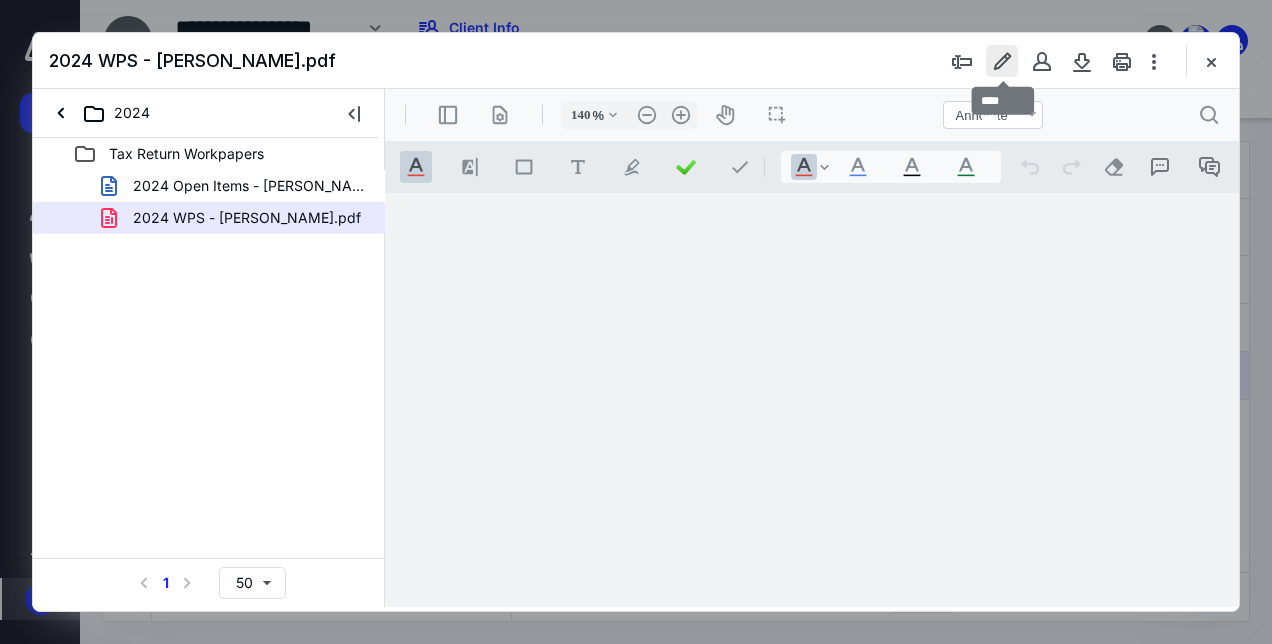 scroll, scrollTop: 0, scrollLeft: 136, axis: horizontal 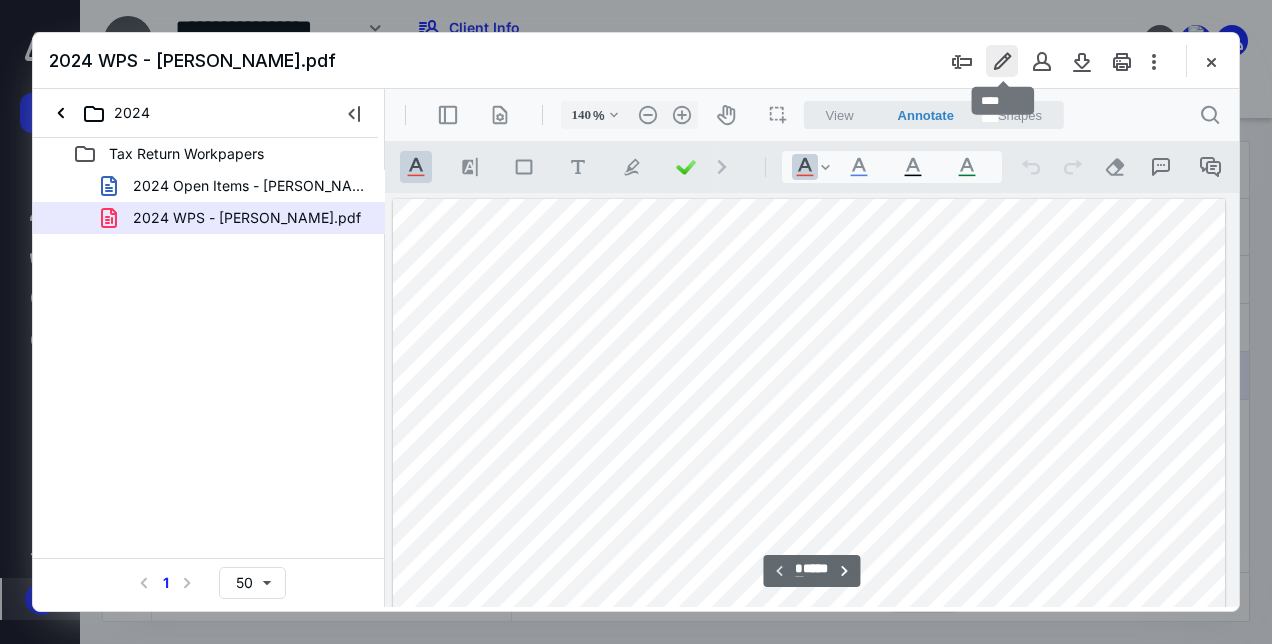 click at bounding box center [1002, 61] 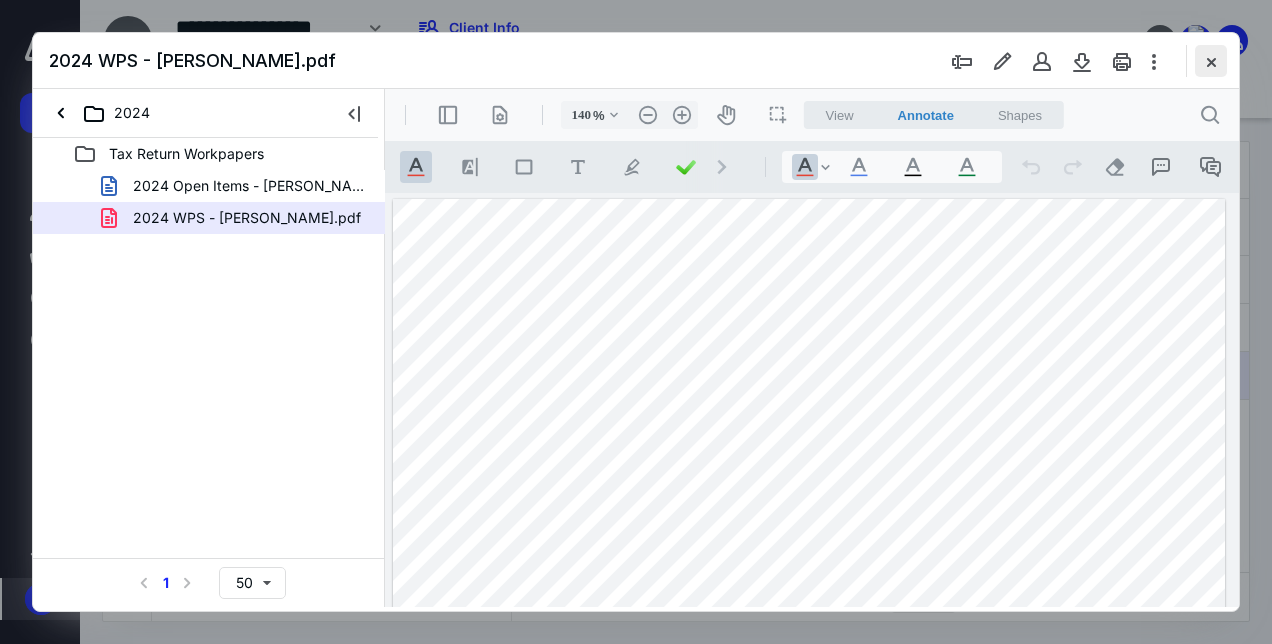 click at bounding box center (1211, 61) 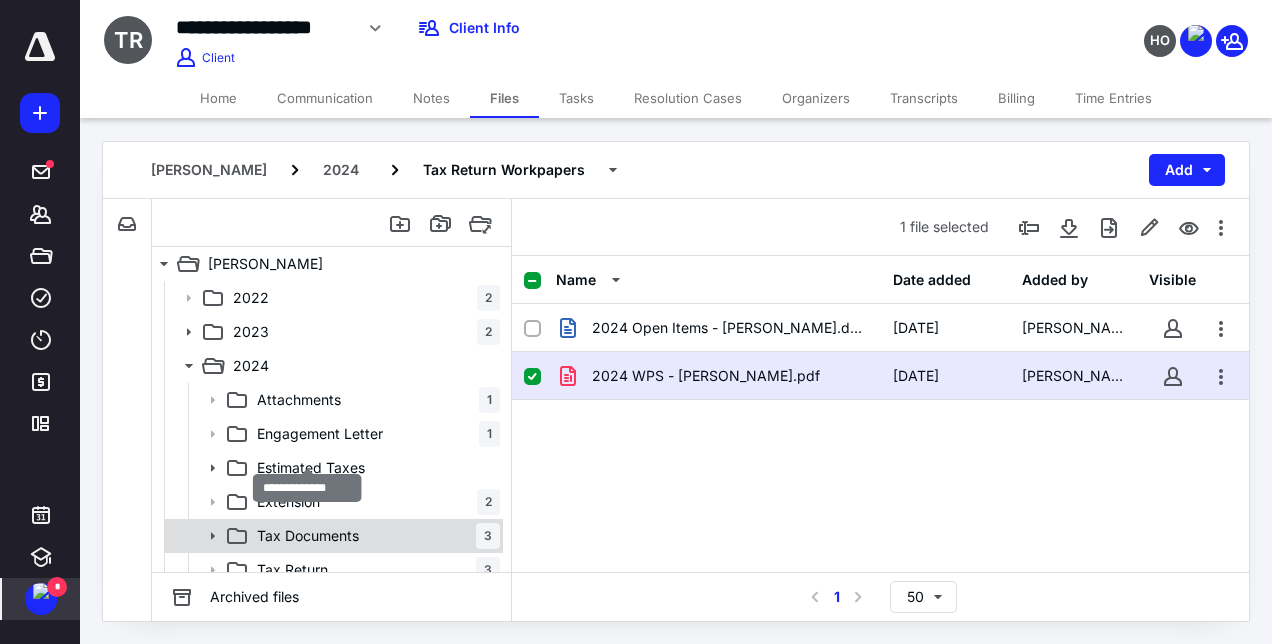 scroll, scrollTop: 81, scrollLeft: 0, axis: vertical 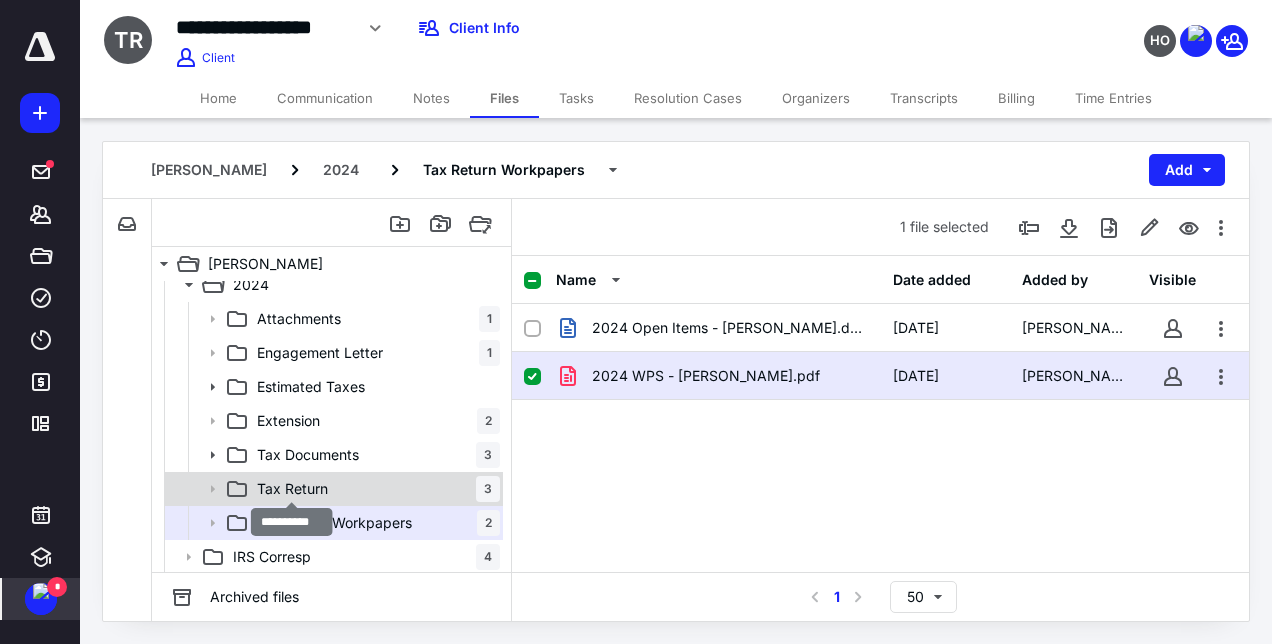 click on "Tax Return" at bounding box center [292, 489] 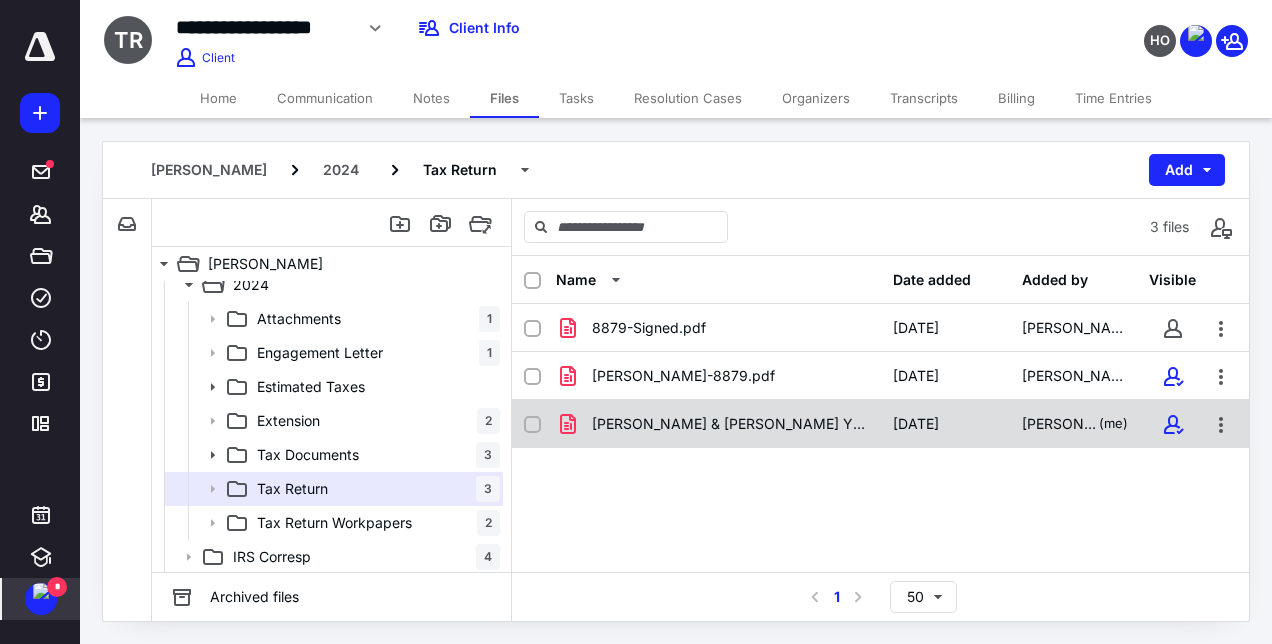 scroll, scrollTop: 0, scrollLeft: 0, axis: both 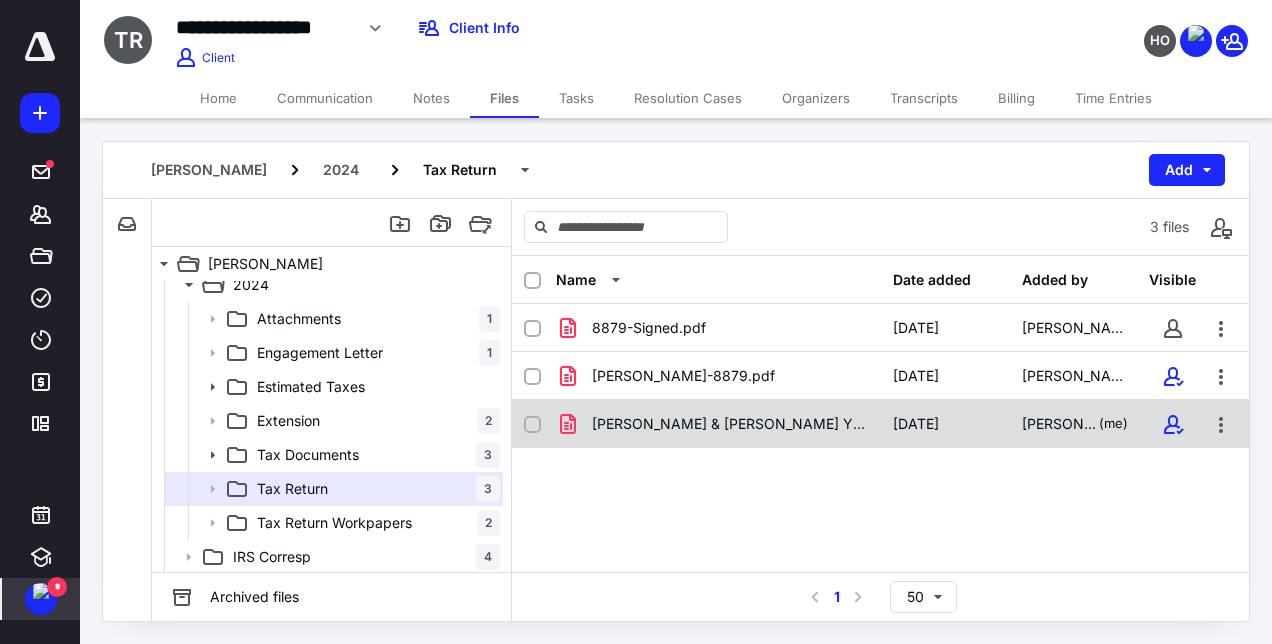 click on "Richichi, Thomas J & Caitlin Y_2024_US_1040_Client Copy.pdf" at bounding box center [730, 424] 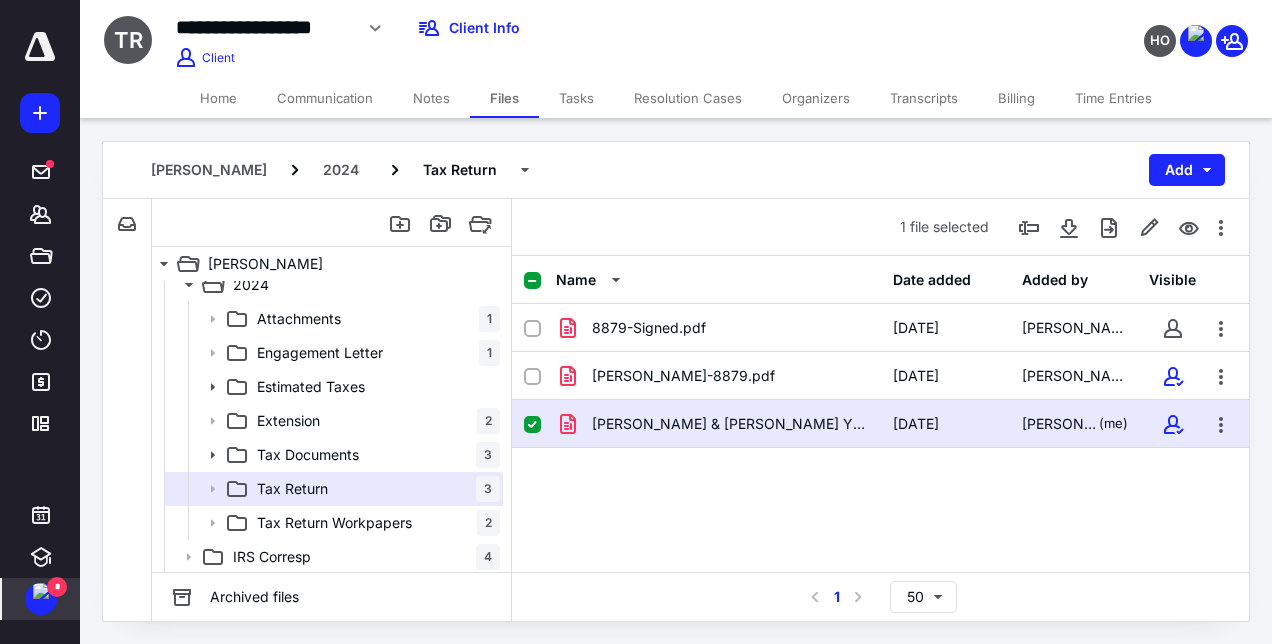 click on "Richichi, Thomas J & Caitlin Y_2024_US_1040_Client Copy.pdf" at bounding box center (730, 424) 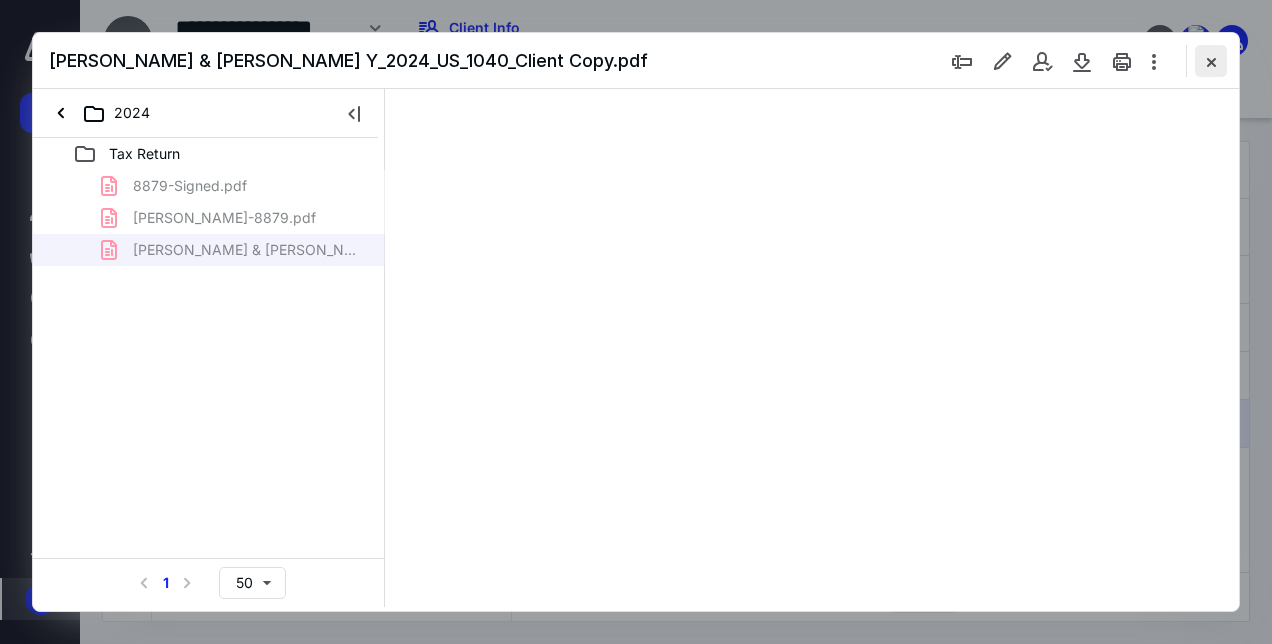 click at bounding box center [1211, 61] 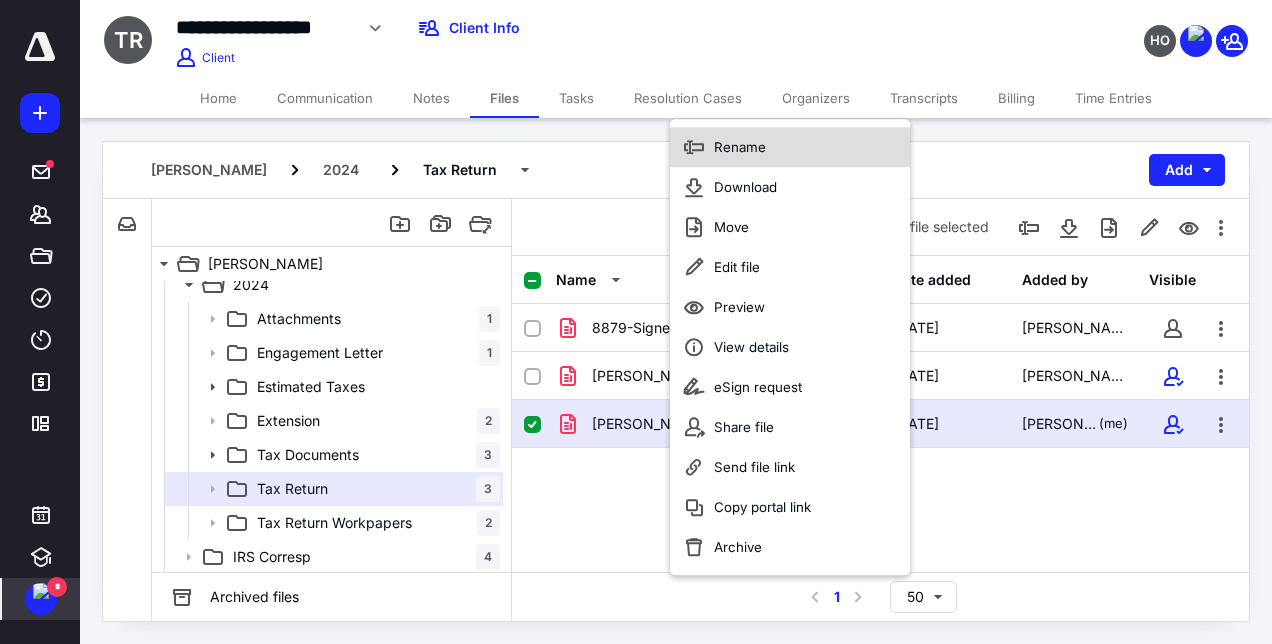 click on "Rename" at bounding box center (740, 147) 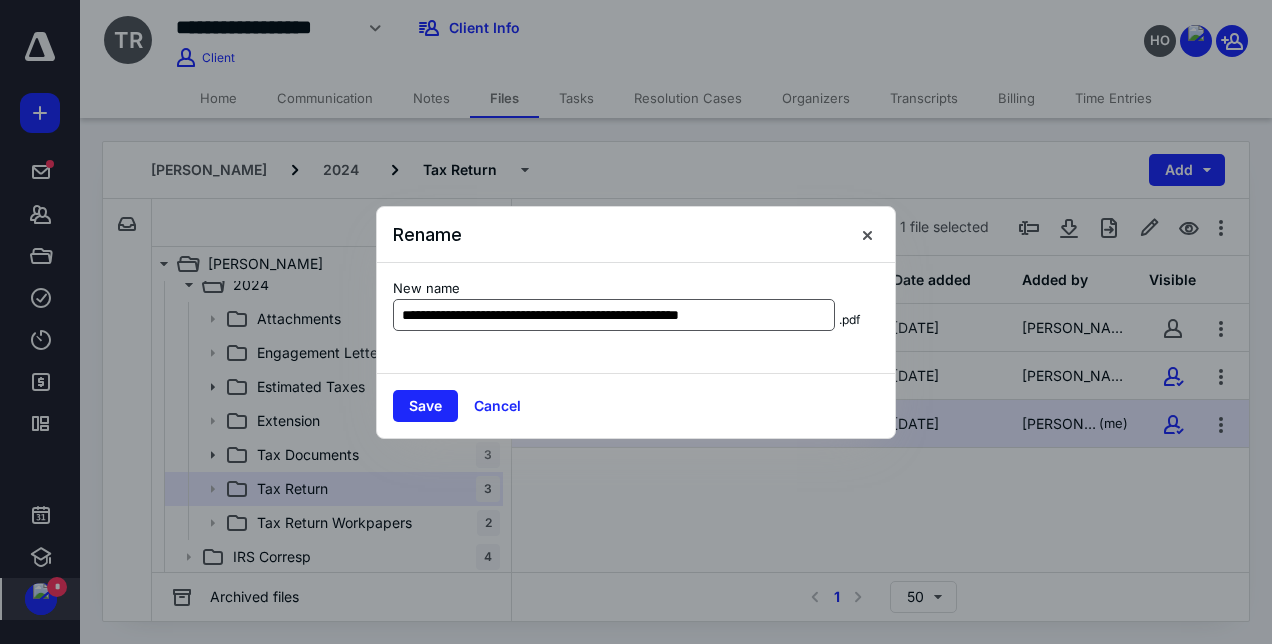 click on "**********" at bounding box center (614, 315) 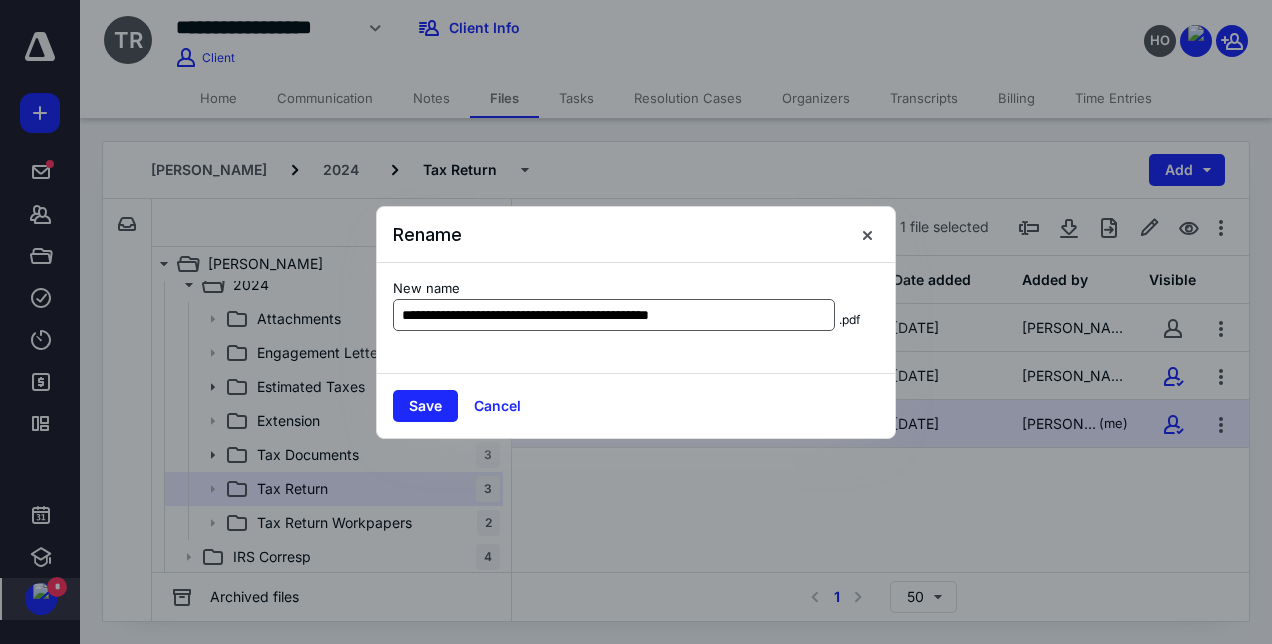 type on "**********" 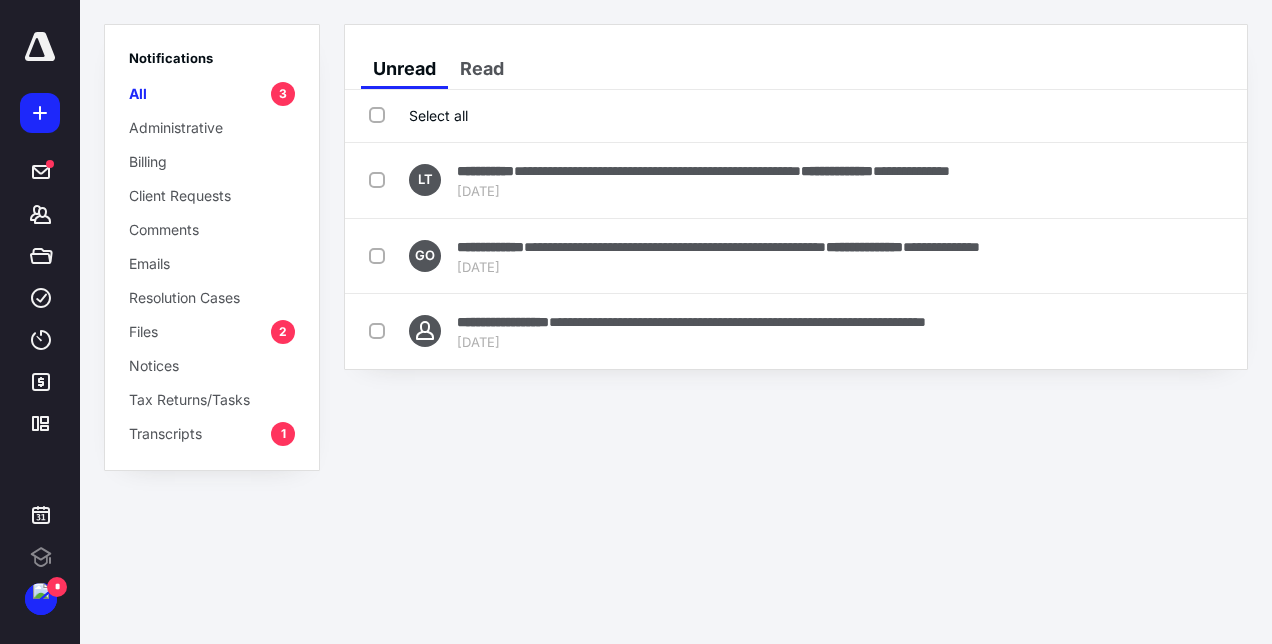 scroll, scrollTop: 0, scrollLeft: 0, axis: both 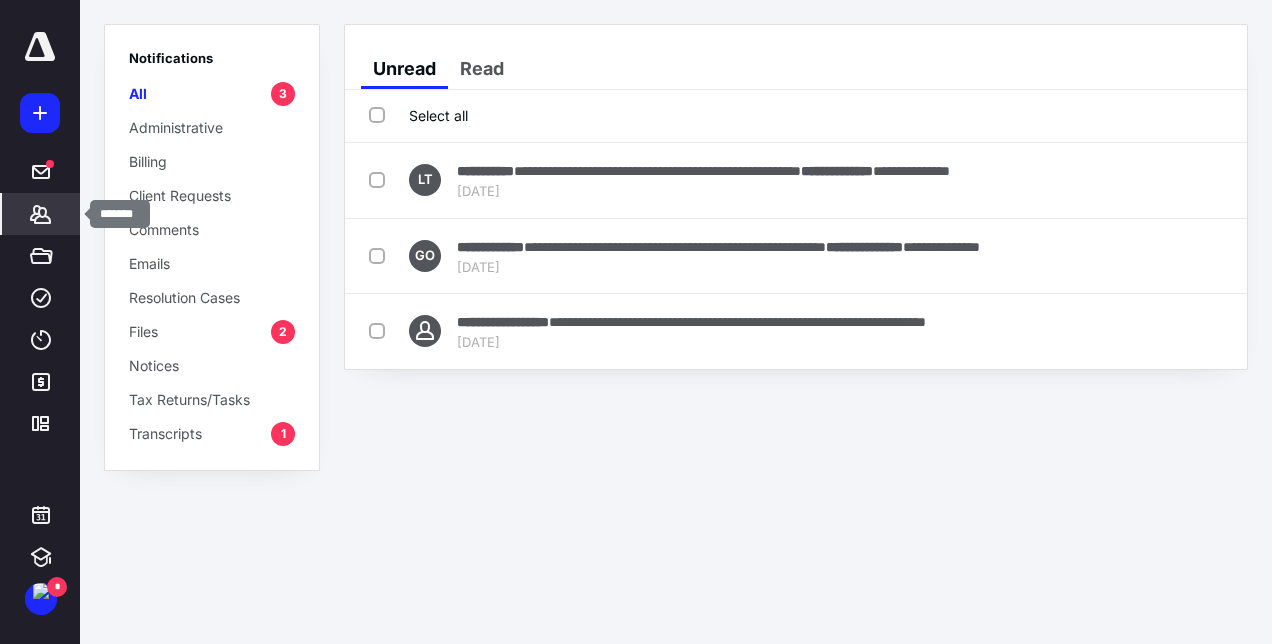 click 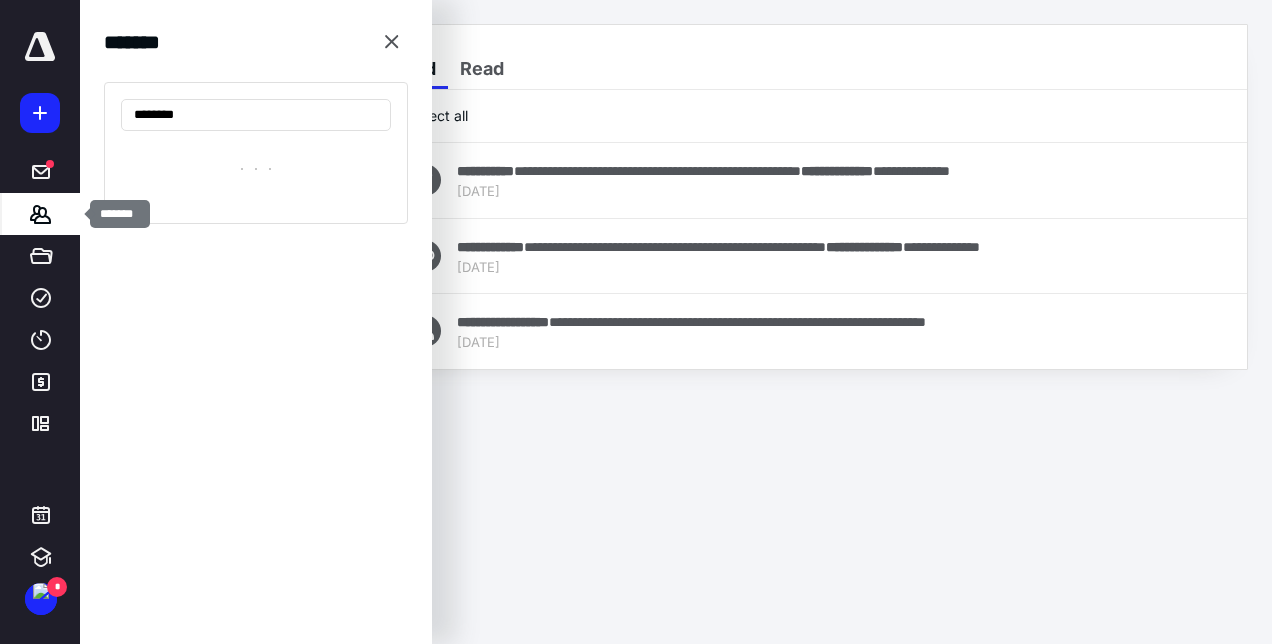type on "********" 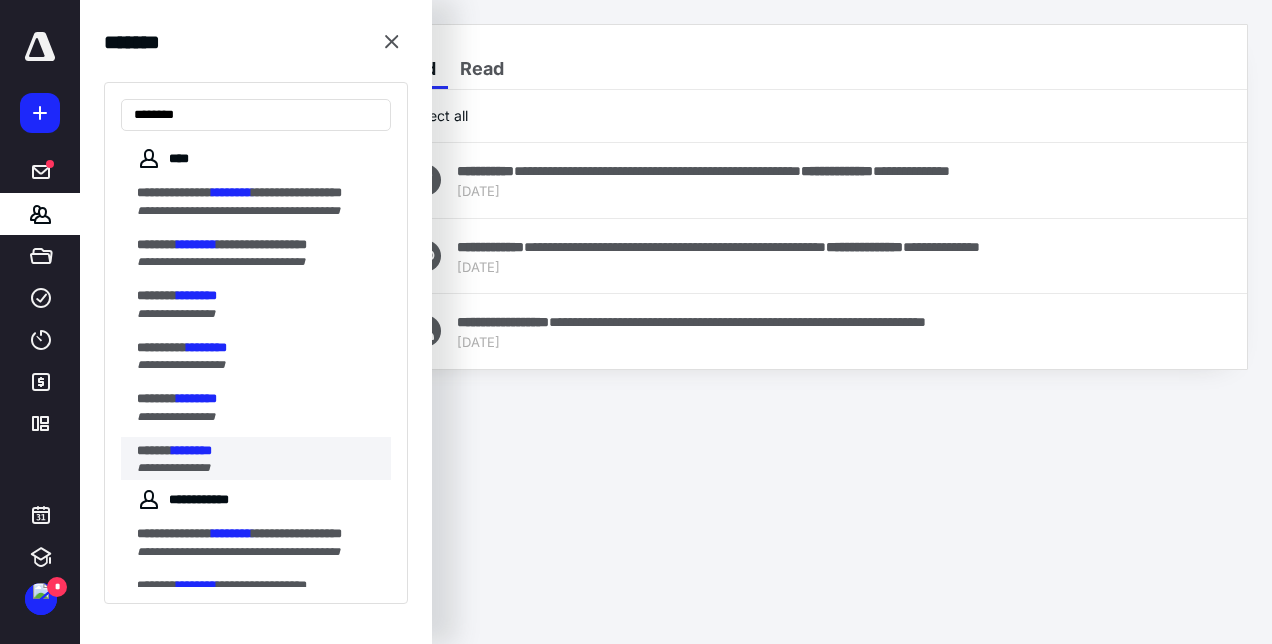 click on "******" at bounding box center (154, 450) 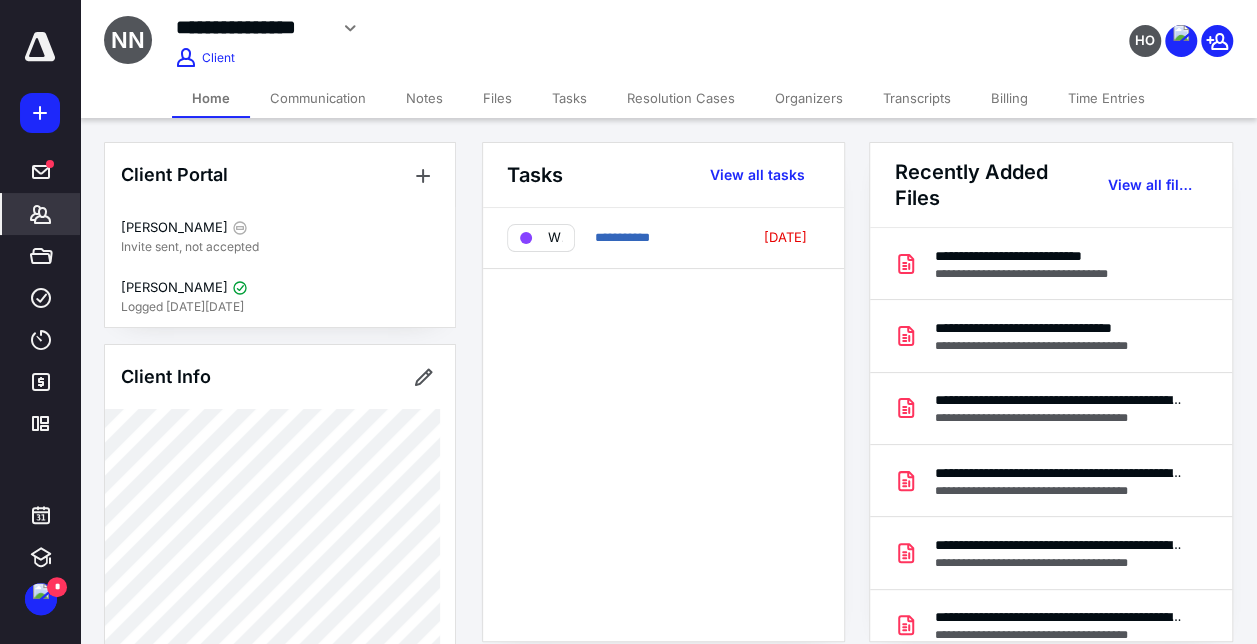 click on "Files" at bounding box center [497, 98] 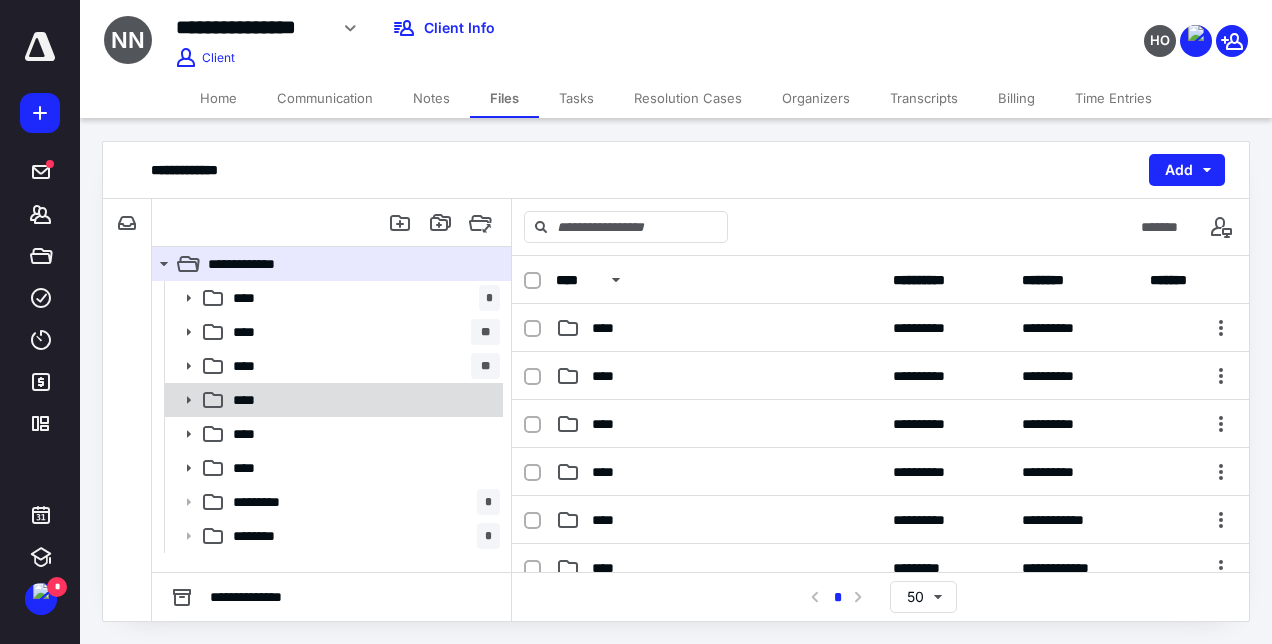 click on "****" at bounding box center [362, 400] 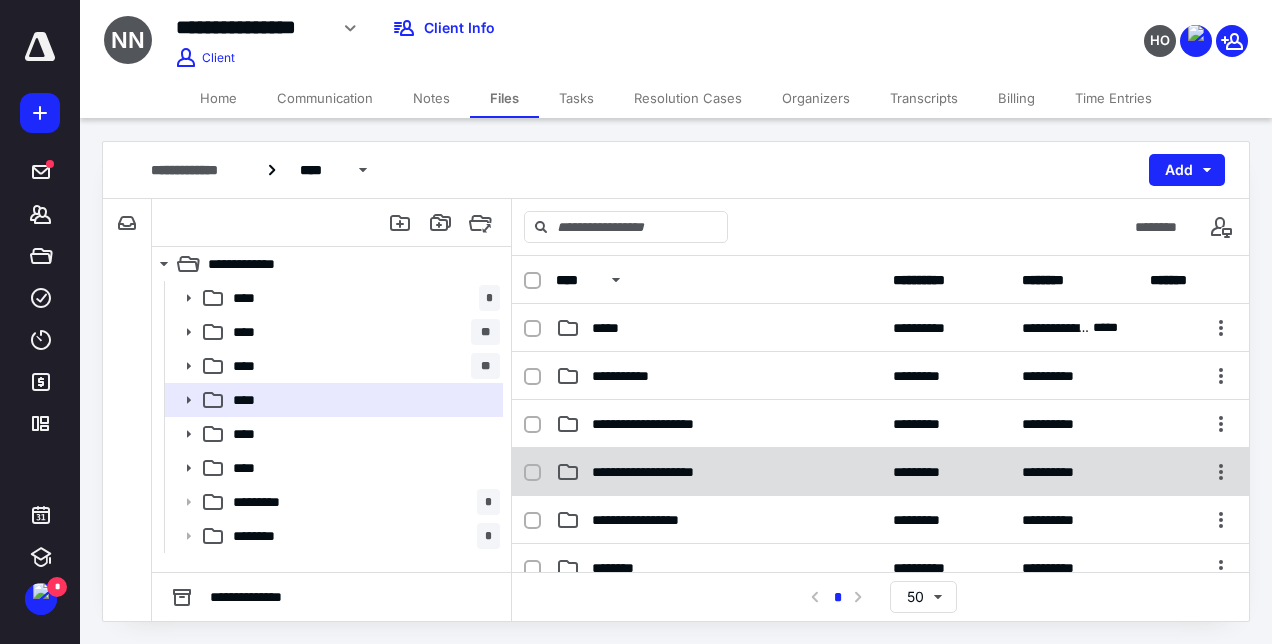 click on "**********" at bounding box center [880, 472] 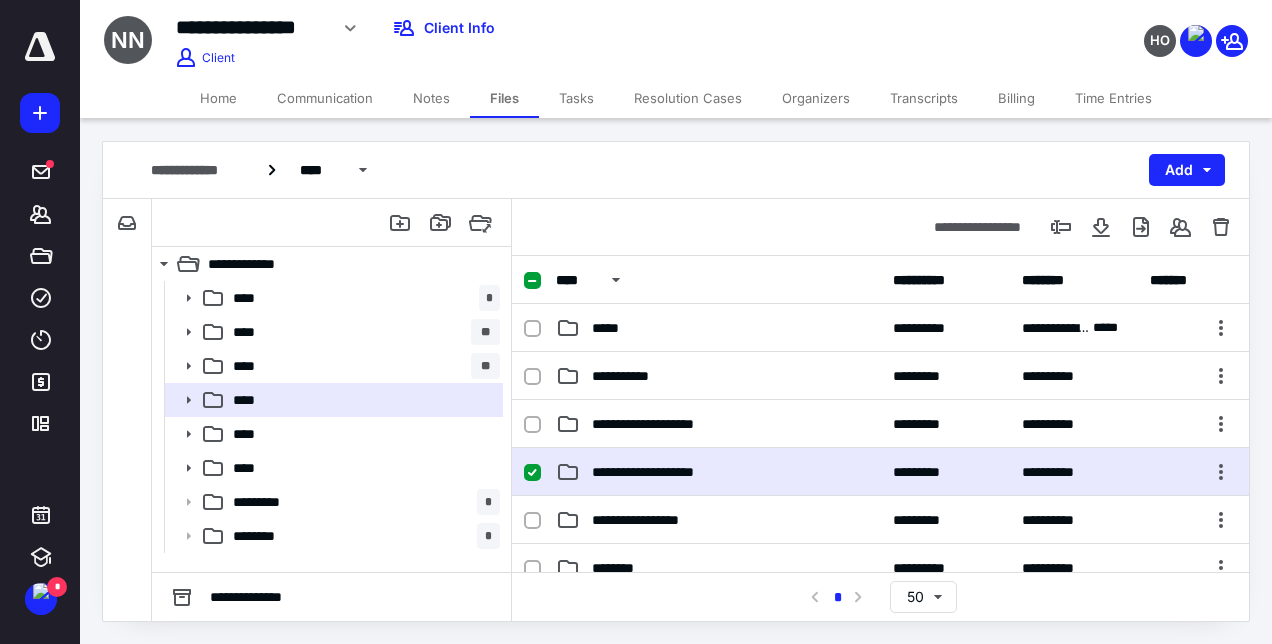 click on "**********" at bounding box center [880, 472] 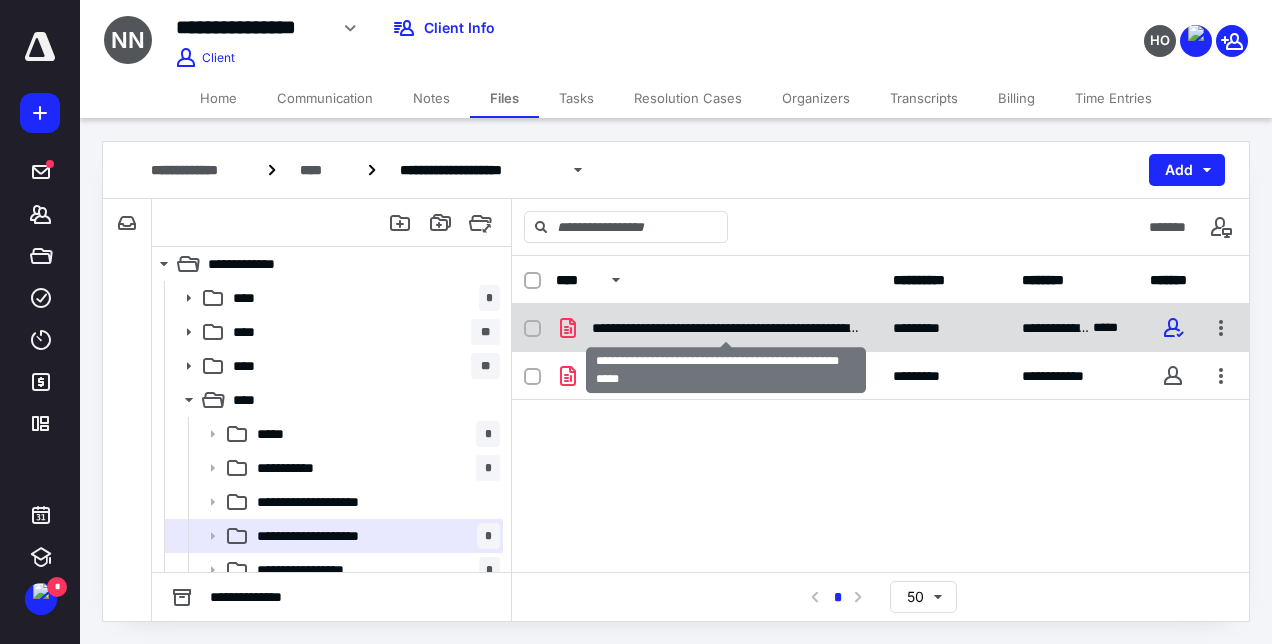 click on "**********" at bounding box center (726, 328) 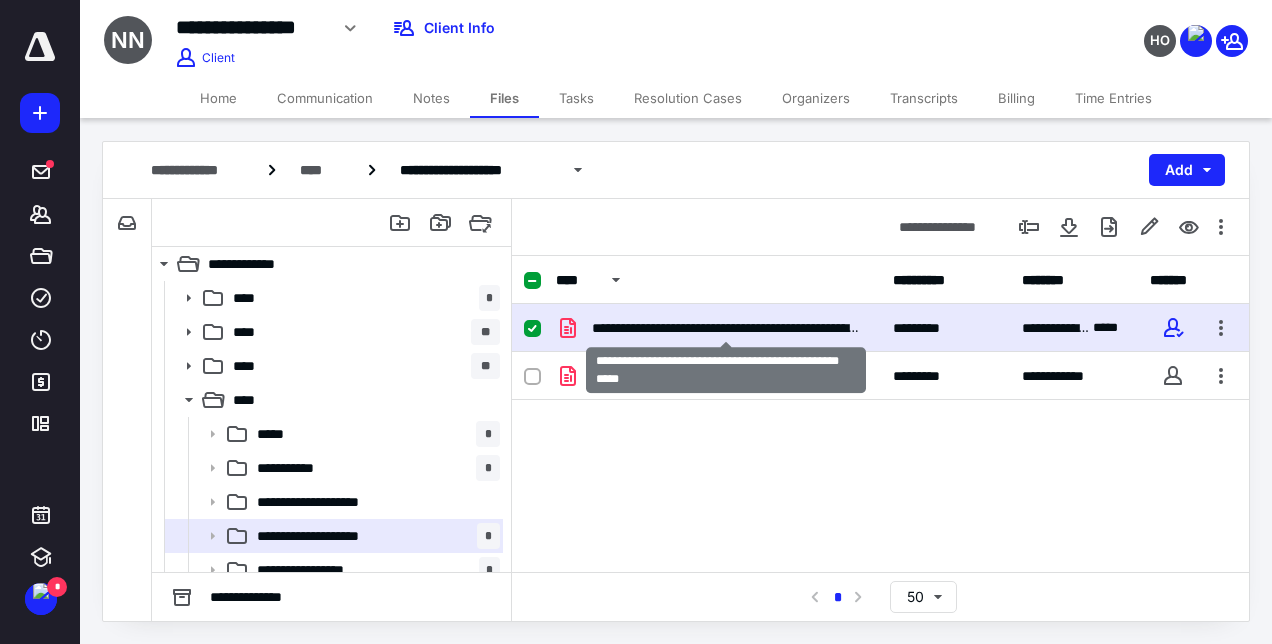 click on "**********" at bounding box center [726, 328] 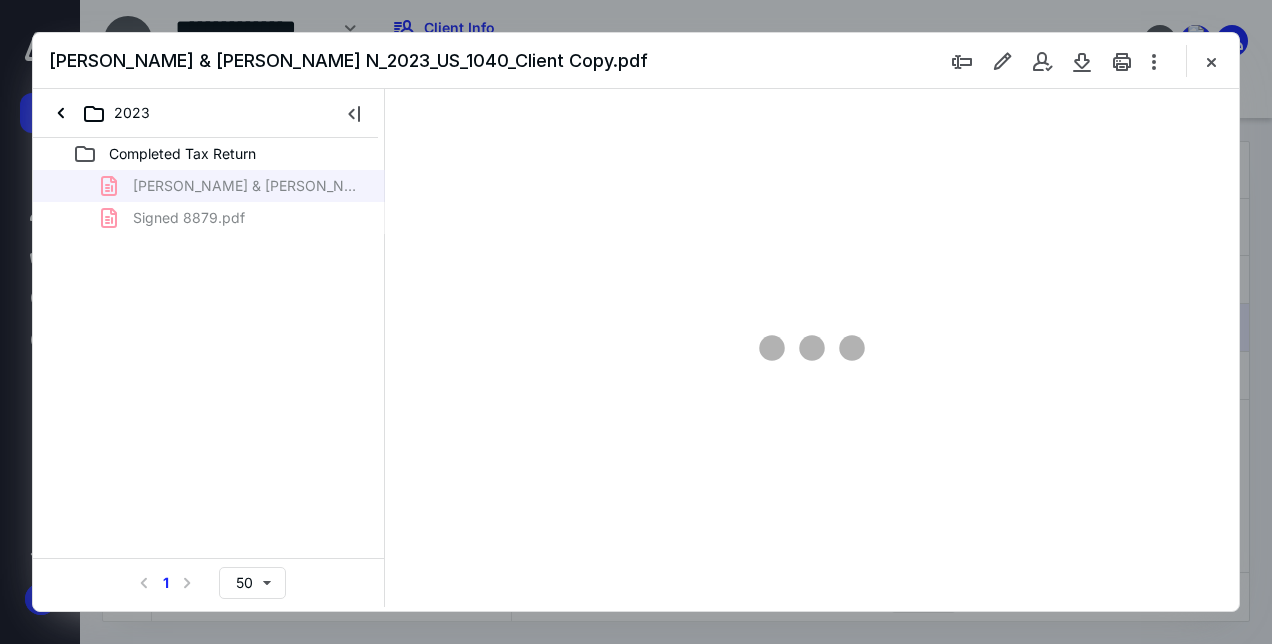 scroll, scrollTop: 0, scrollLeft: 0, axis: both 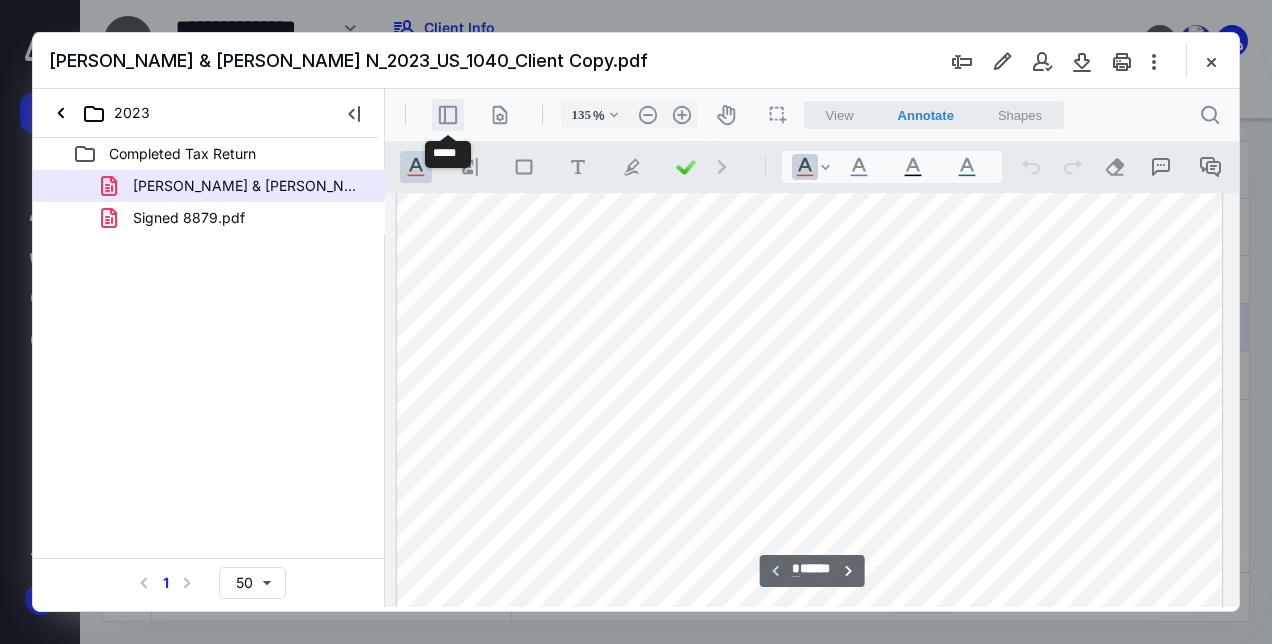 click on ".cls-1{fill:#abb0c4;} icon - header - sidebar - line" at bounding box center [448, 115] 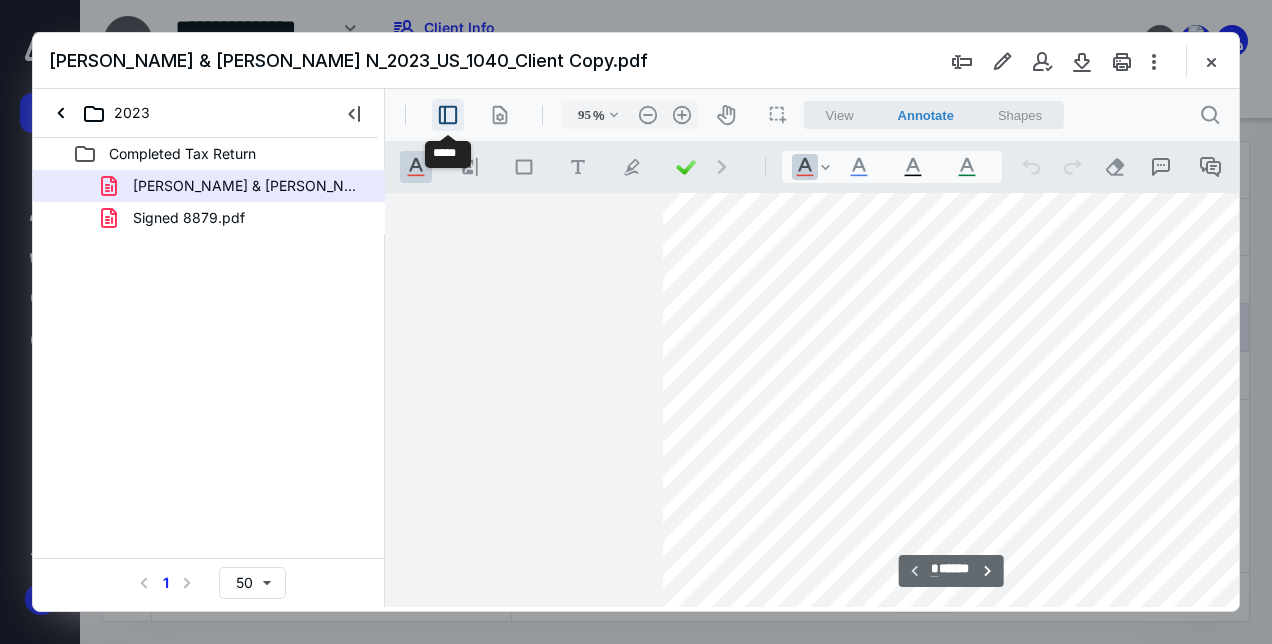 type on "91" 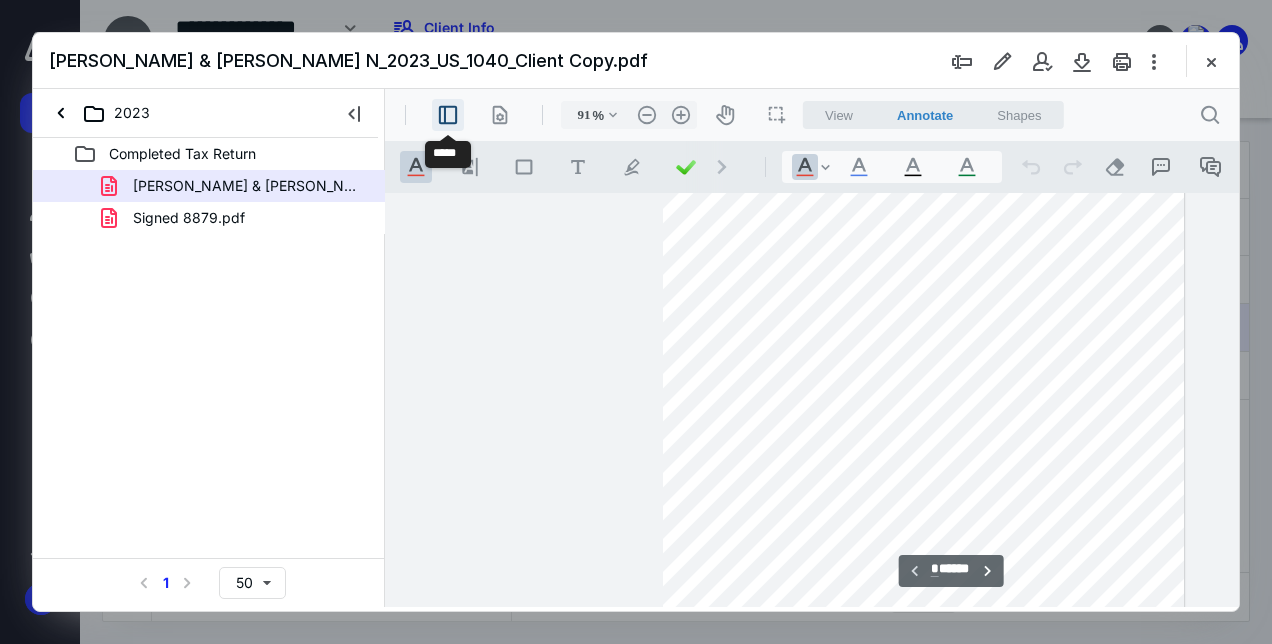scroll, scrollTop: 108, scrollLeft: 76, axis: both 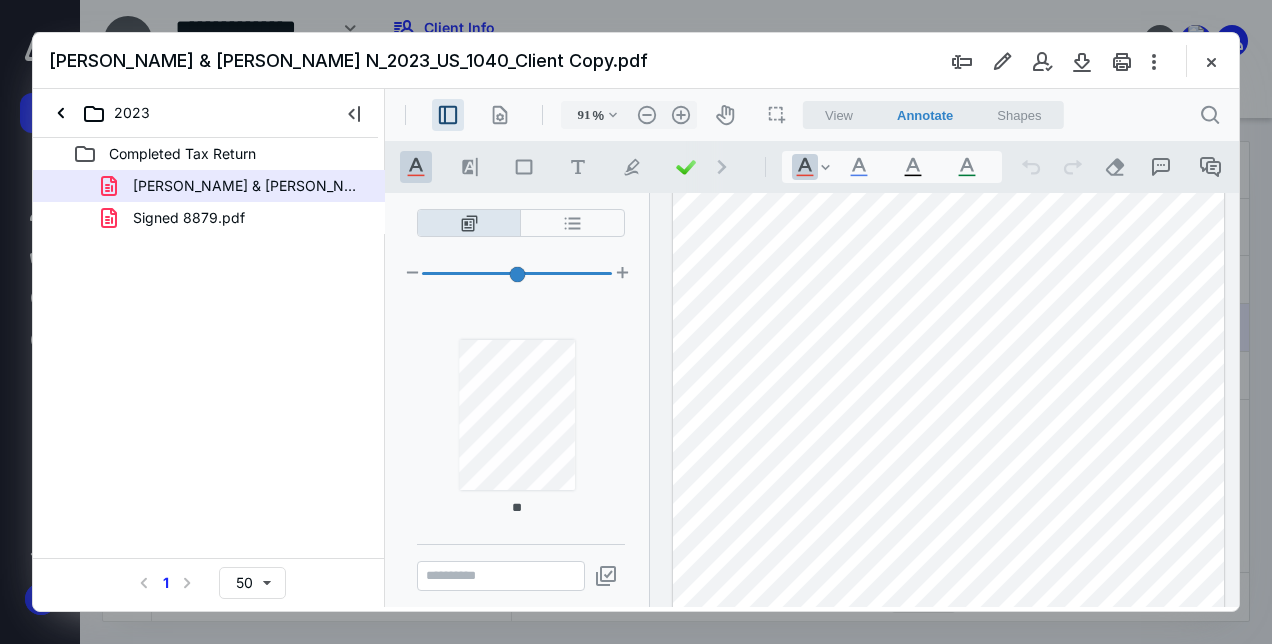 type on "**" 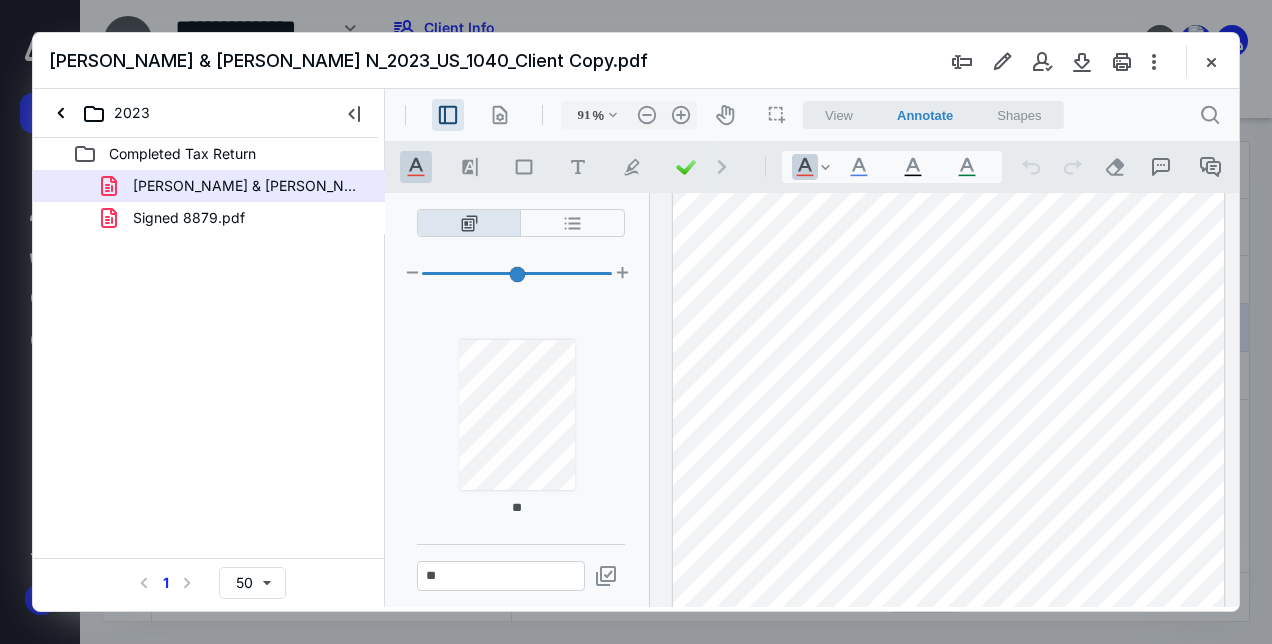 scroll, scrollTop: 3444, scrollLeft: 0, axis: vertical 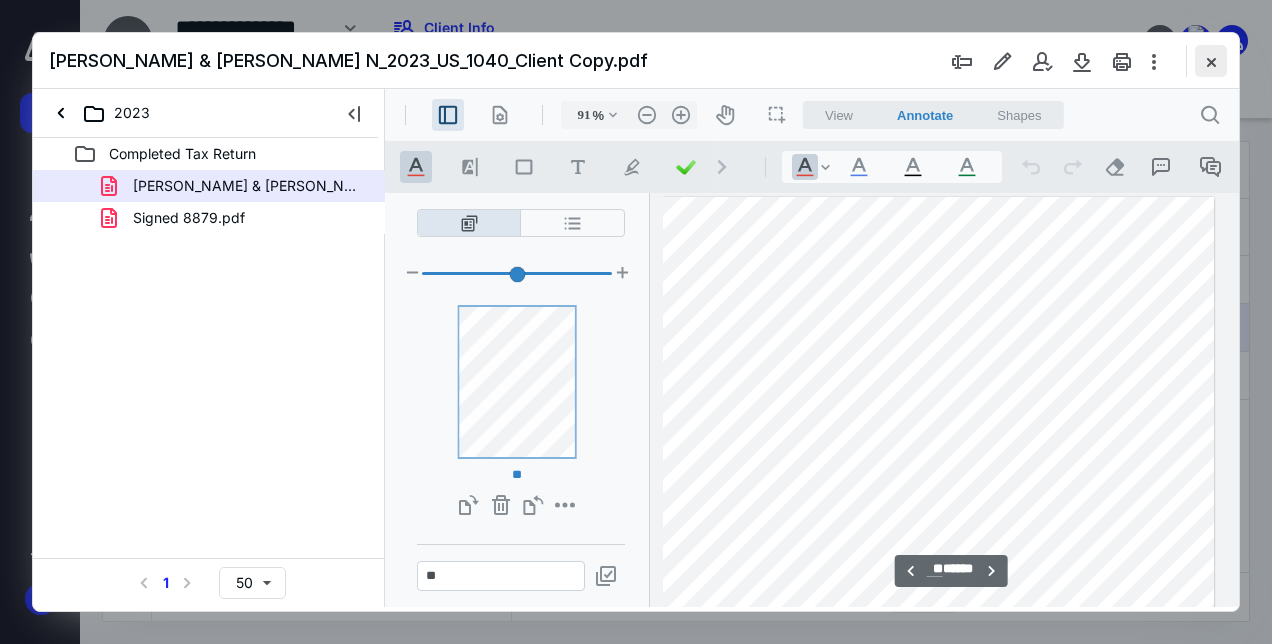 click at bounding box center [1211, 61] 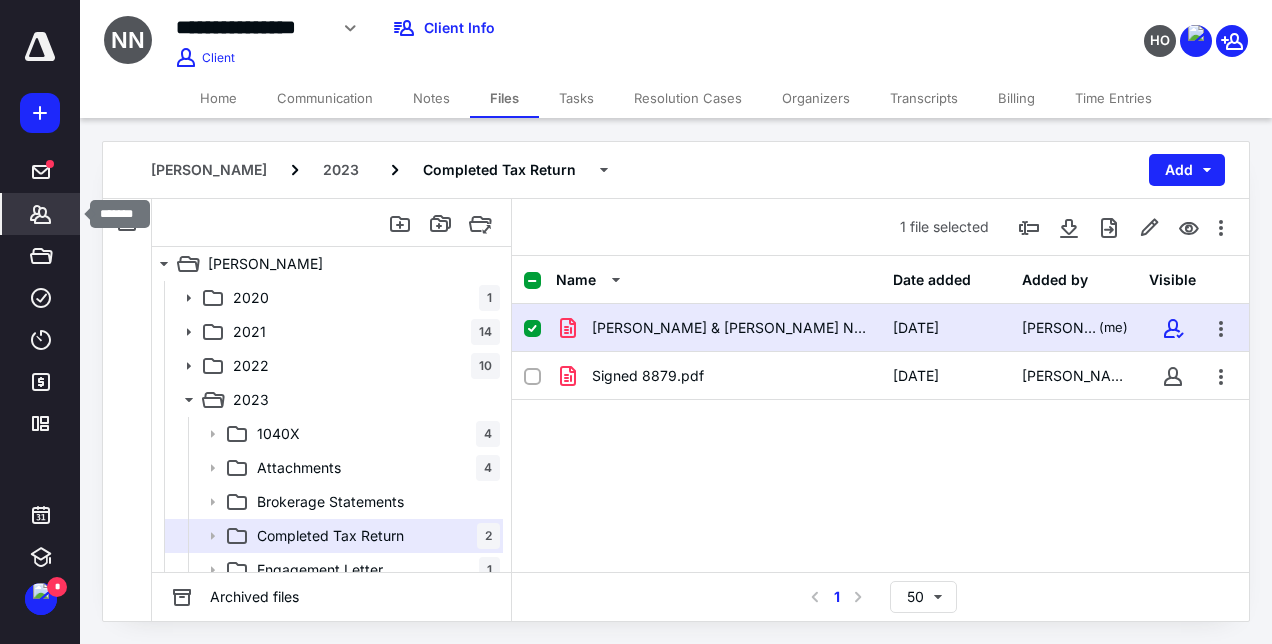 click 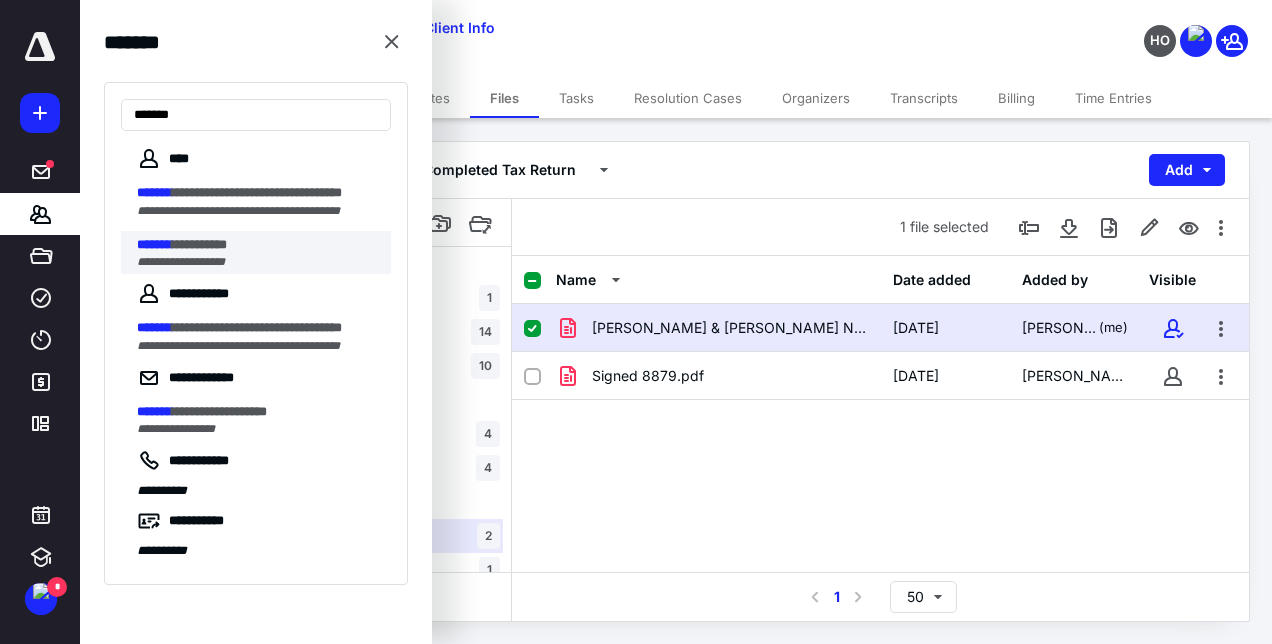 type on "*******" 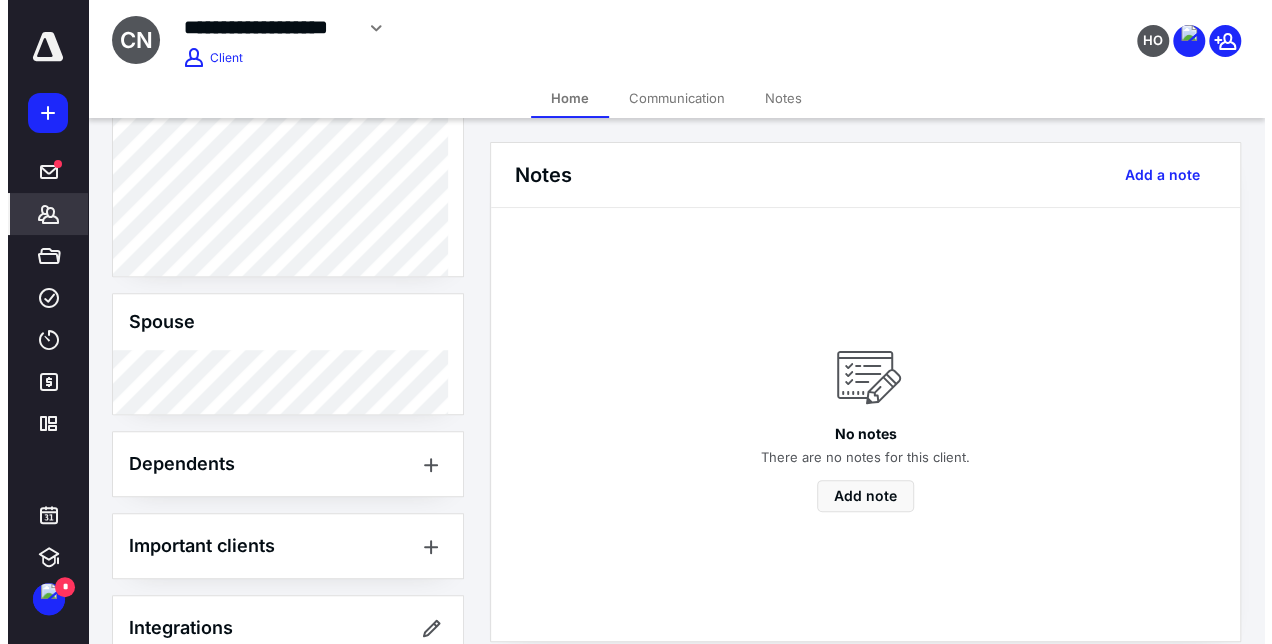 scroll, scrollTop: 684, scrollLeft: 0, axis: vertical 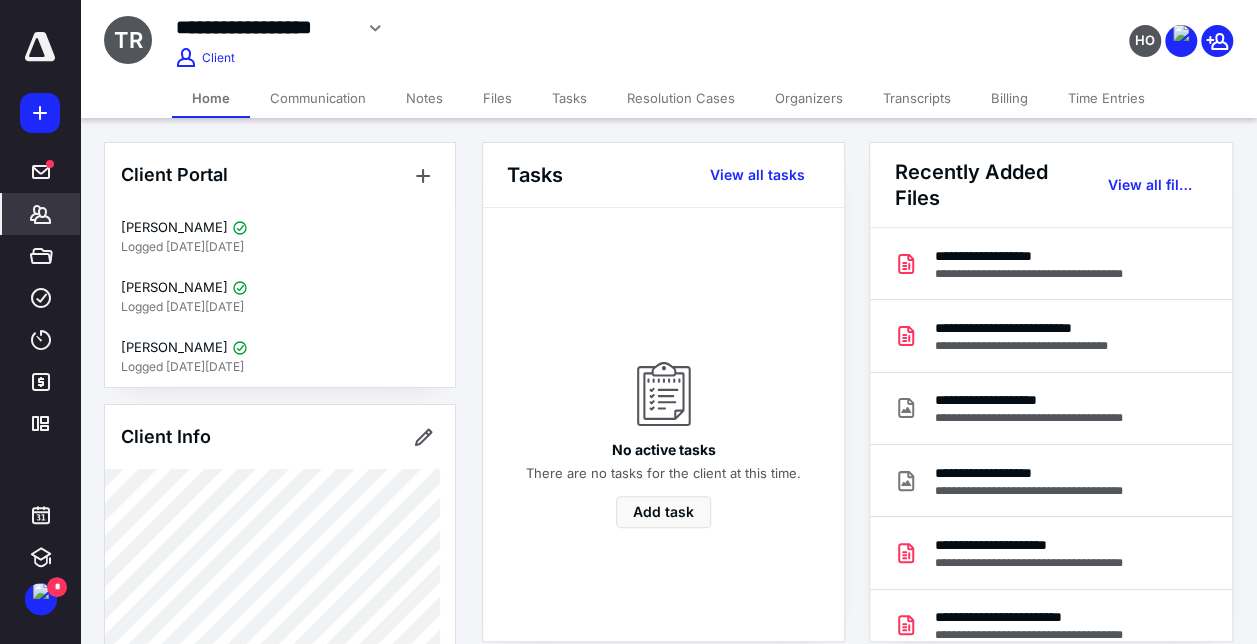 click on "Files" at bounding box center (497, 98) 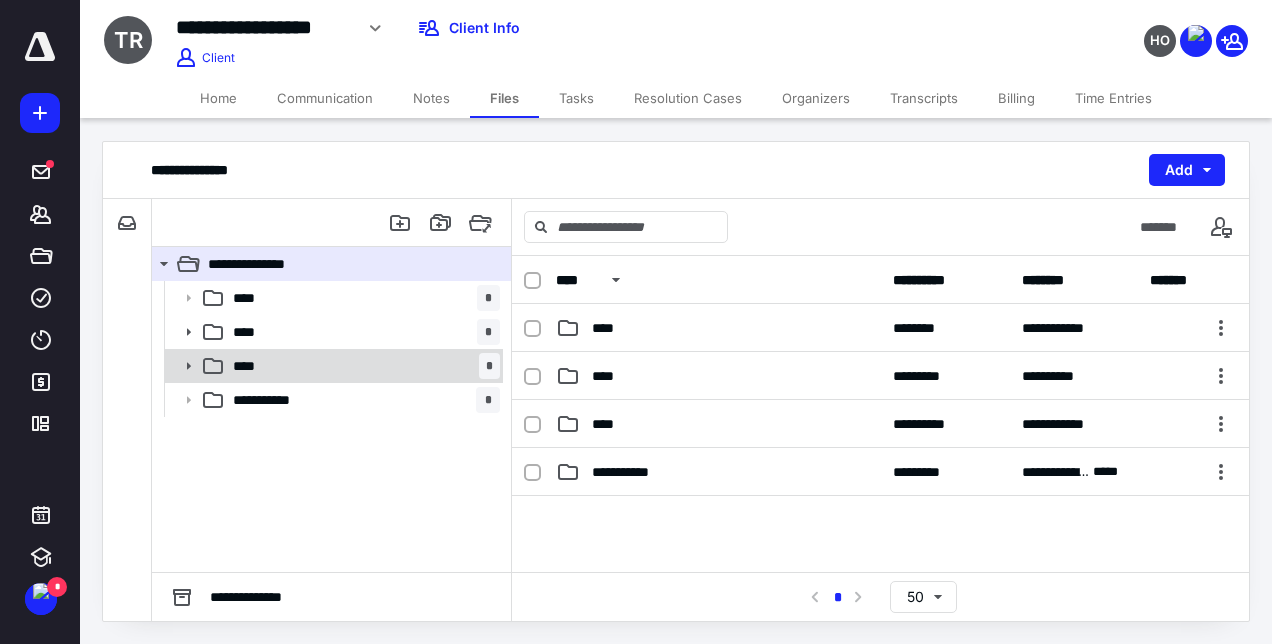 click on "**** *" at bounding box center (332, 366) 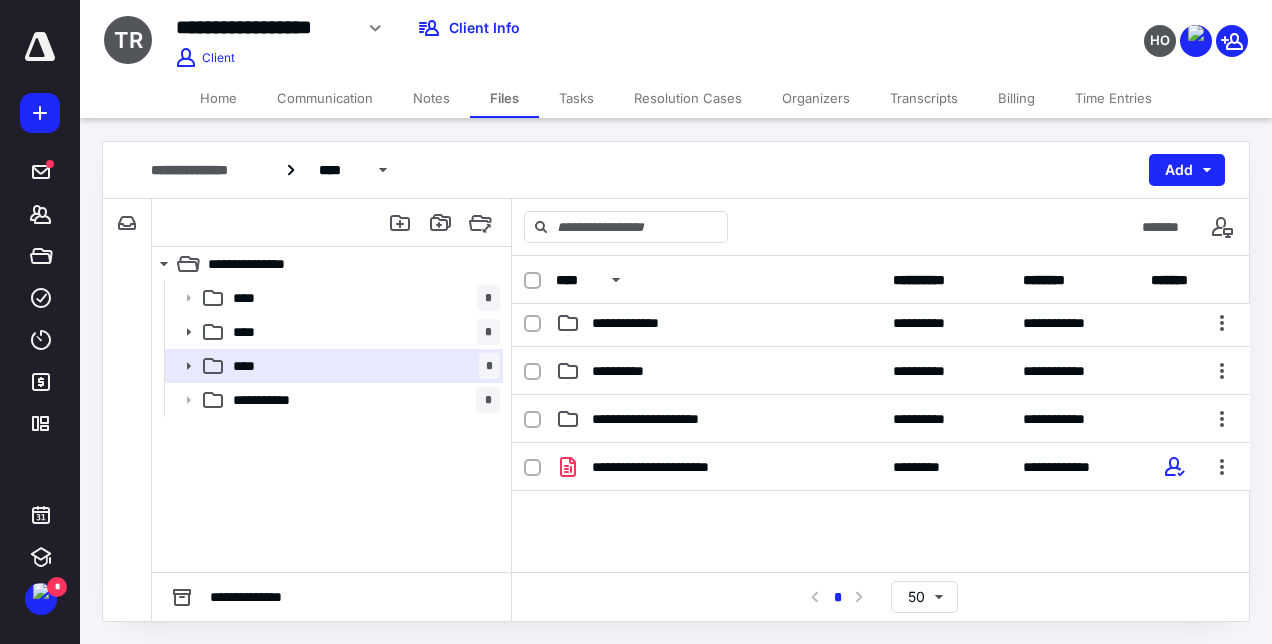 scroll, scrollTop: 198, scrollLeft: 0, axis: vertical 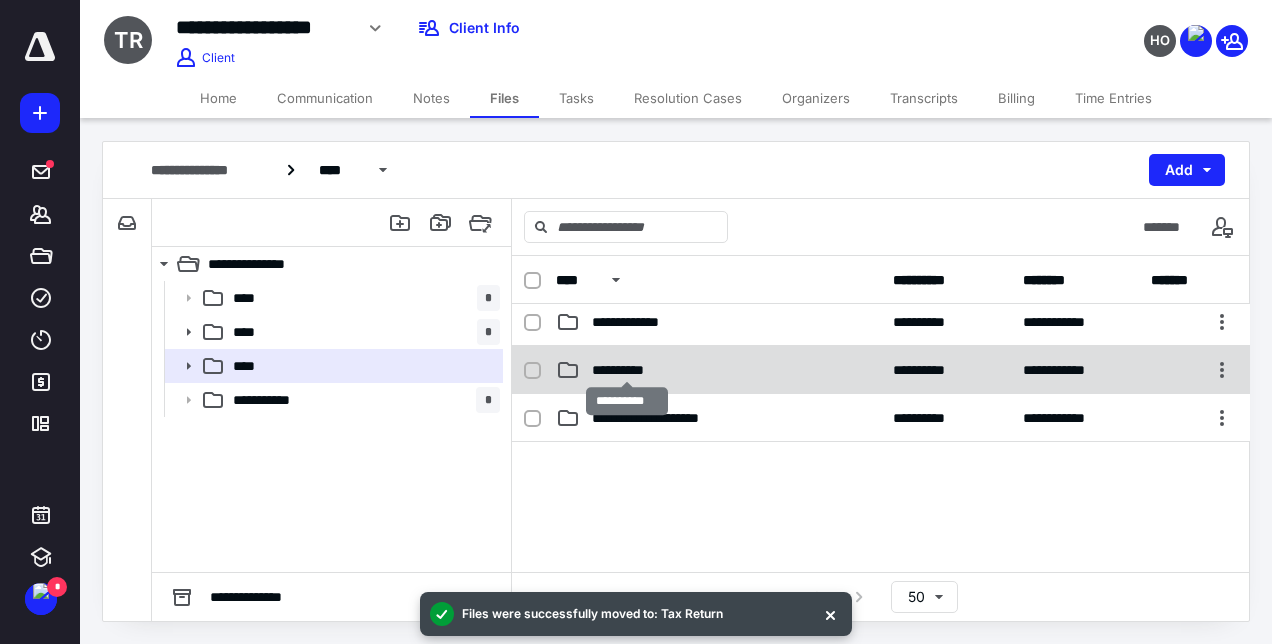 click on "**********" at bounding box center (627, 370) 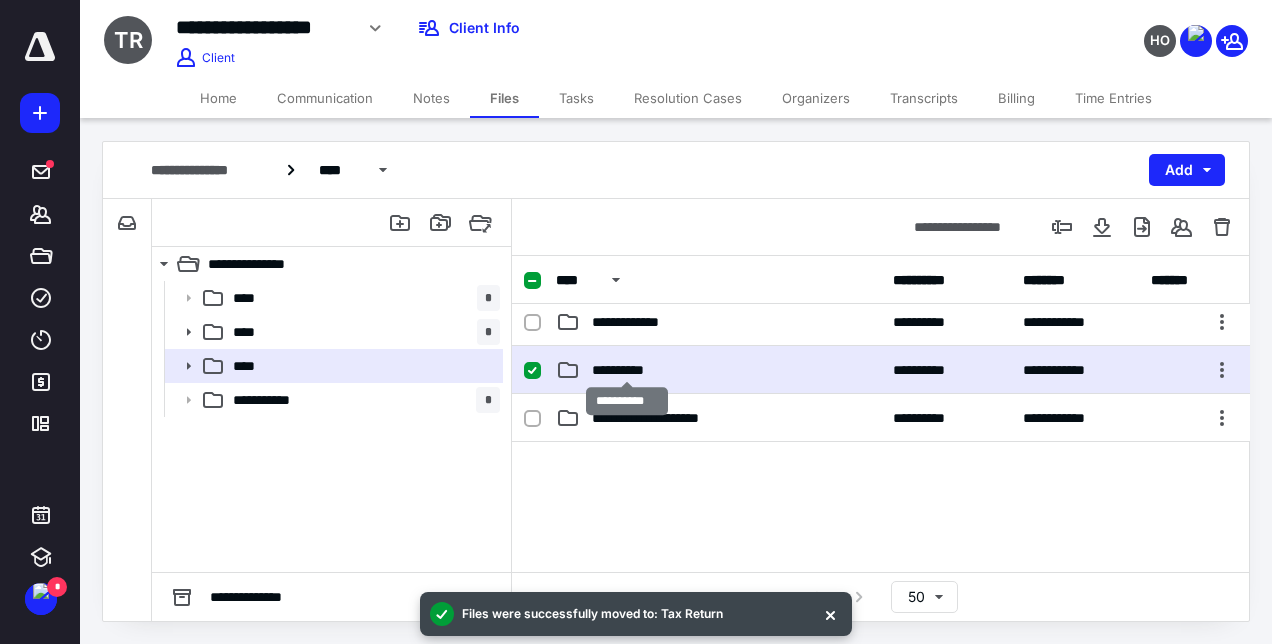 click on "**********" at bounding box center [627, 370] 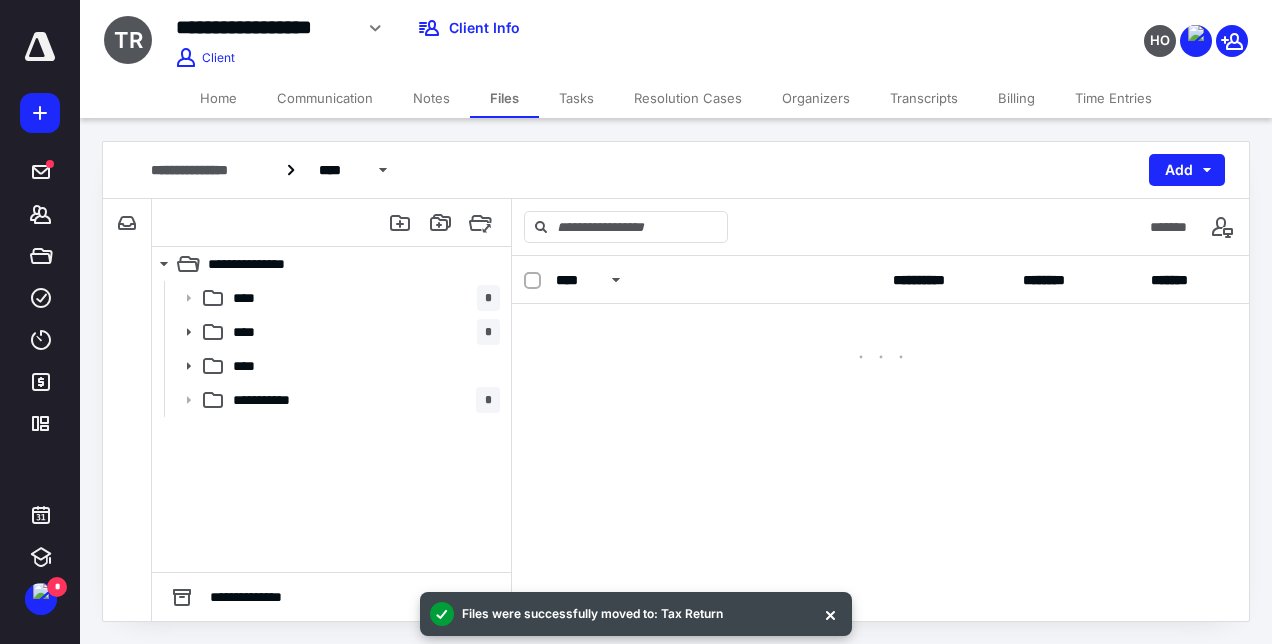 scroll, scrollTop: 0, scrollLeft: 0, axis: both 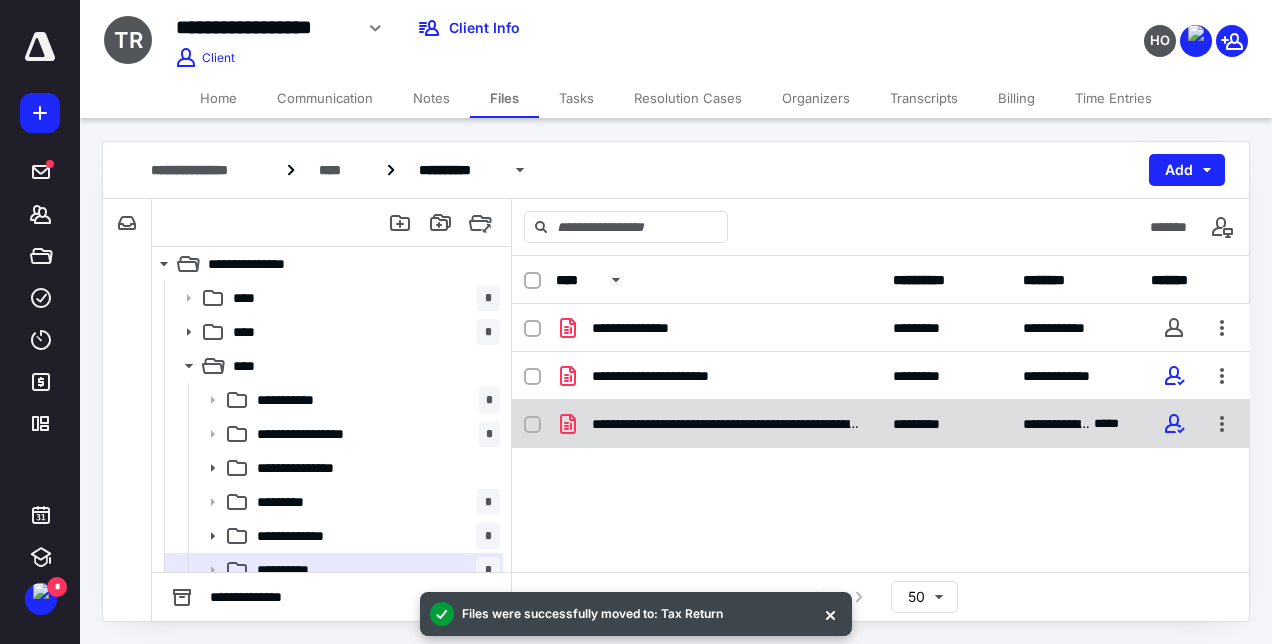 click on "**********" at bounding box center (881, 424) 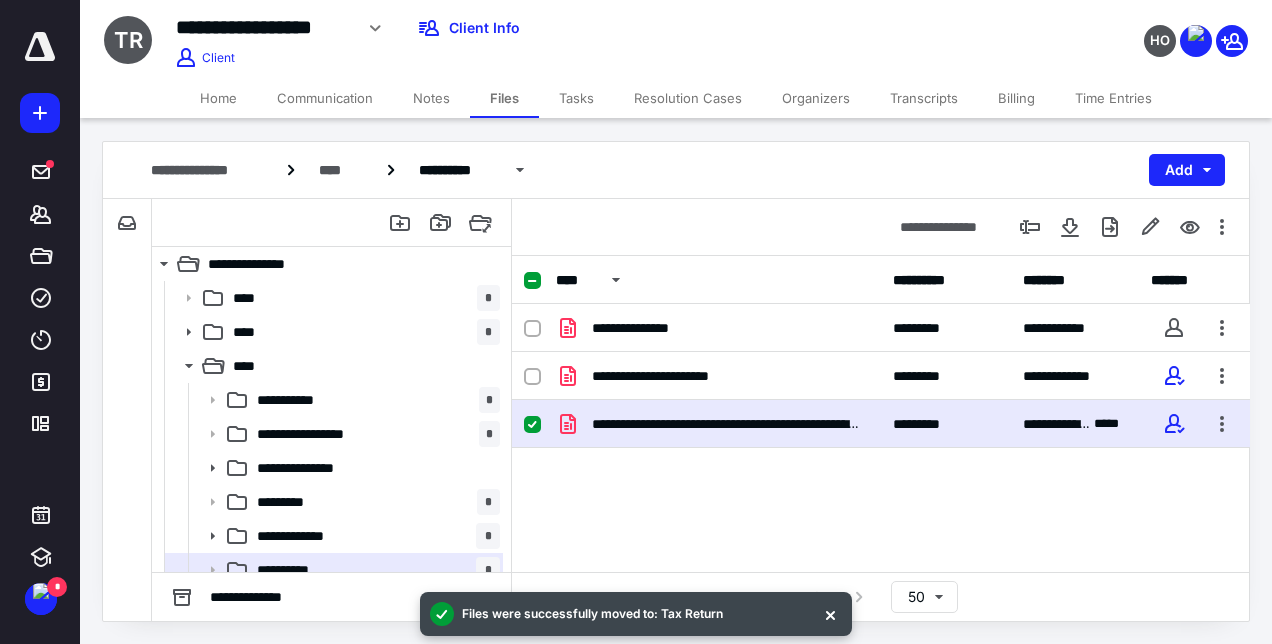 click on "**********" at bounding box center (881, 424) 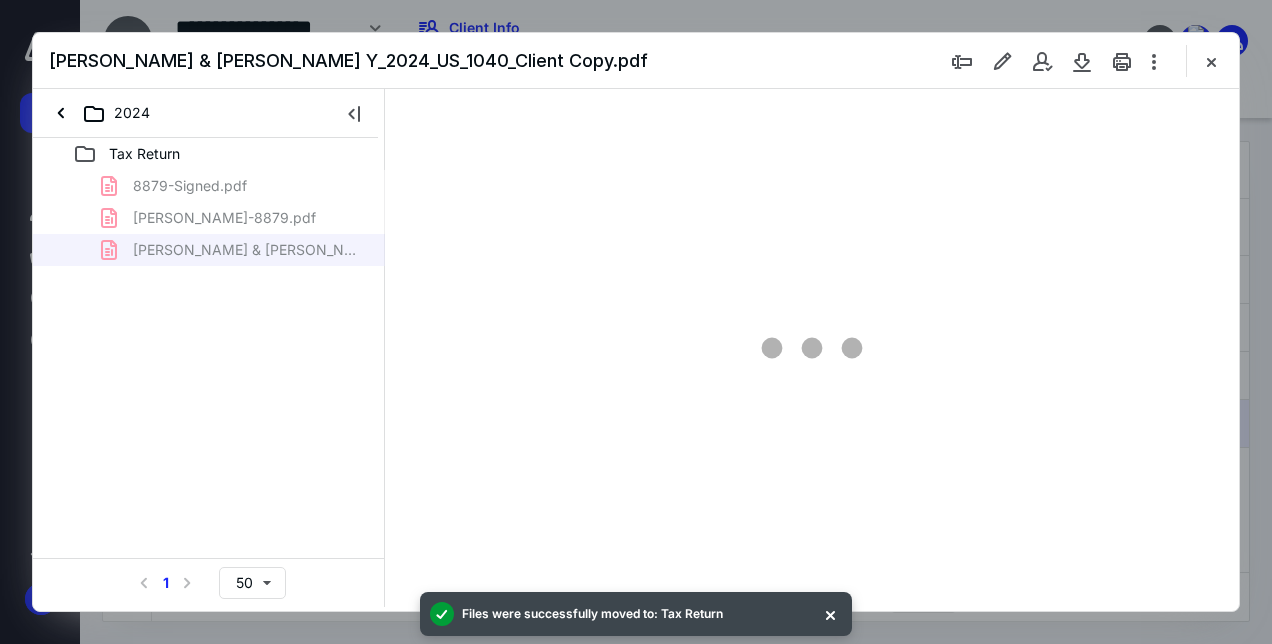 scroll, scrollTop: 0, scrollLeft: 0, axis: both 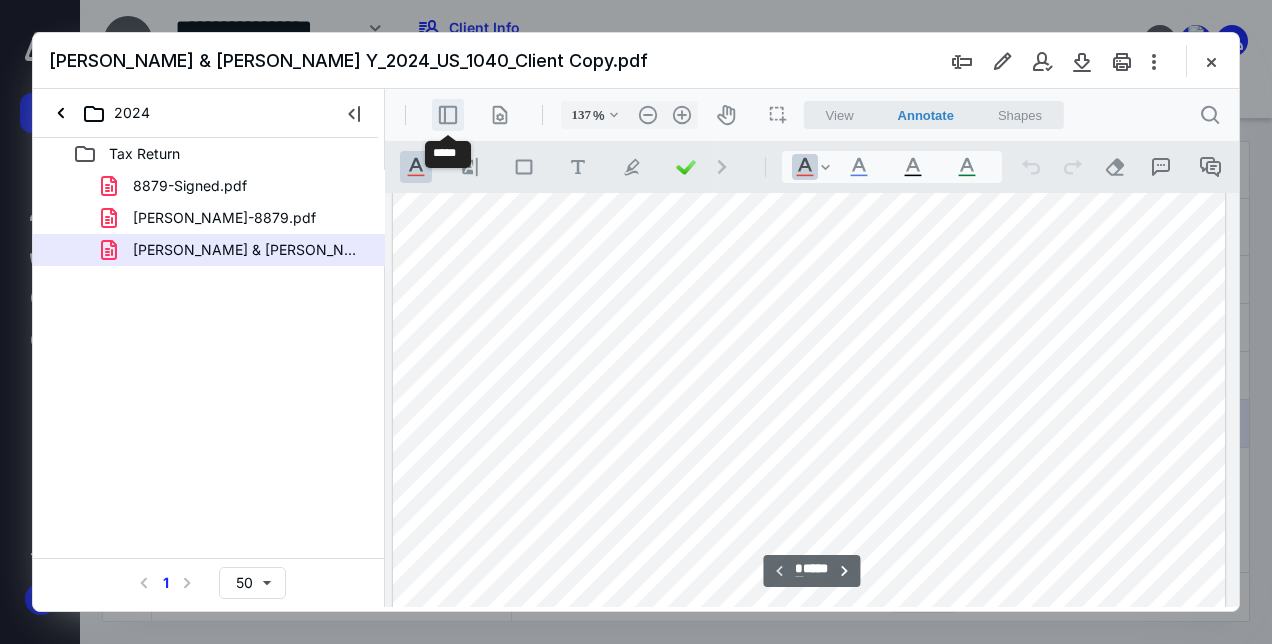 click on ".cls-1{fill:#abb0c4;} icon - header - sidebar - line" at bounding box center (448, 115) 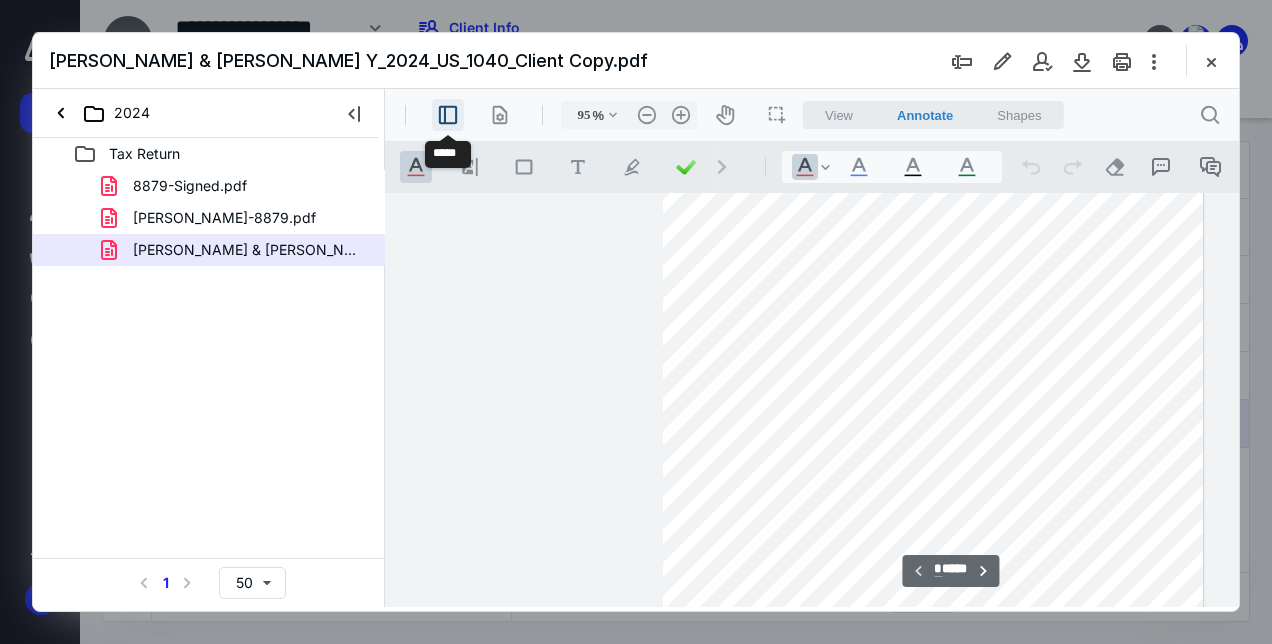 type on "91" 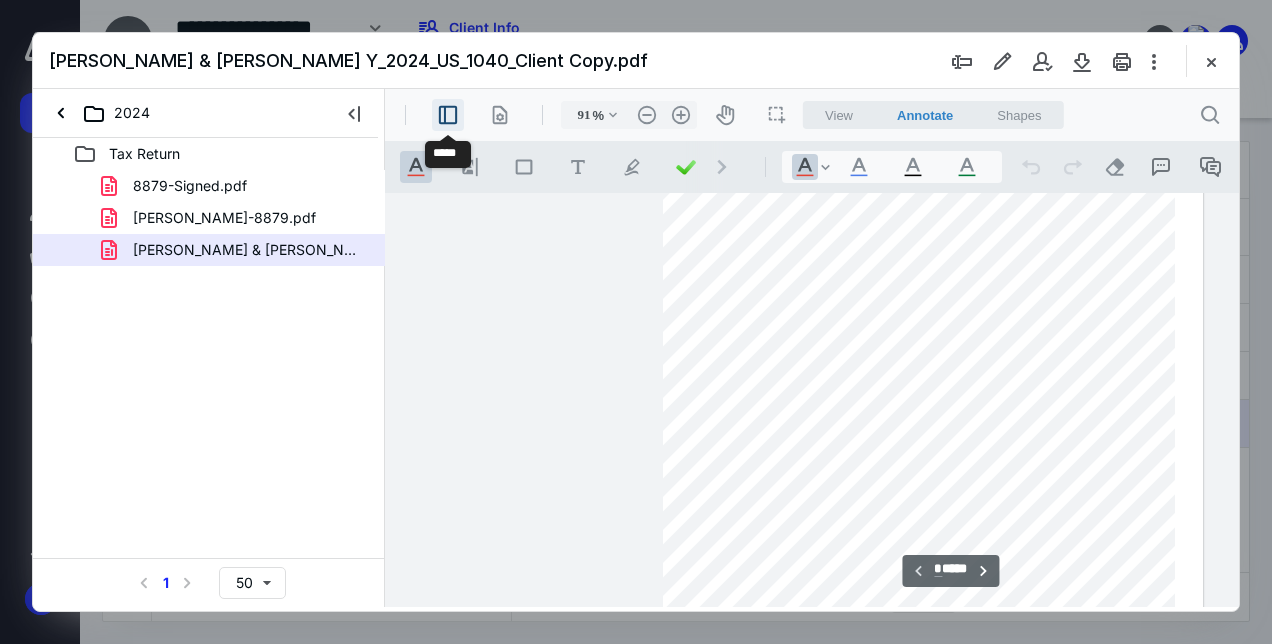 scroll, scrollTop: 108, scrollLeft: 76, axis: both 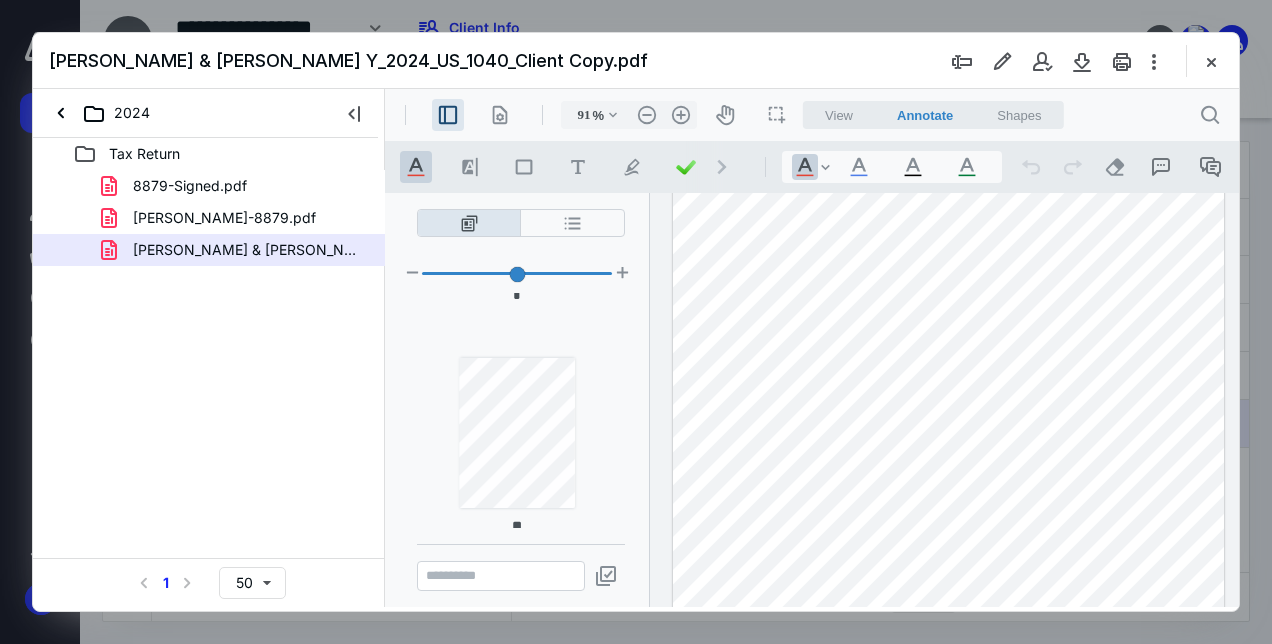 type on "**" 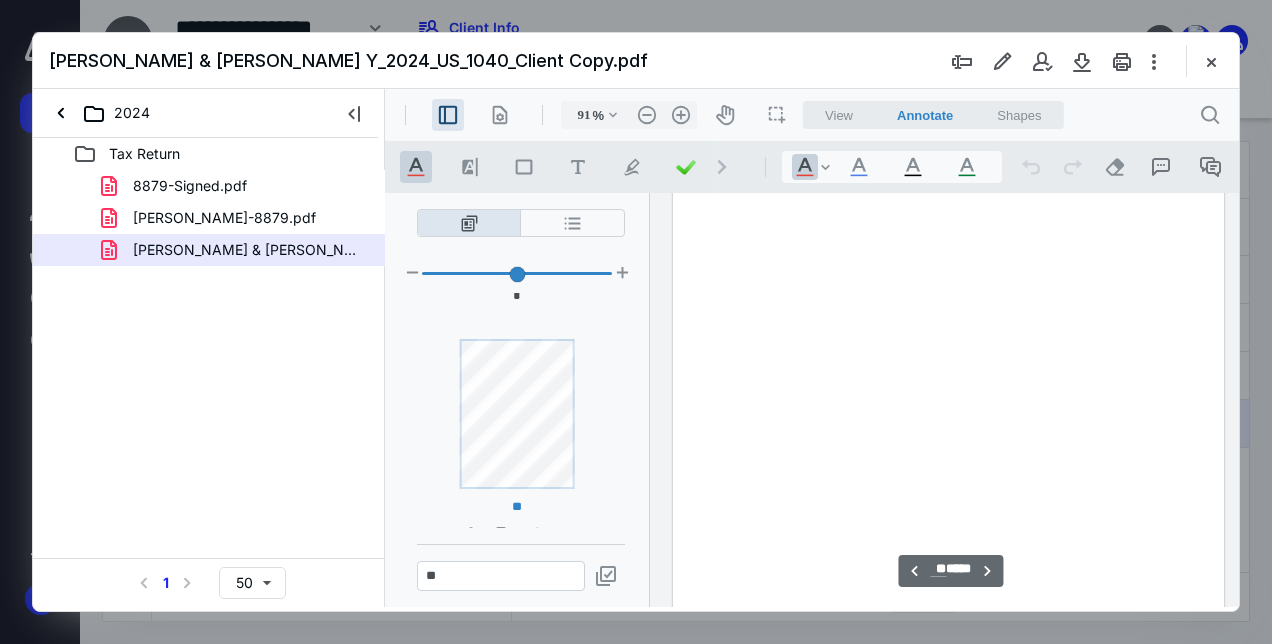 scroll, scrollTop: 2064, scrollLeft: 0, axis: vertical 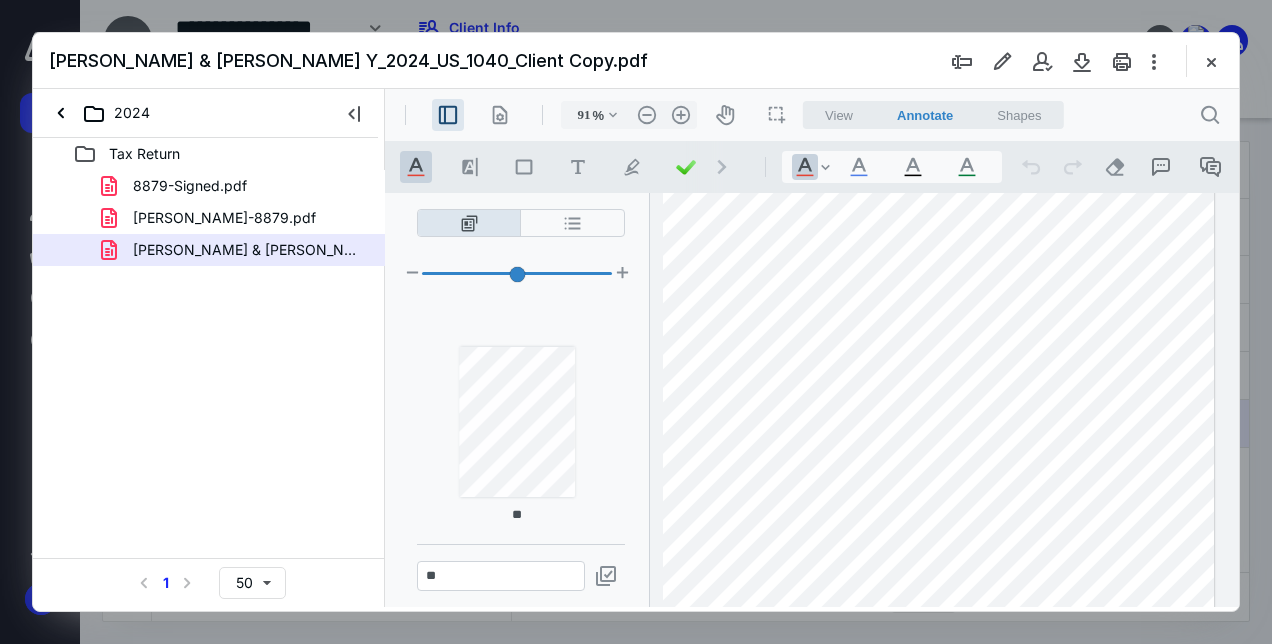 type on "**" 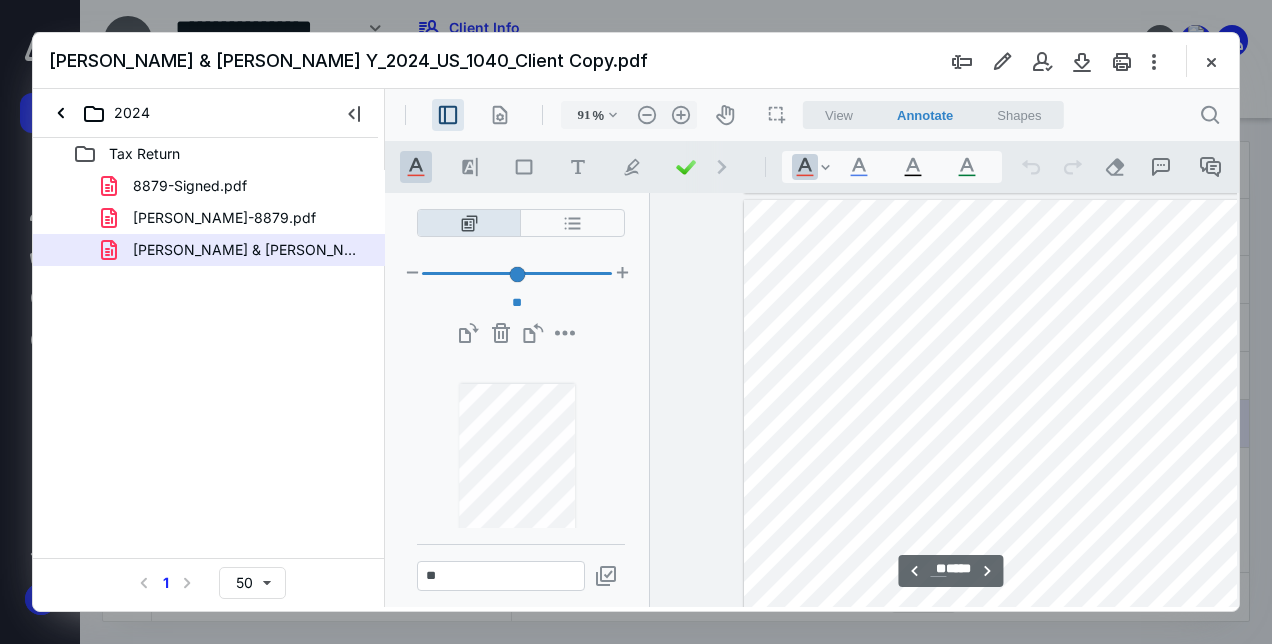 scroll, scrollTop: 4998, scrollLeft: 0, axis: vertical 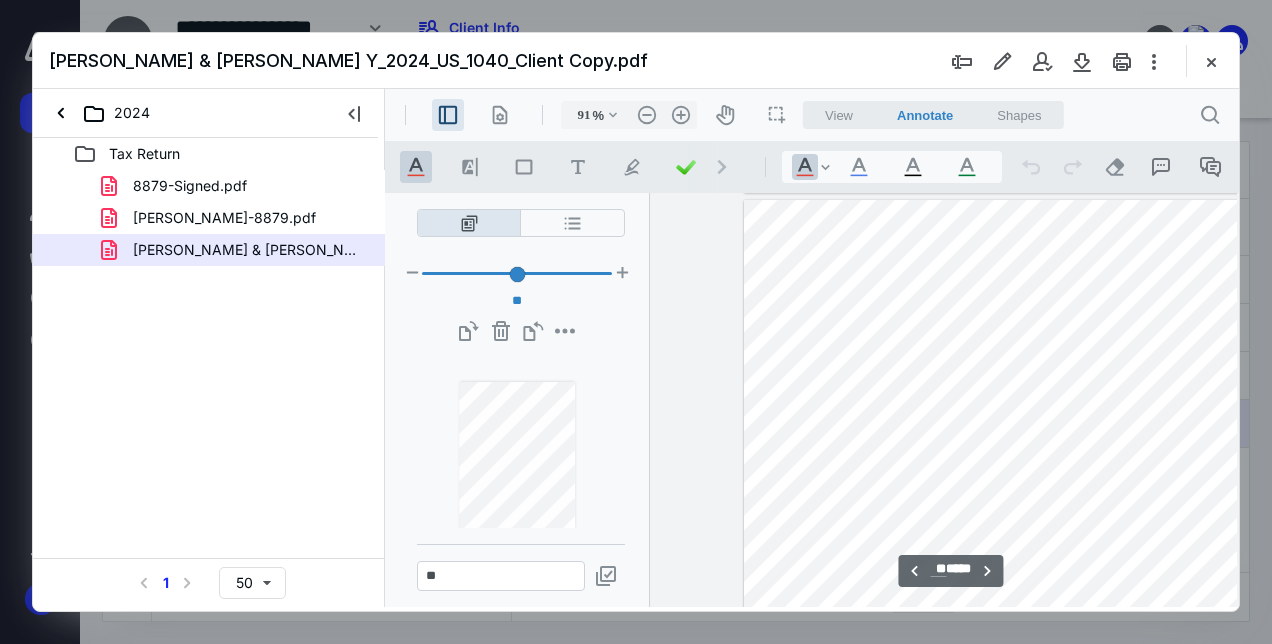 type on "**" 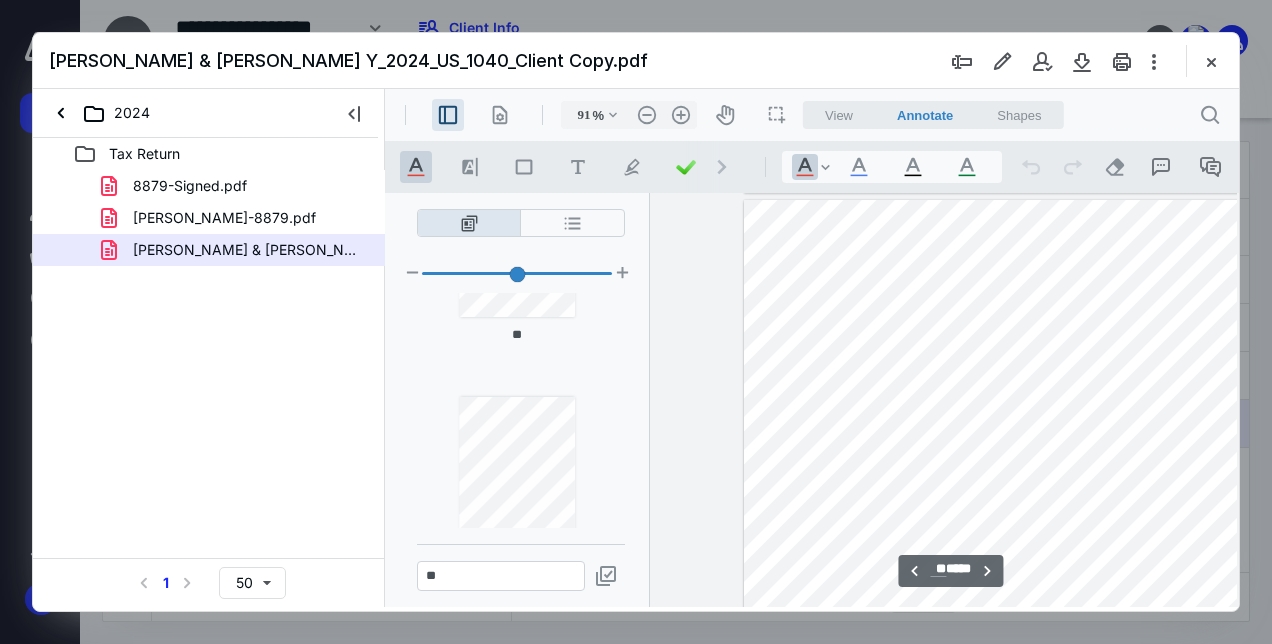 scroll, scrollTop: 5895, scrollLeft: 0, axis: vertical 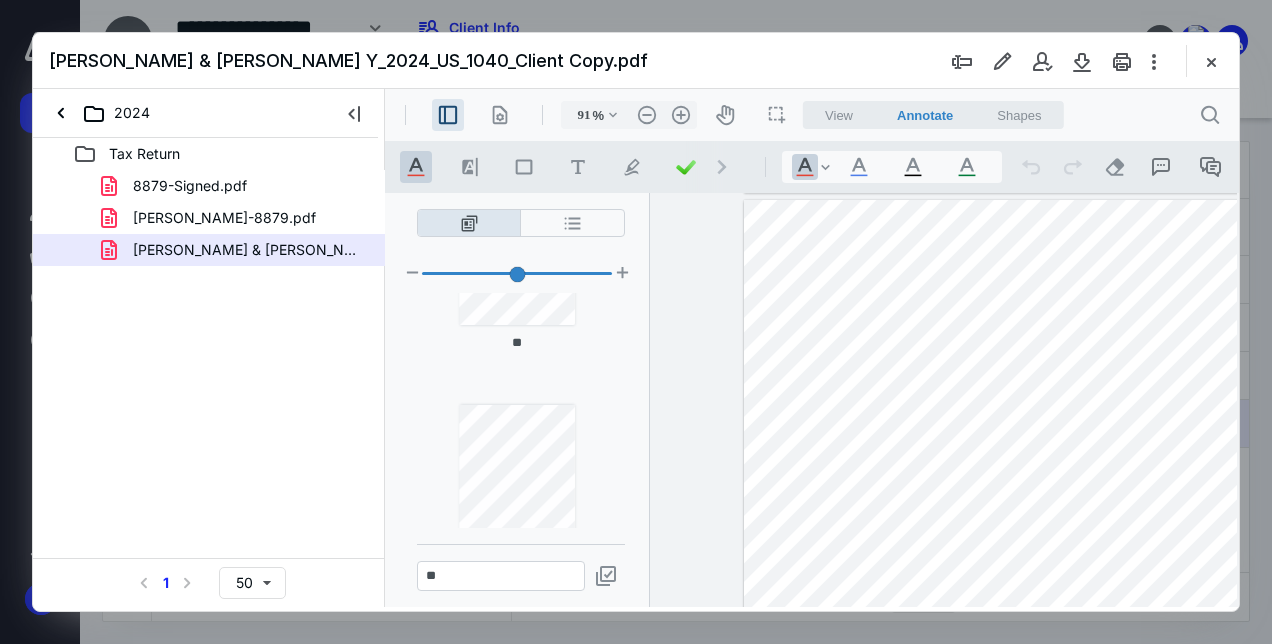 type on "**" 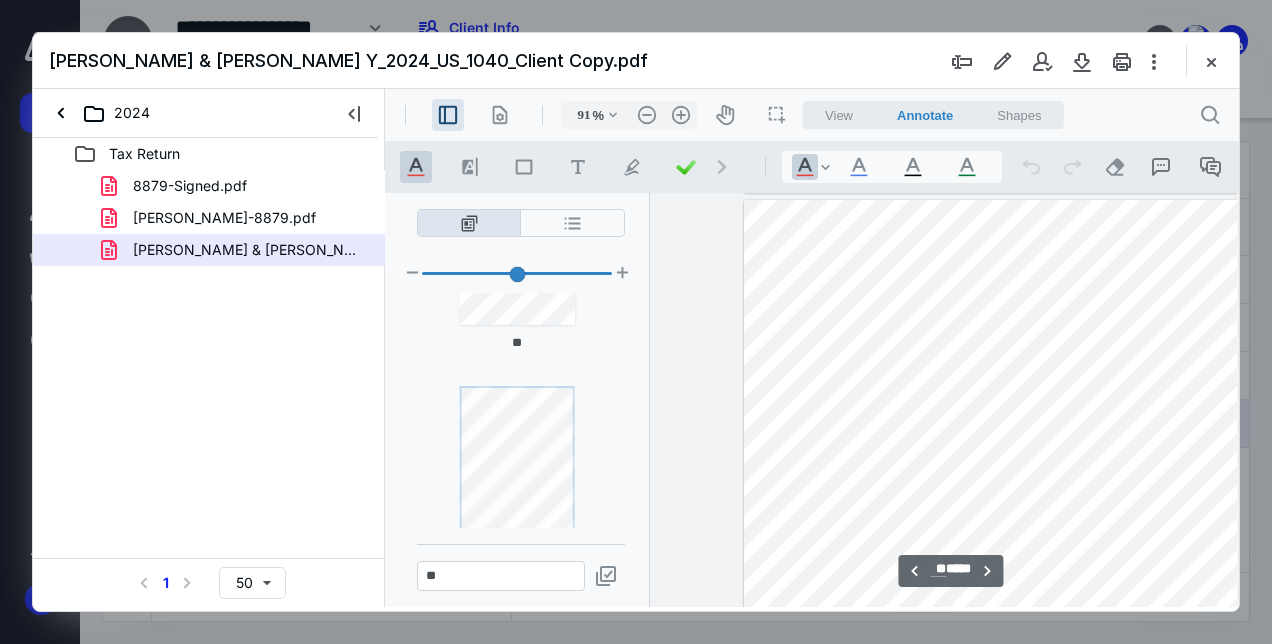 scroll, scrollTop: 5974, scrollLeft: 0, axis: vertical 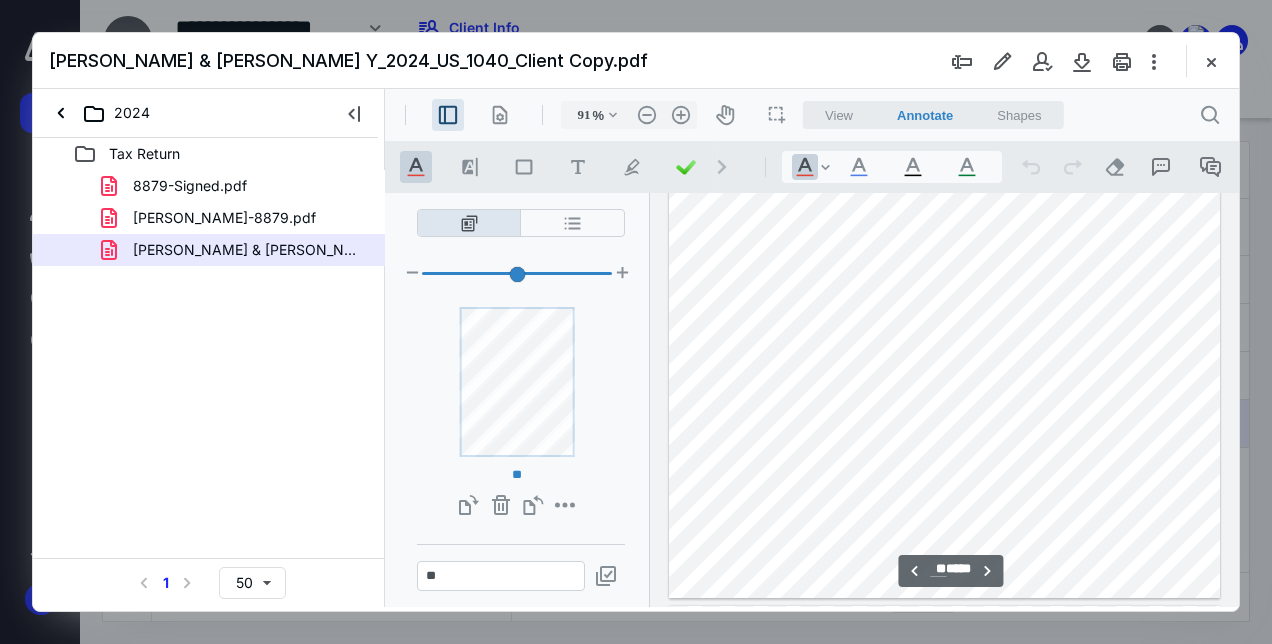 type on "**" 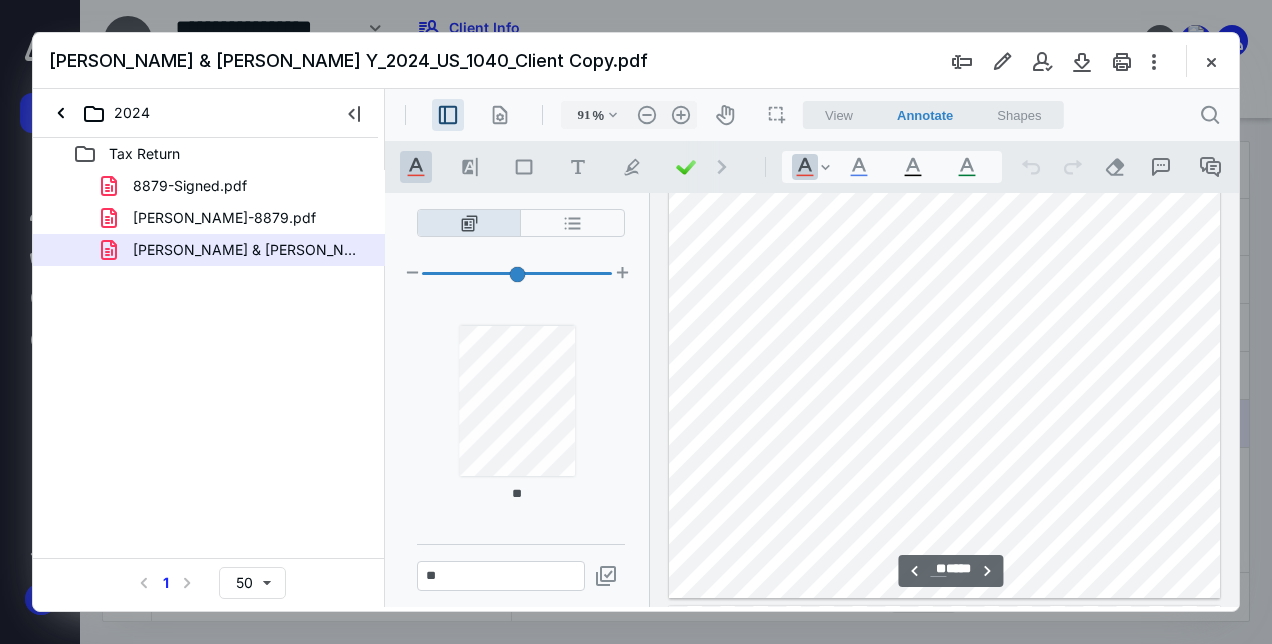 scroll, scrollTop: 18658, scrollLeft: 80, axis: both 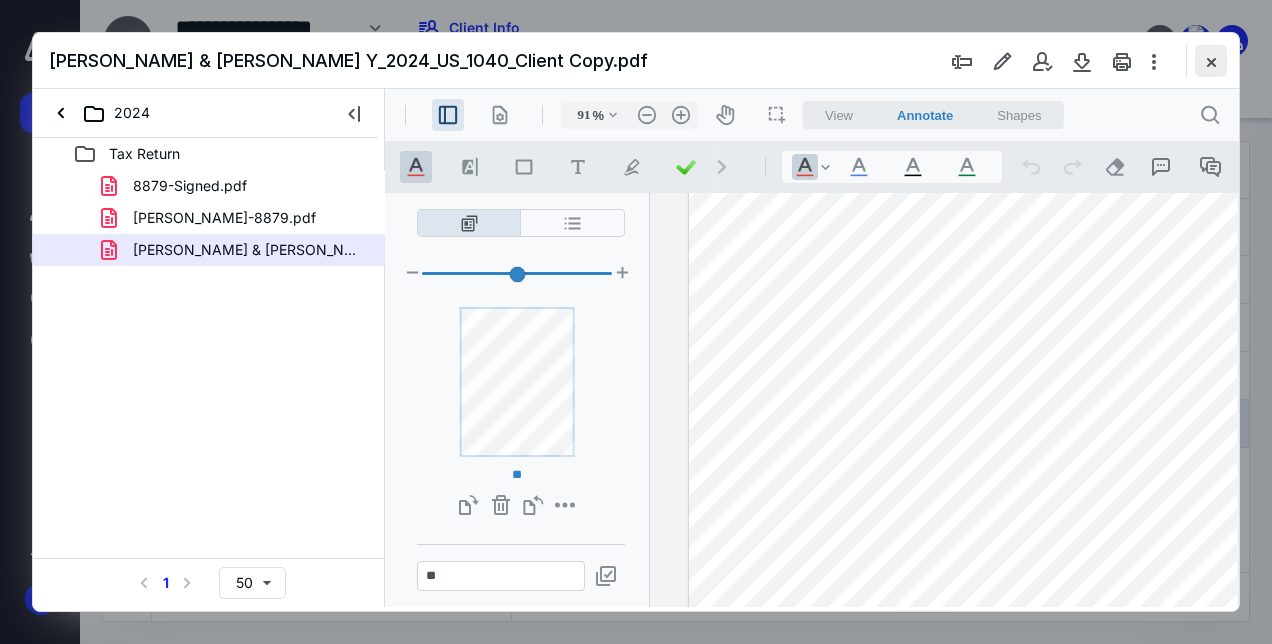 click at bounding box center (1211, 61) 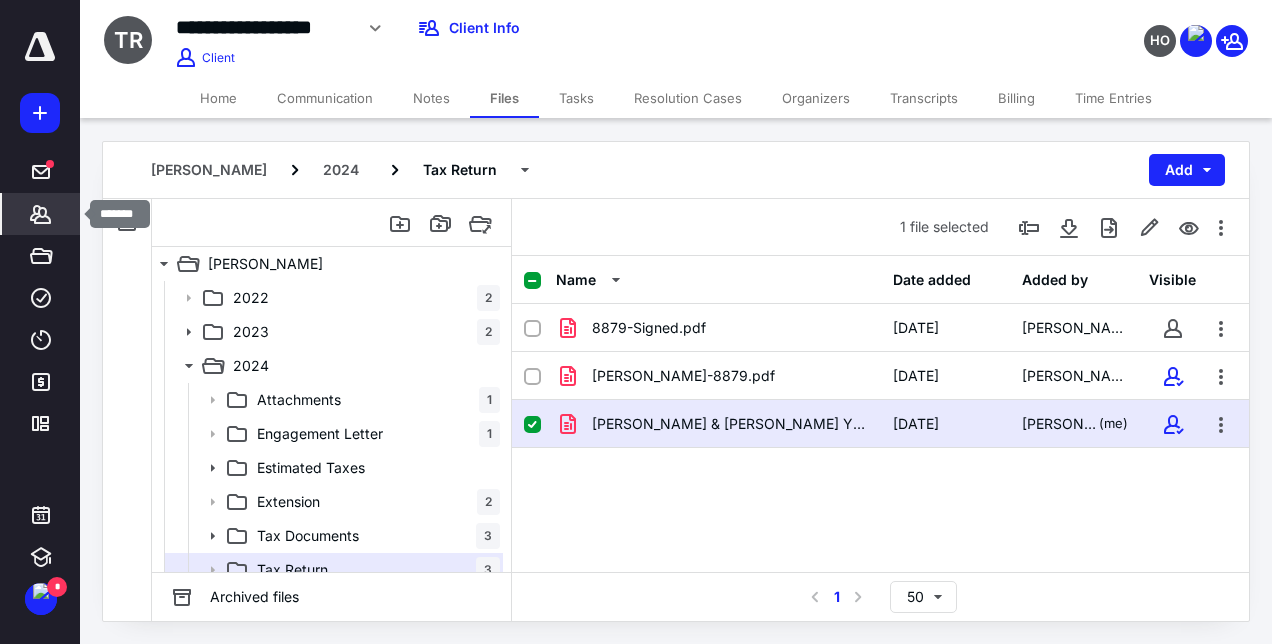 click 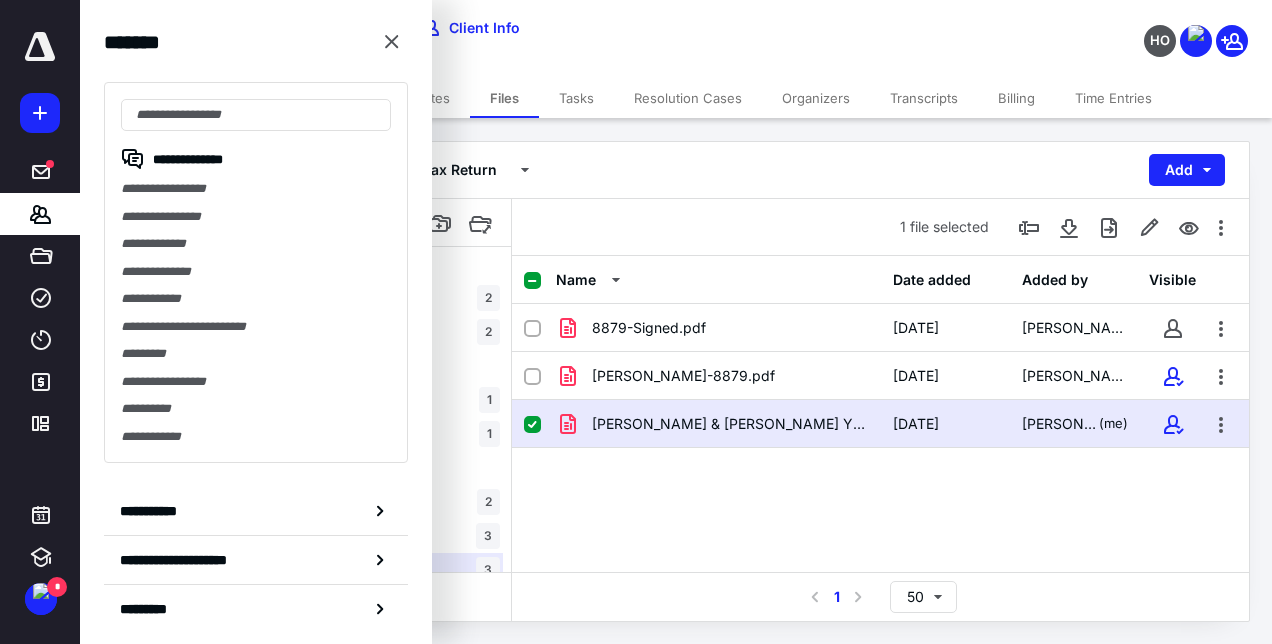 click 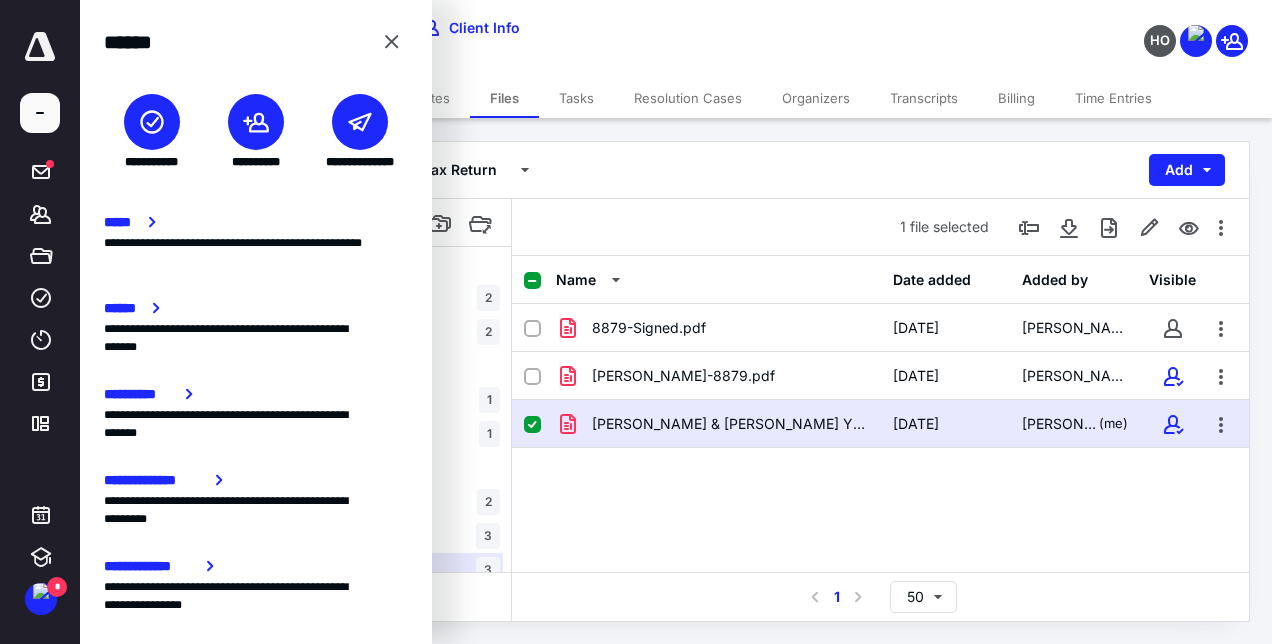 click 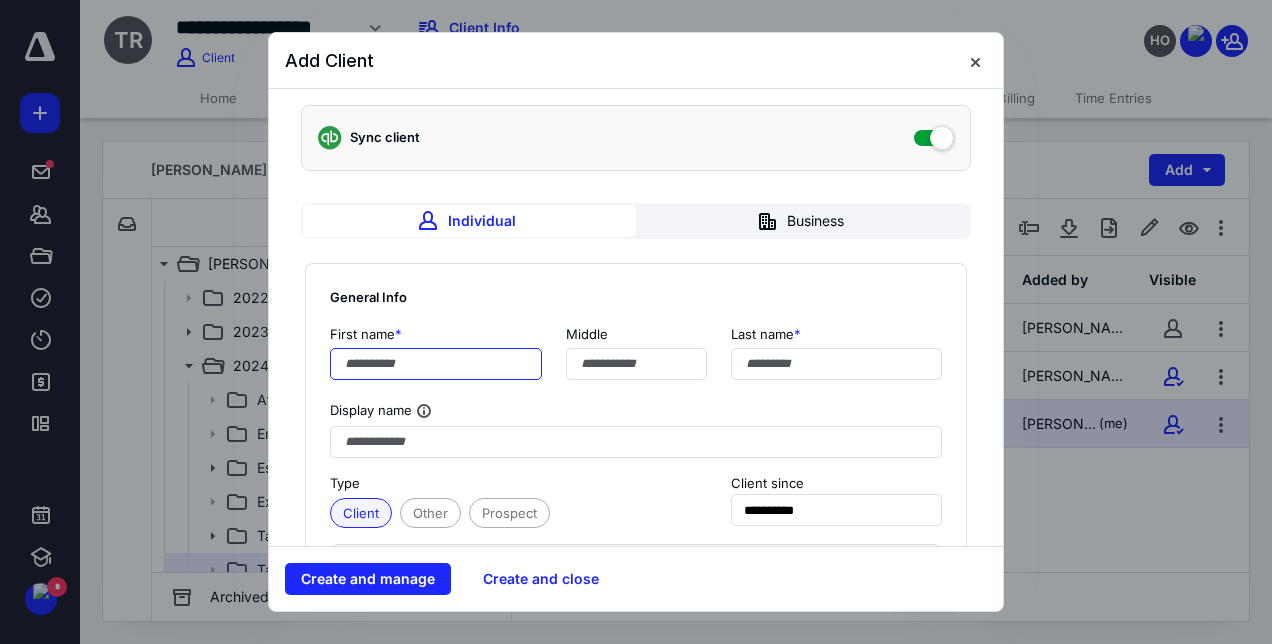 click at bounding box center [436, 364] 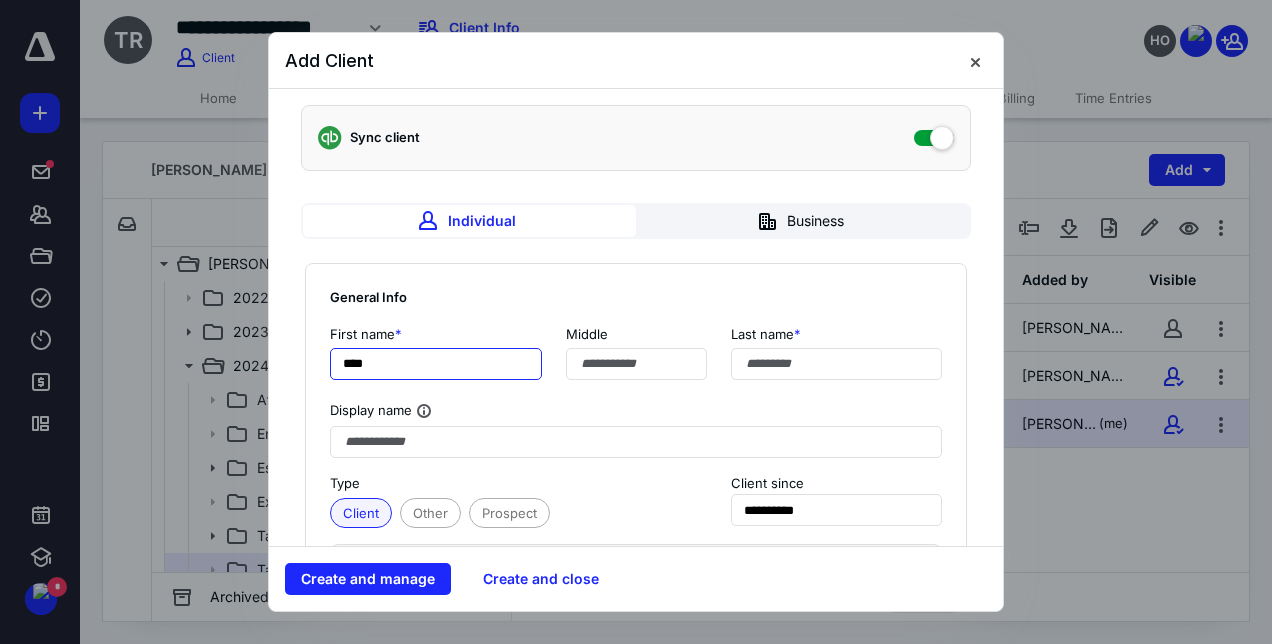 type on "****" 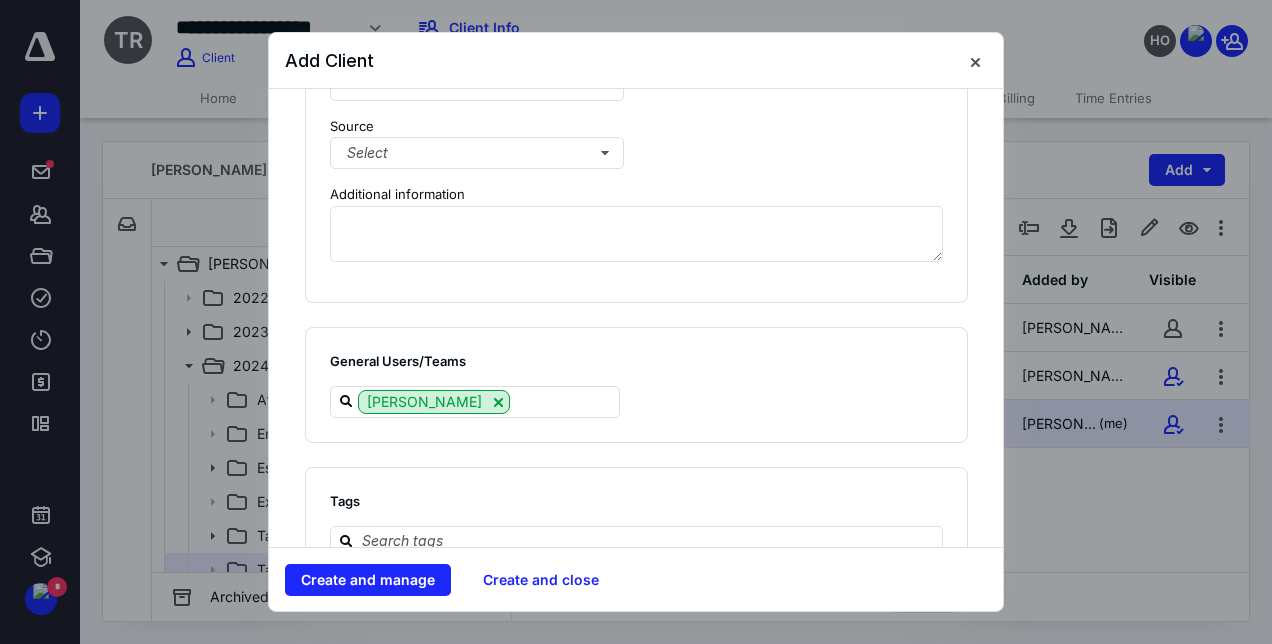 scroll, scrollTop: 1762, scrollLeft: 0, axis: vertical 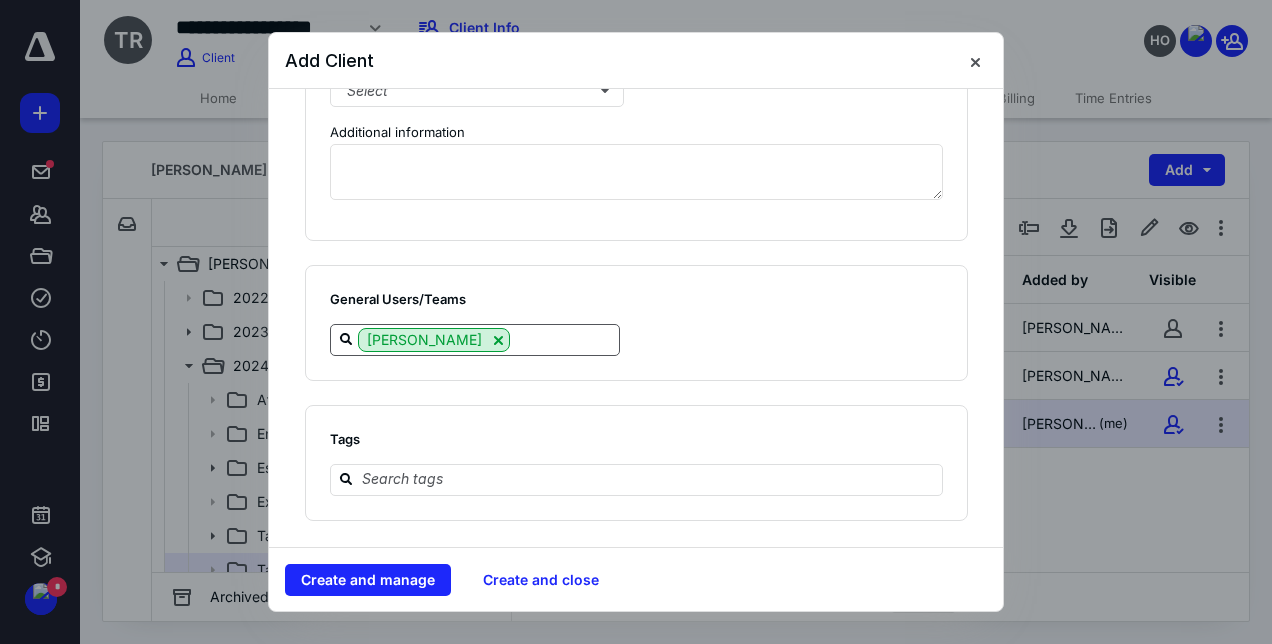 type on "*******" 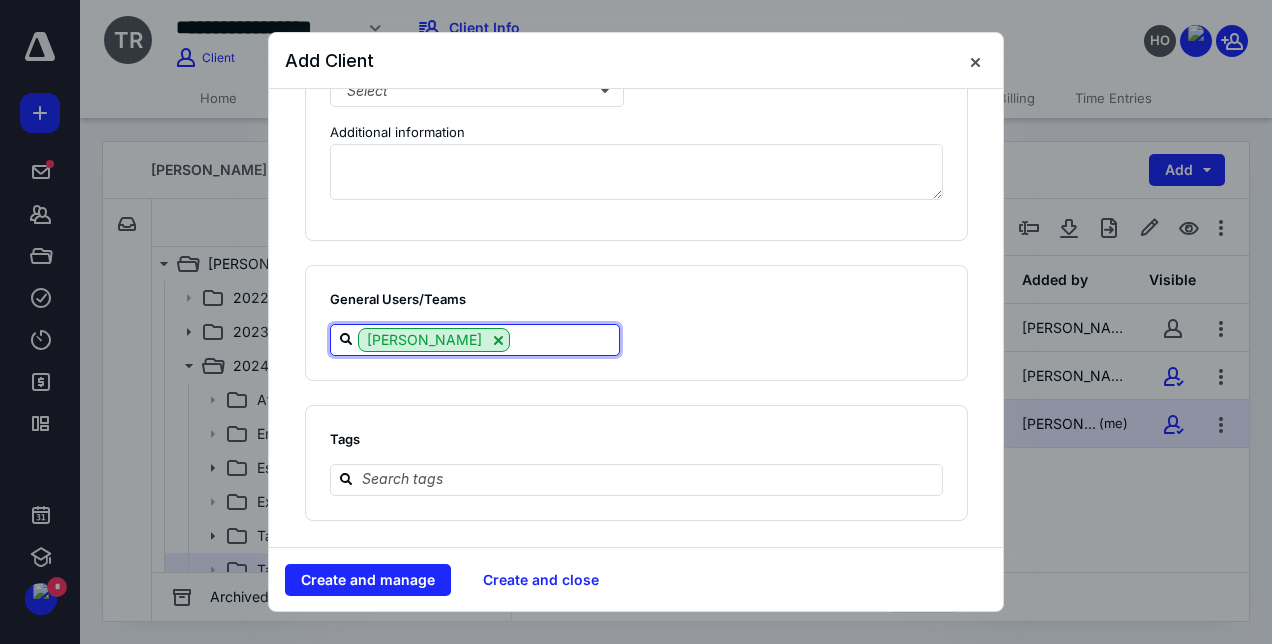 click at bounding box center [564, 339] 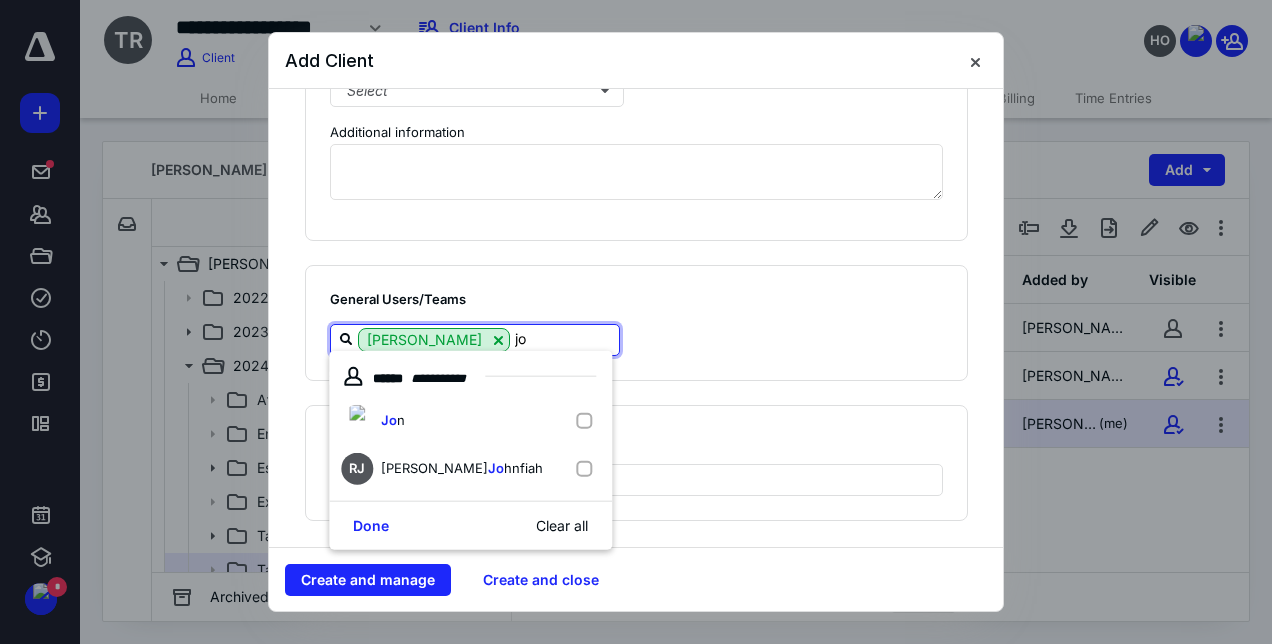 type on "jon" 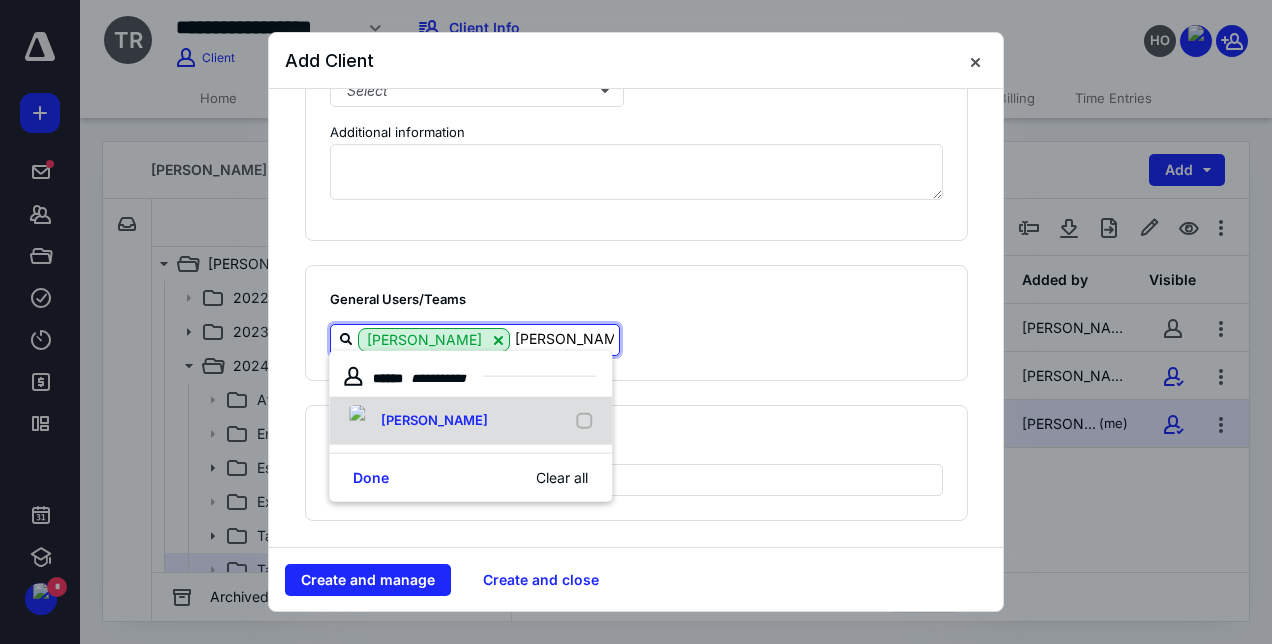 click on "Jon" at bounding box center [470, 421] 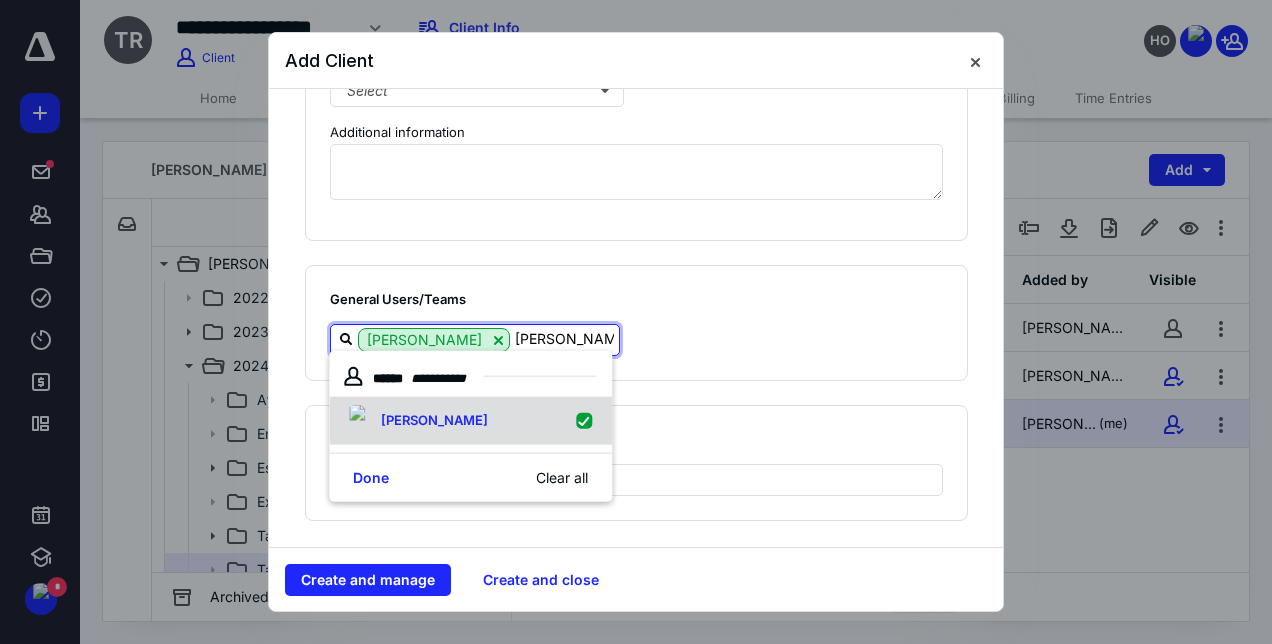 checkbox on "true" 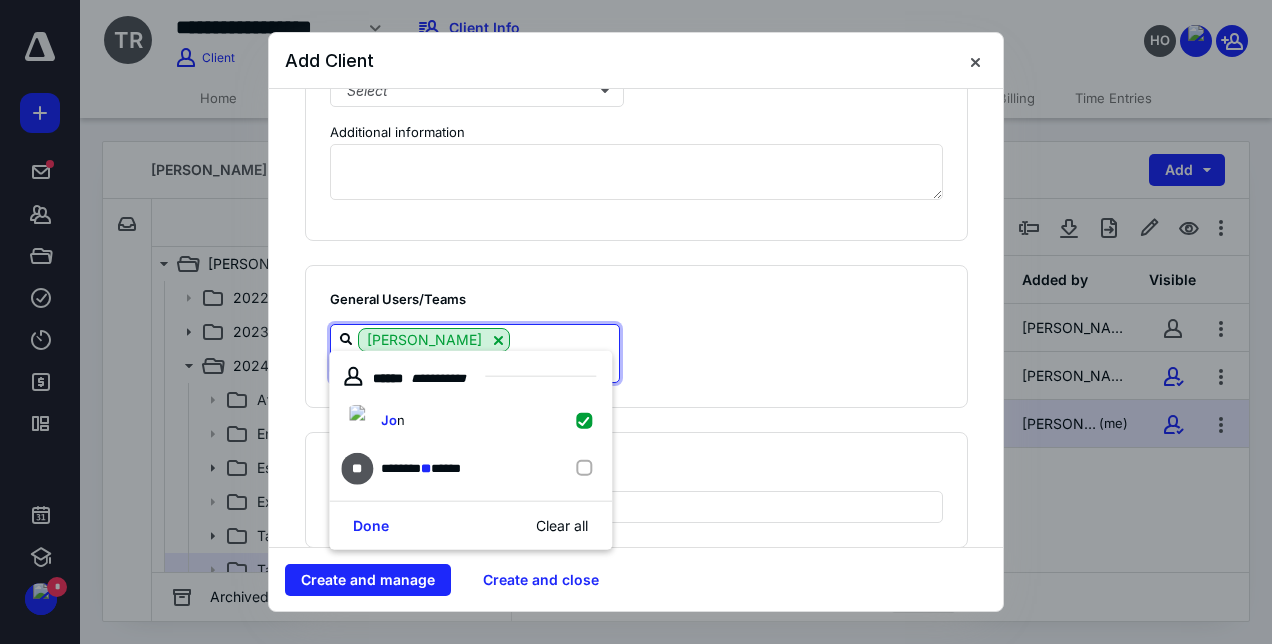 type on "j" 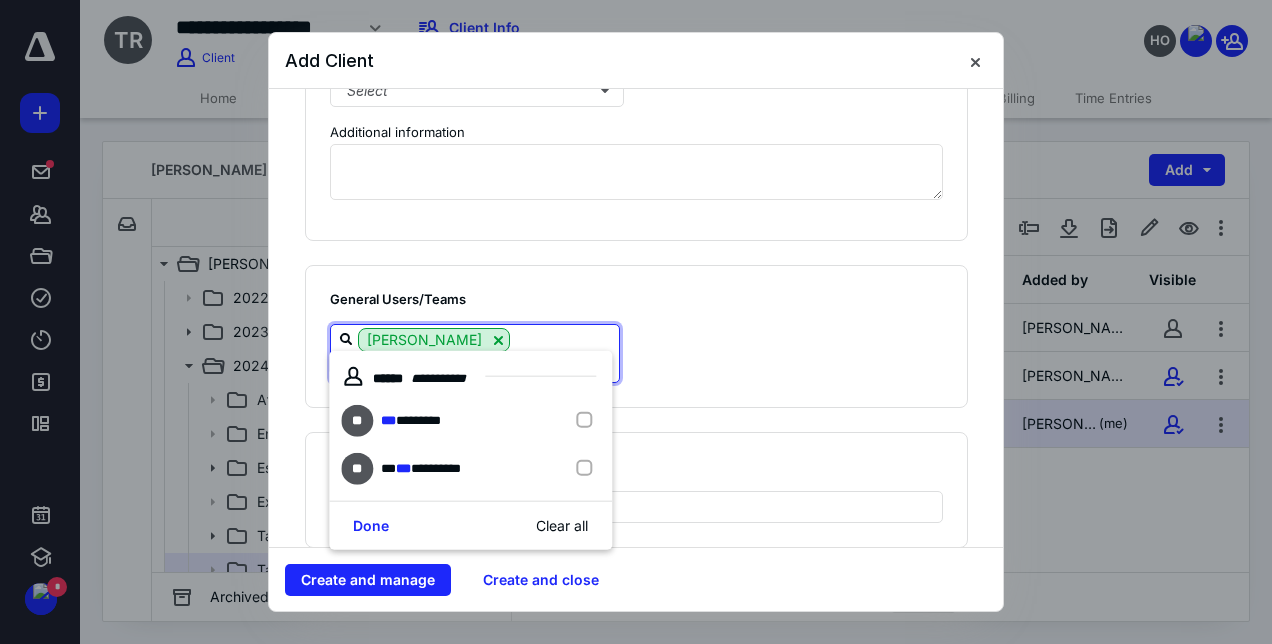 type on "hail" 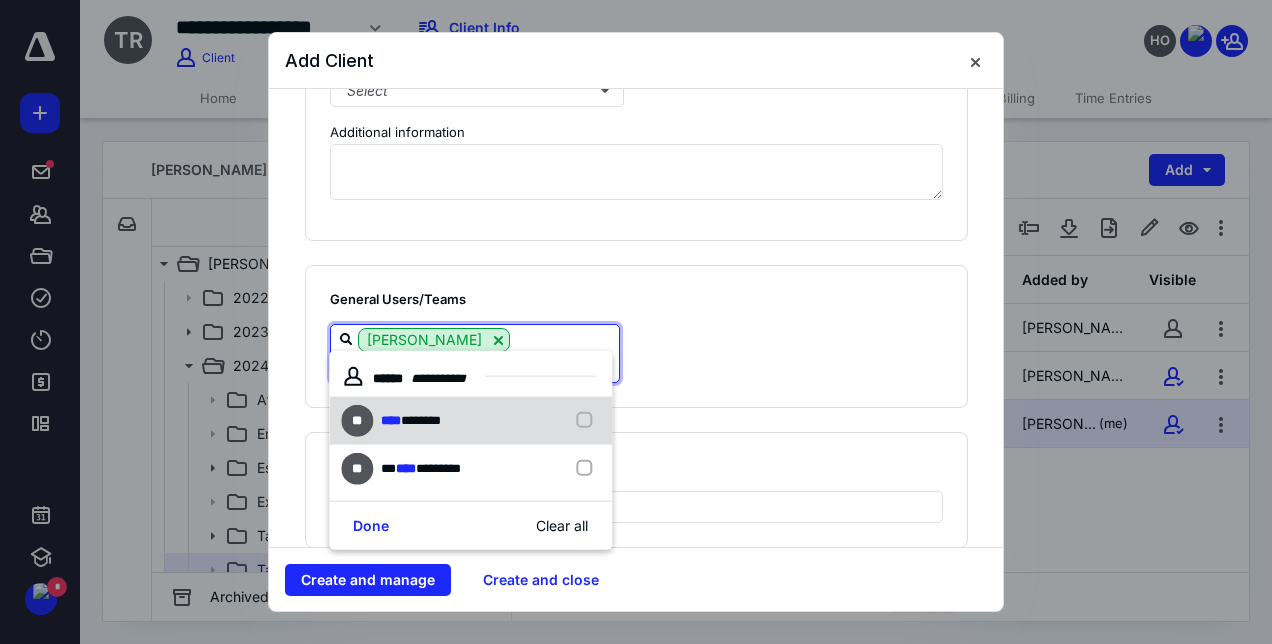 click on "** **** ********" at bounding box center (470, 421) 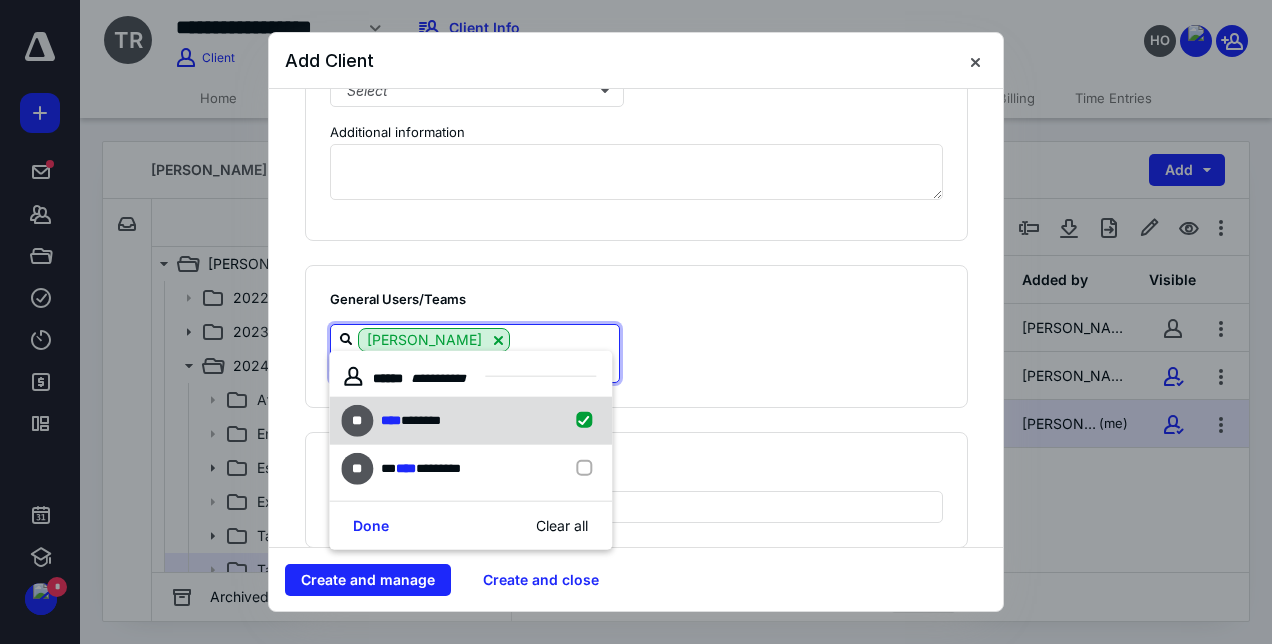 checkbox on "true" 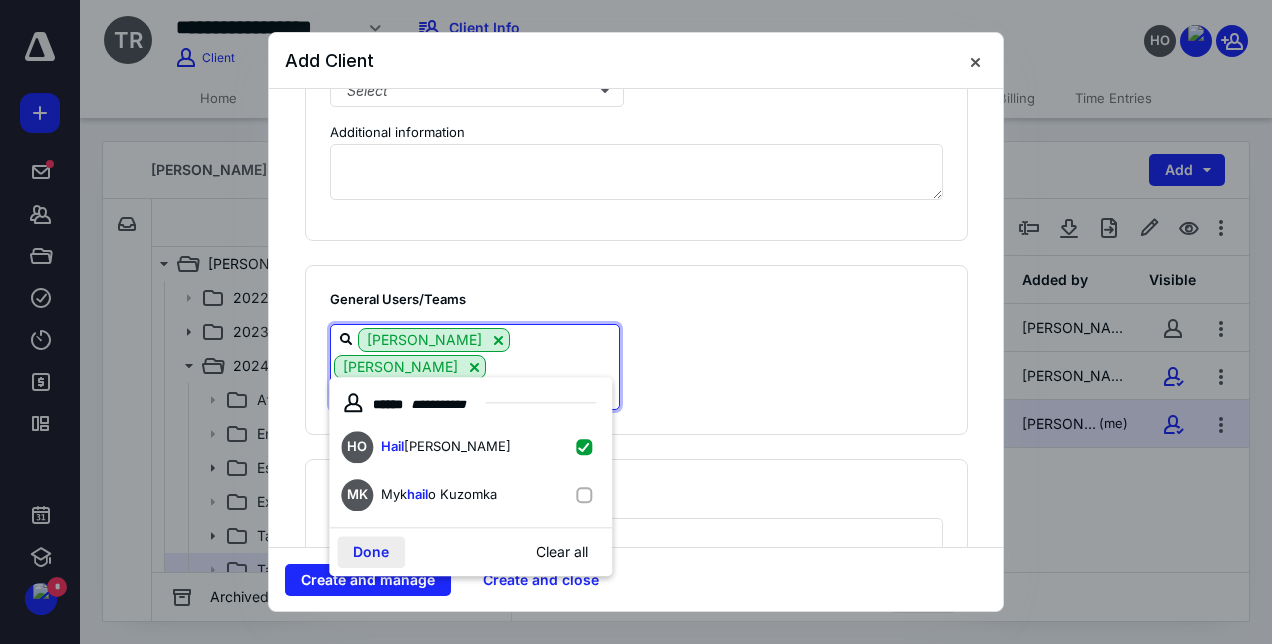 type on "hail" 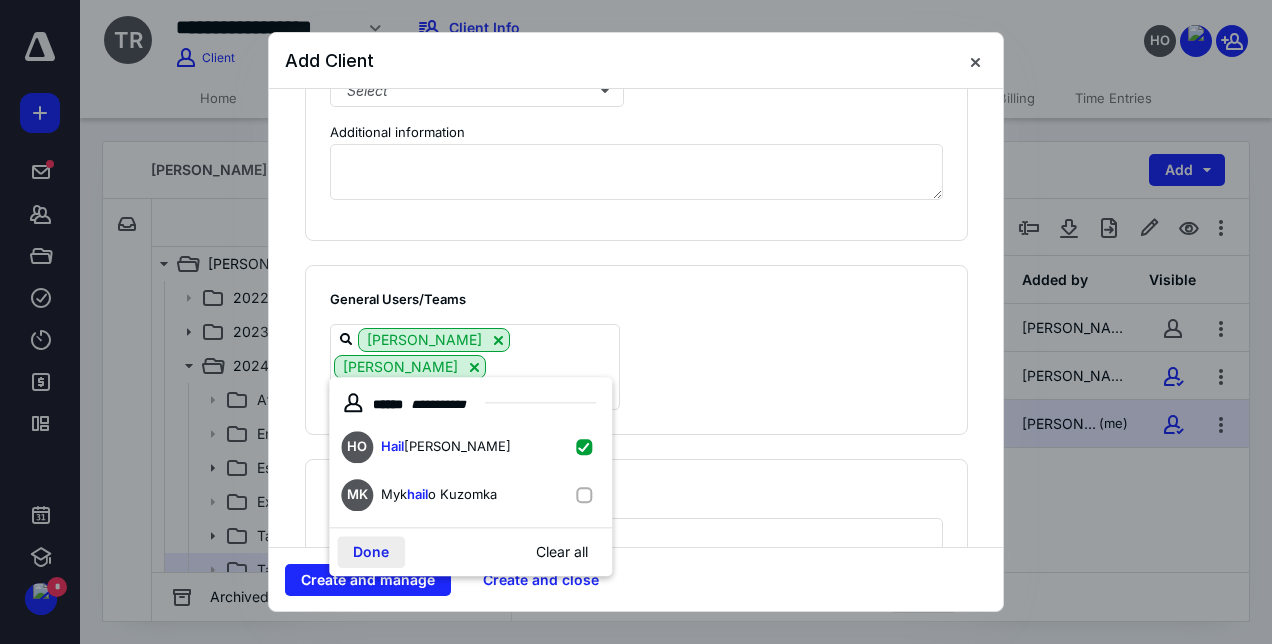click on "Done" at bounding box center [371, 552] 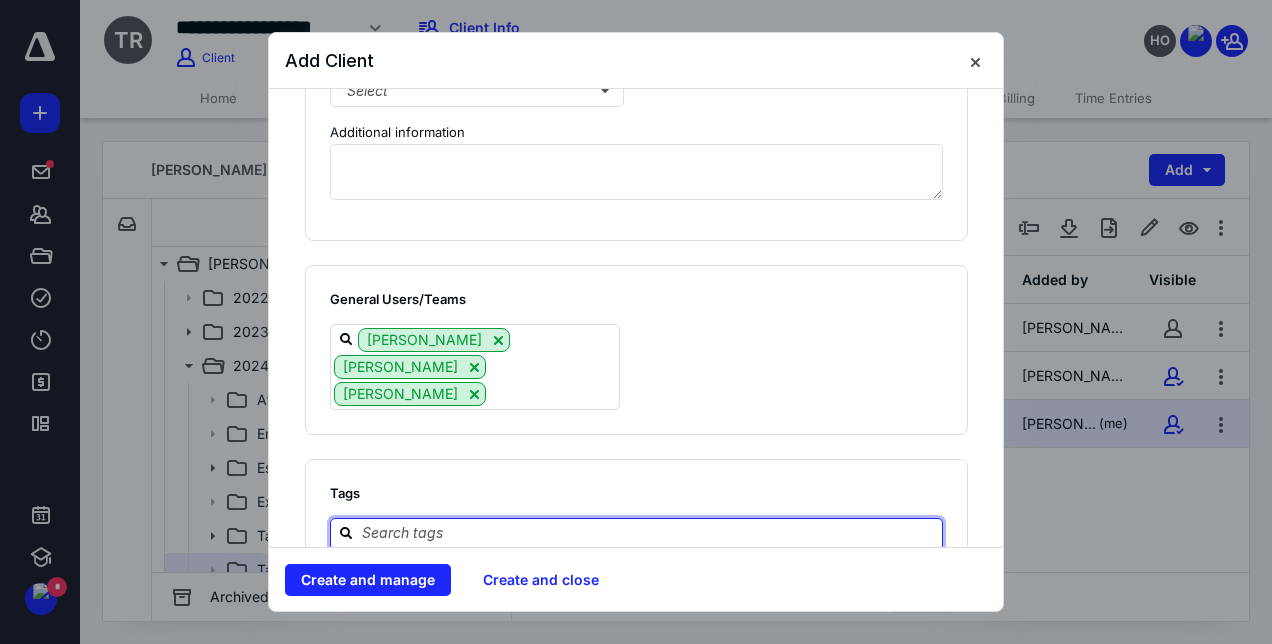 click at bounding box center [648, 533] 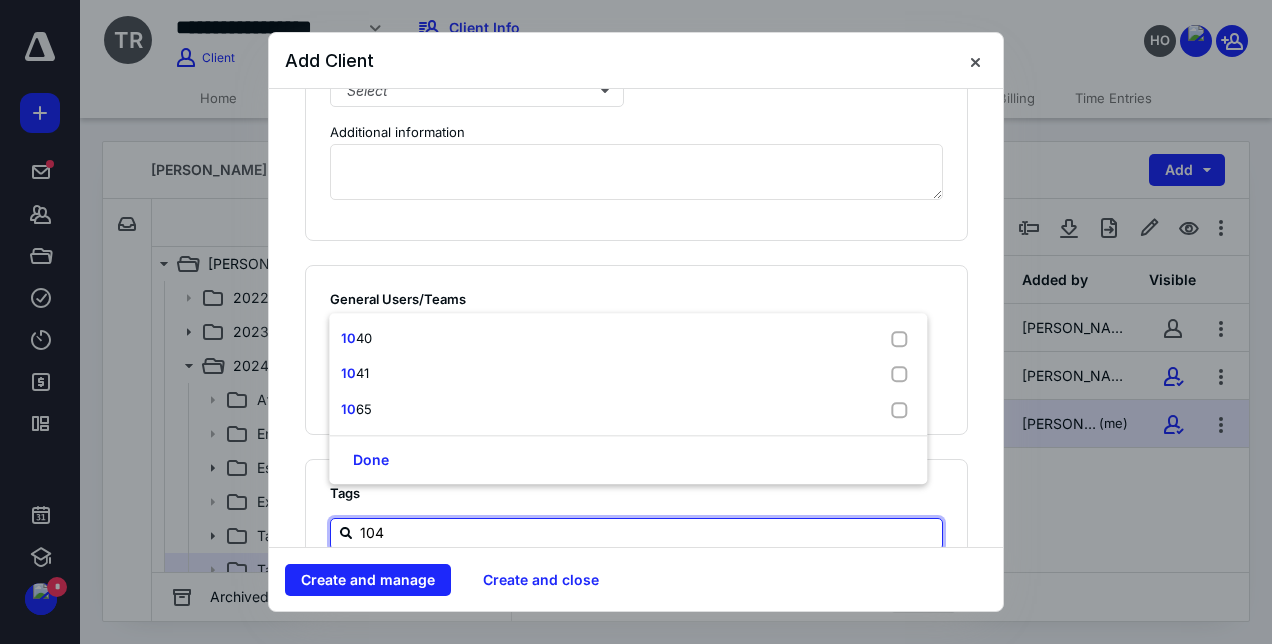 type on "1040" 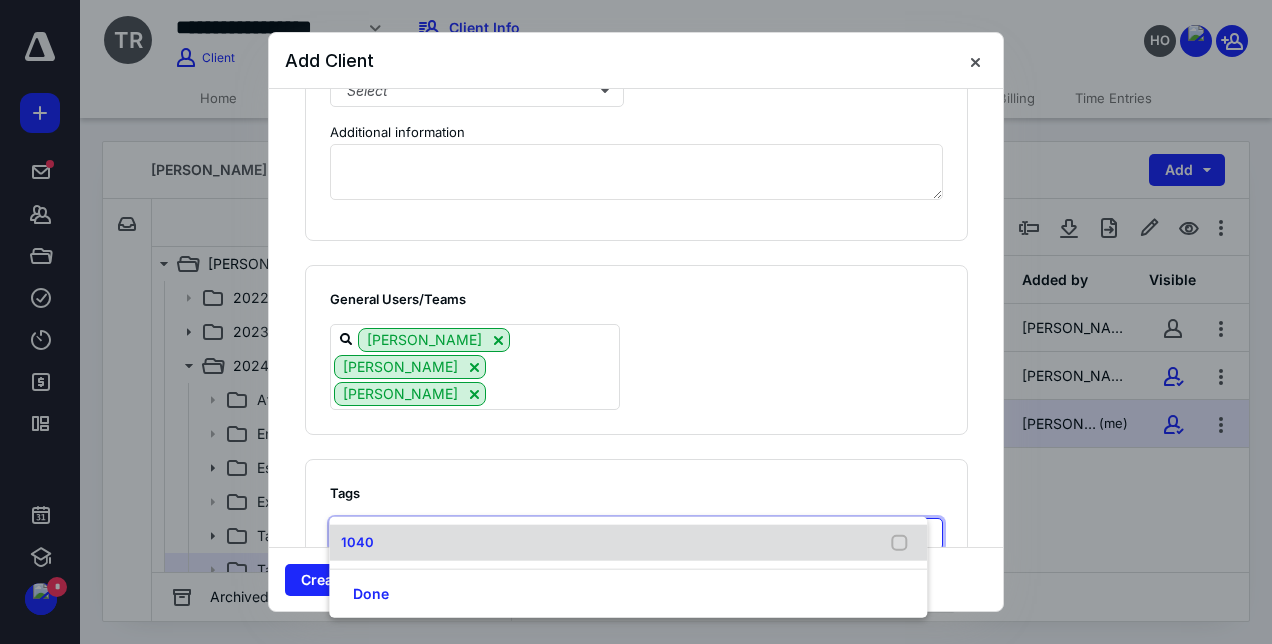 click on "1040" at bounding box center (628, 543) 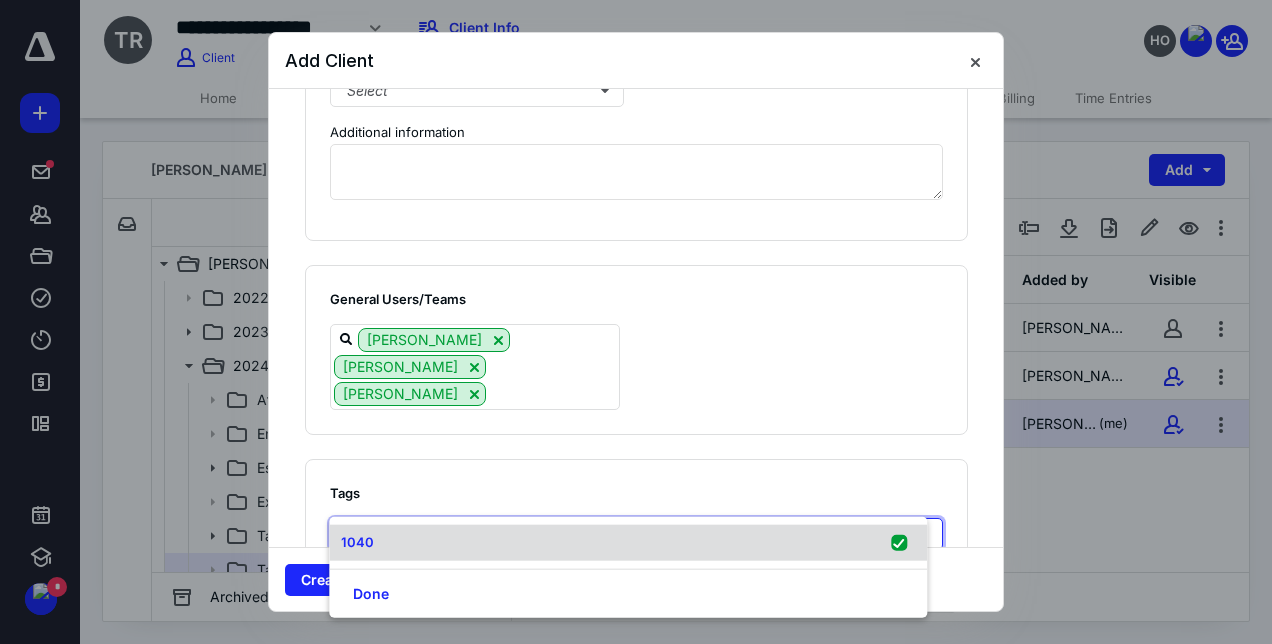 checkbox on "true" 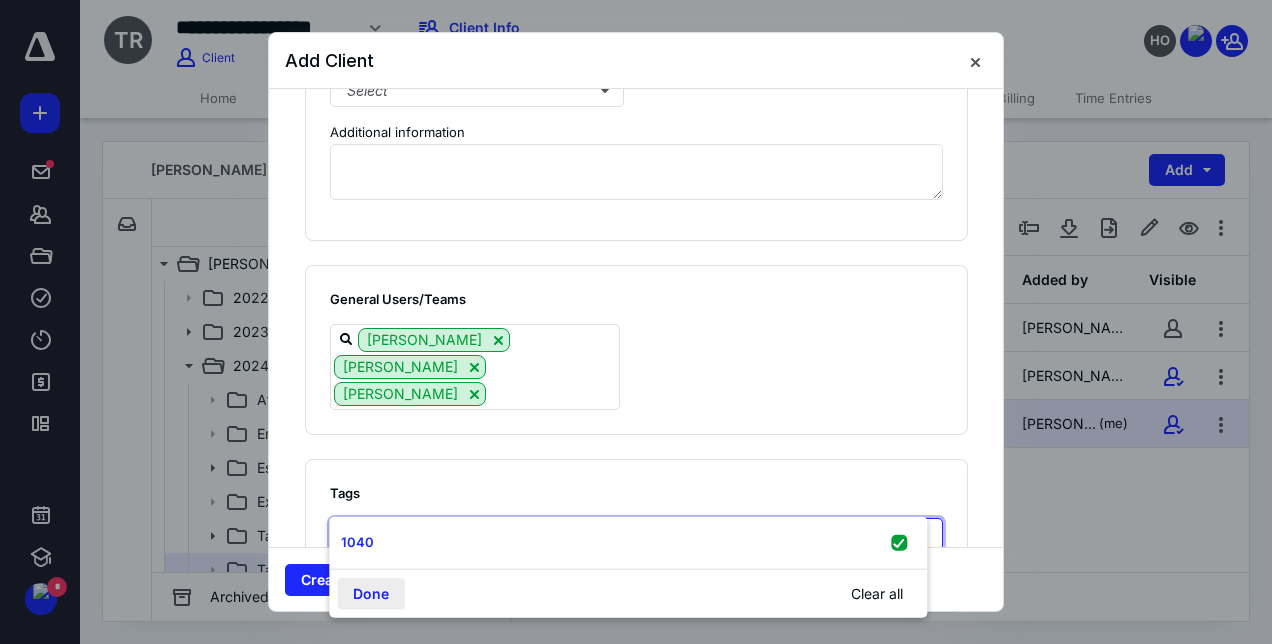 type on "1040" 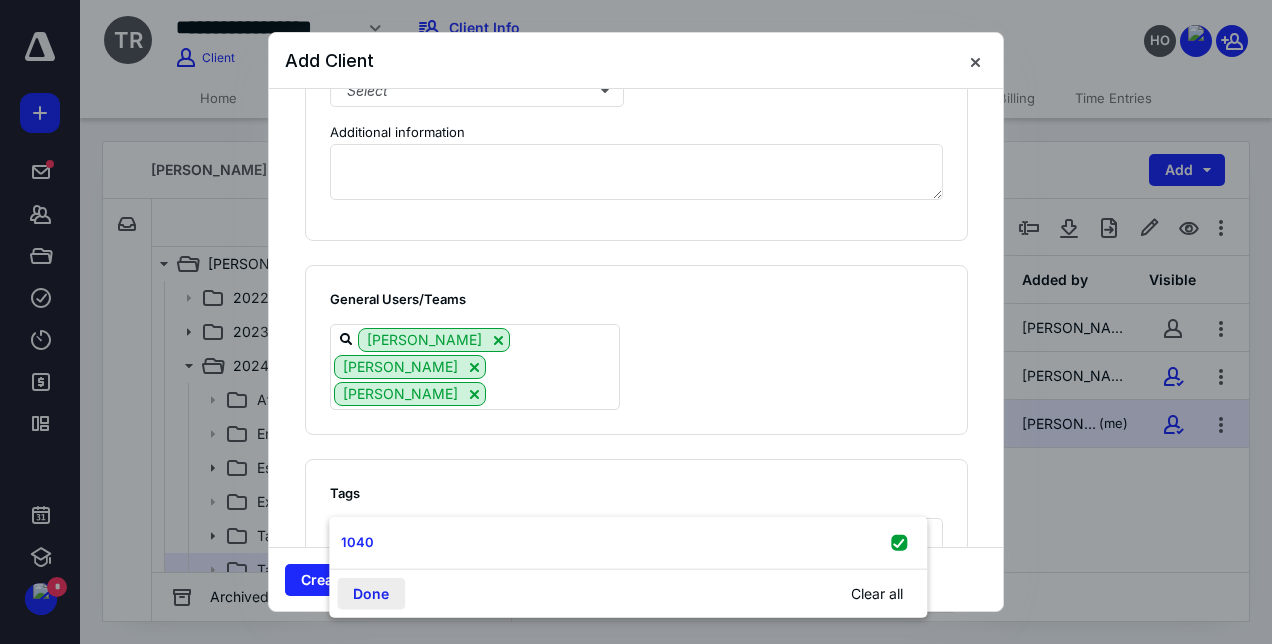 click on "Done" at bounding box center [371, 593] 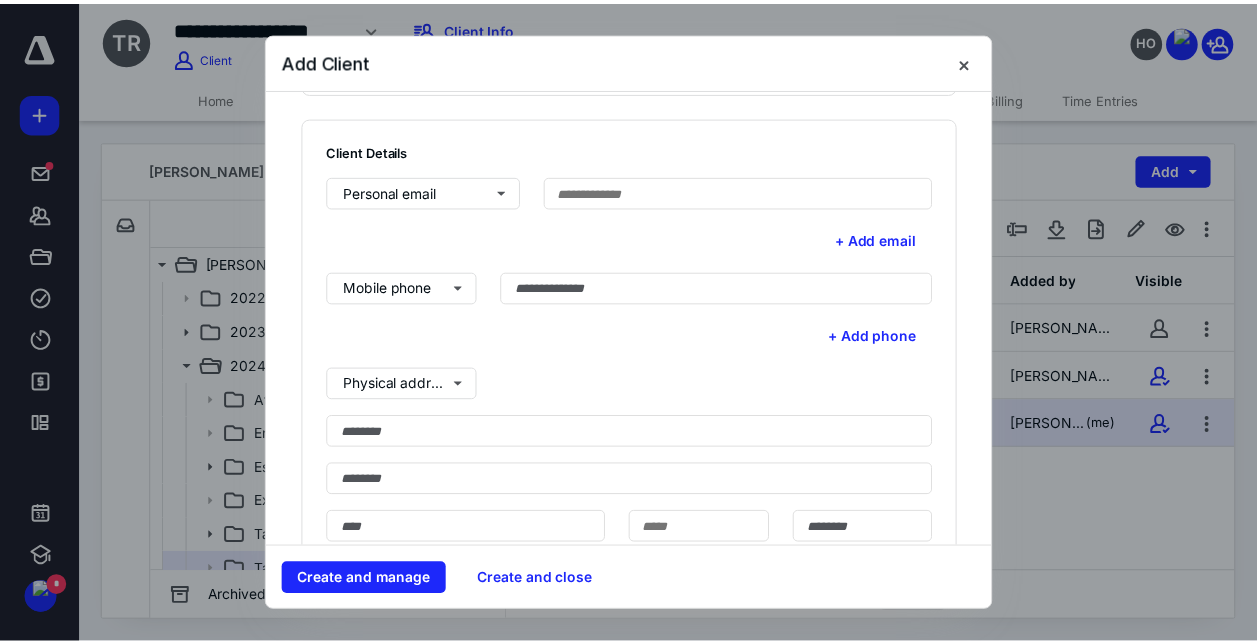 scroll, scrollTop: 603, scrollLeft: 0, axis: vertical 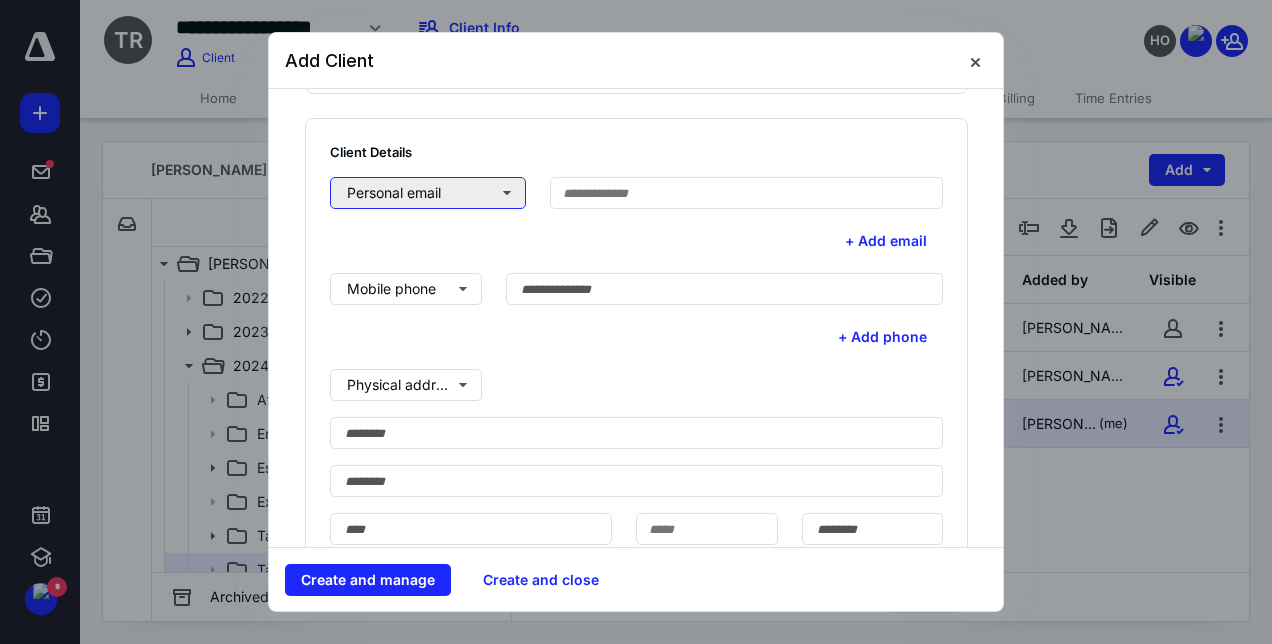 click on "Personal email" at bounding box center [428, 193] 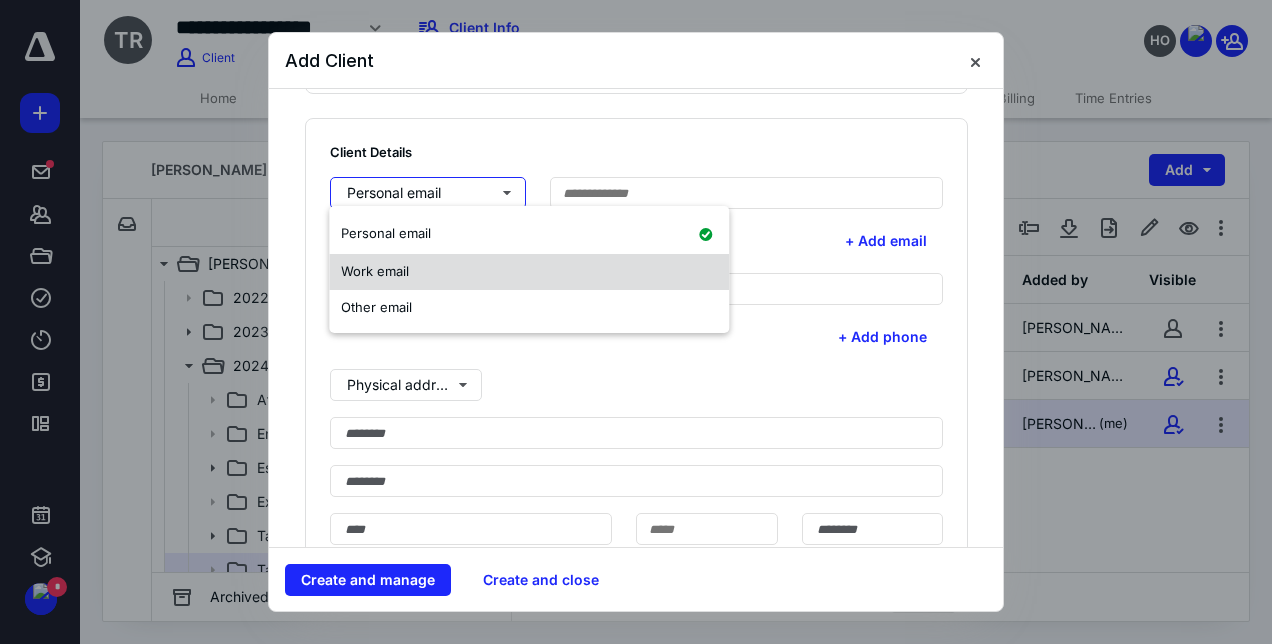 click on "Work email" at bounding box center (529, 272) 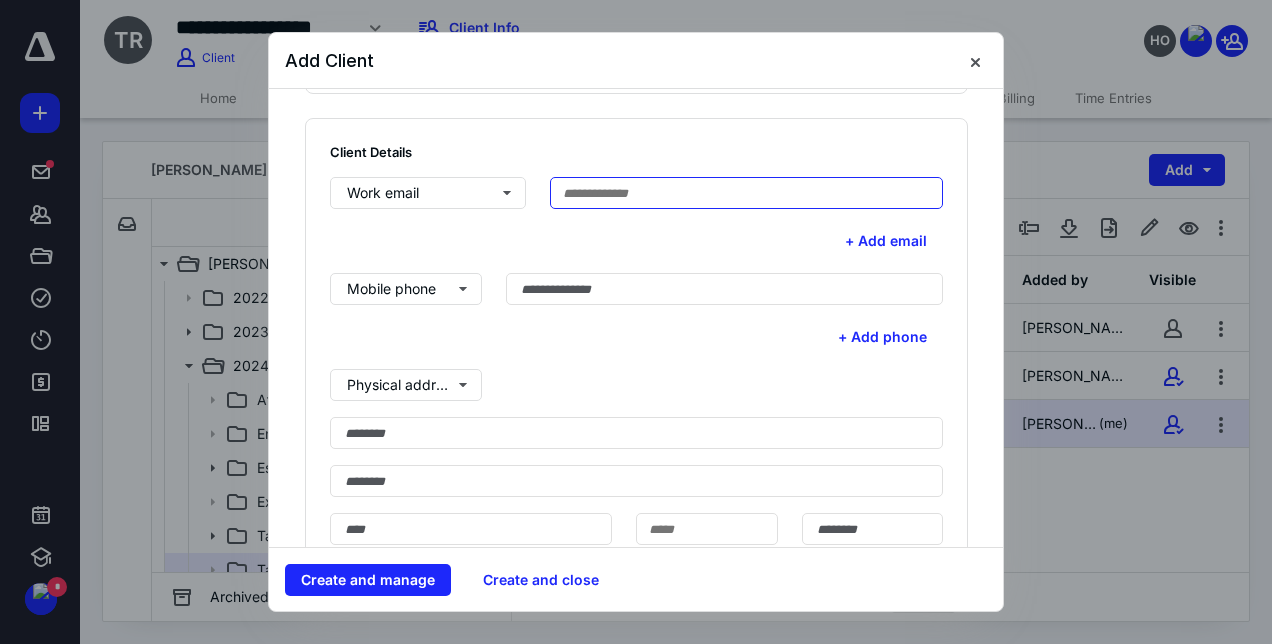 click at bounding box center [746, 193] 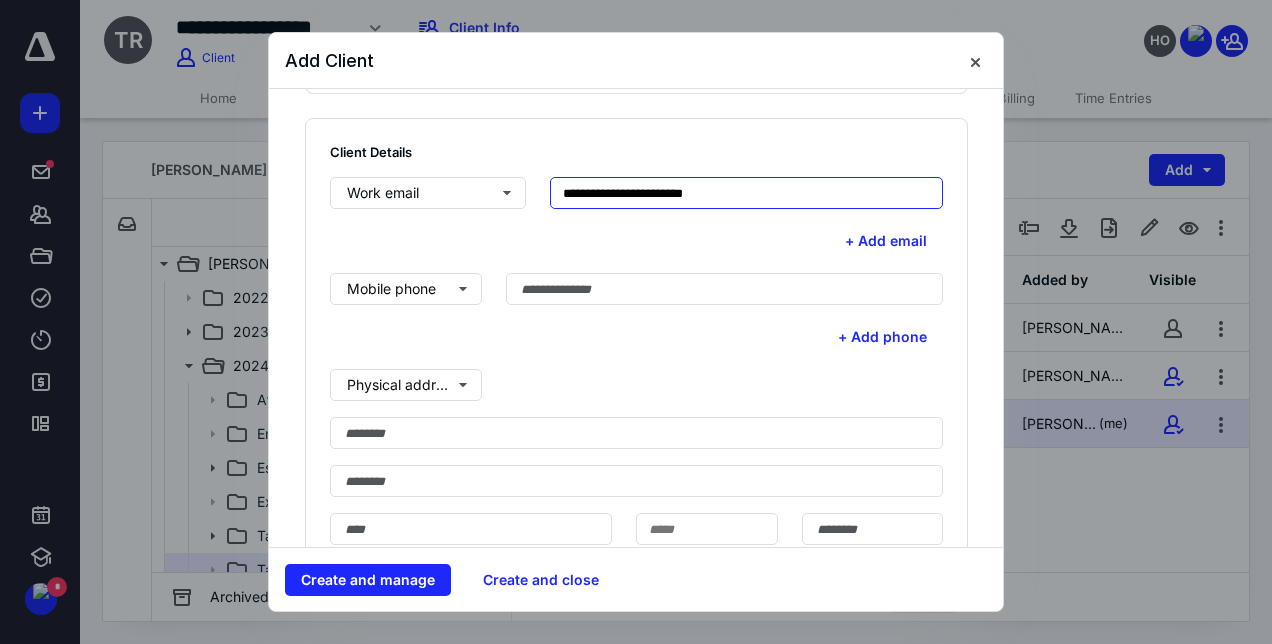 type on "**********" 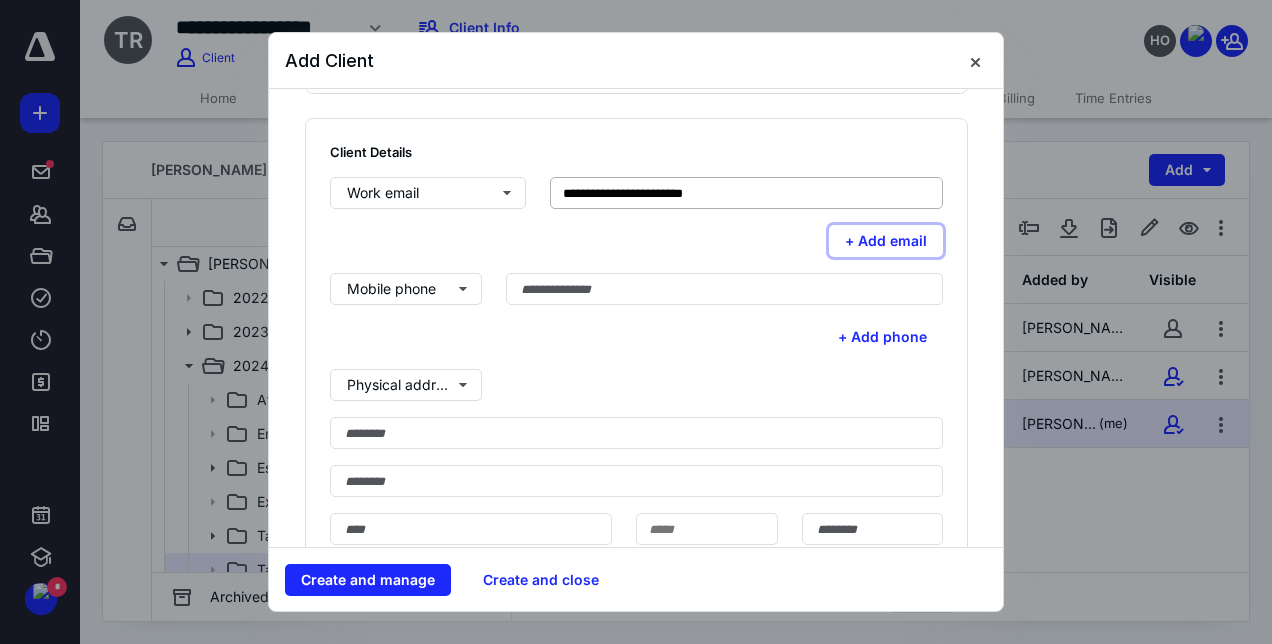 type 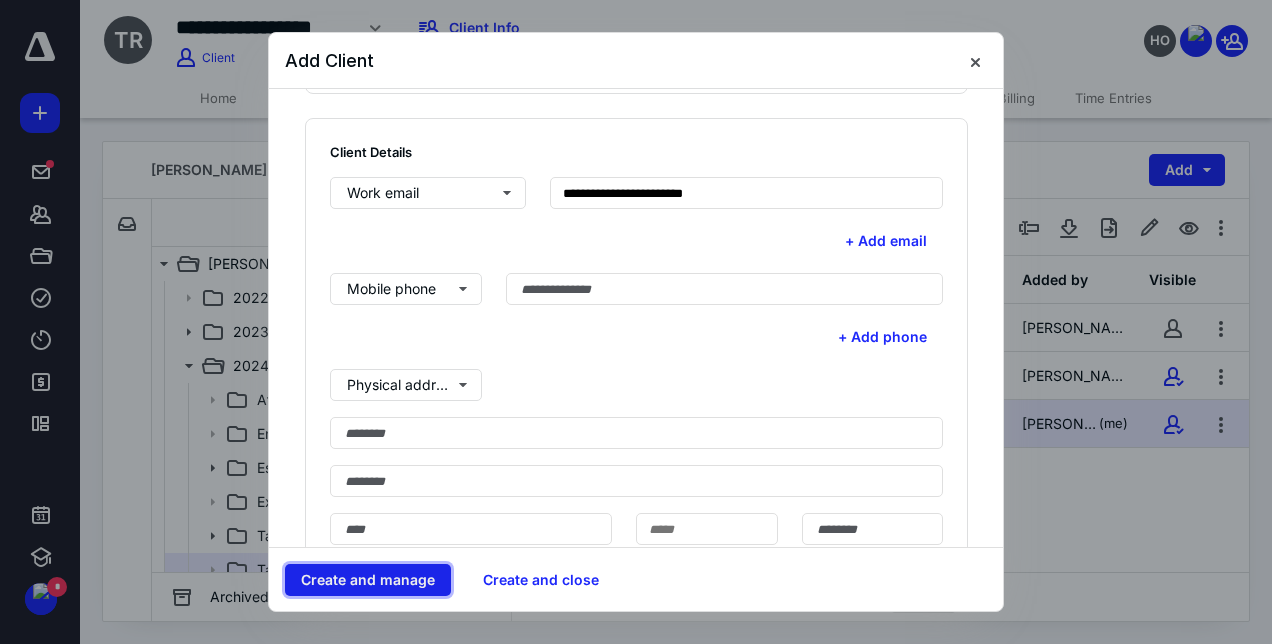 click on "Create and manage" at bounding box center (368, 580) 